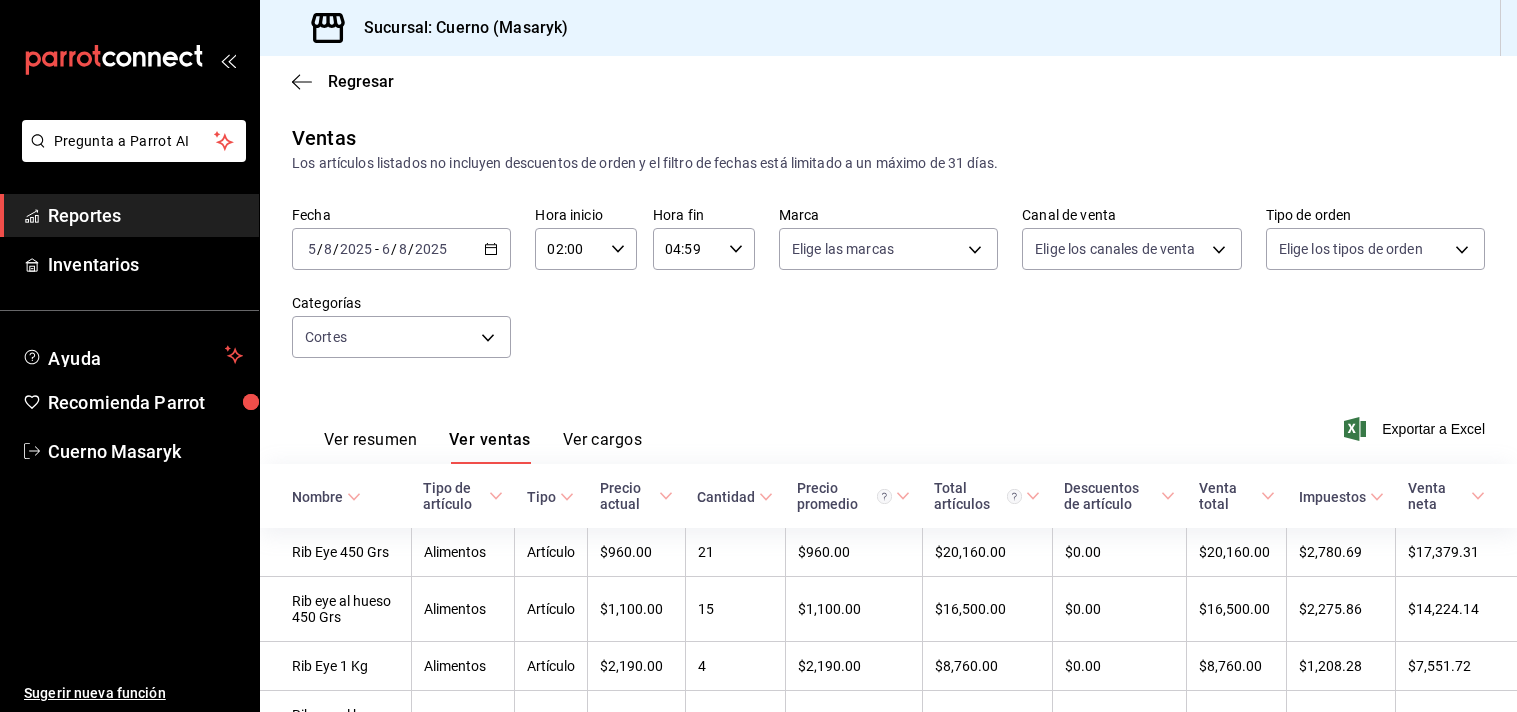 scroll, scrollTop: 0, scrollLeft: 0, axis: both 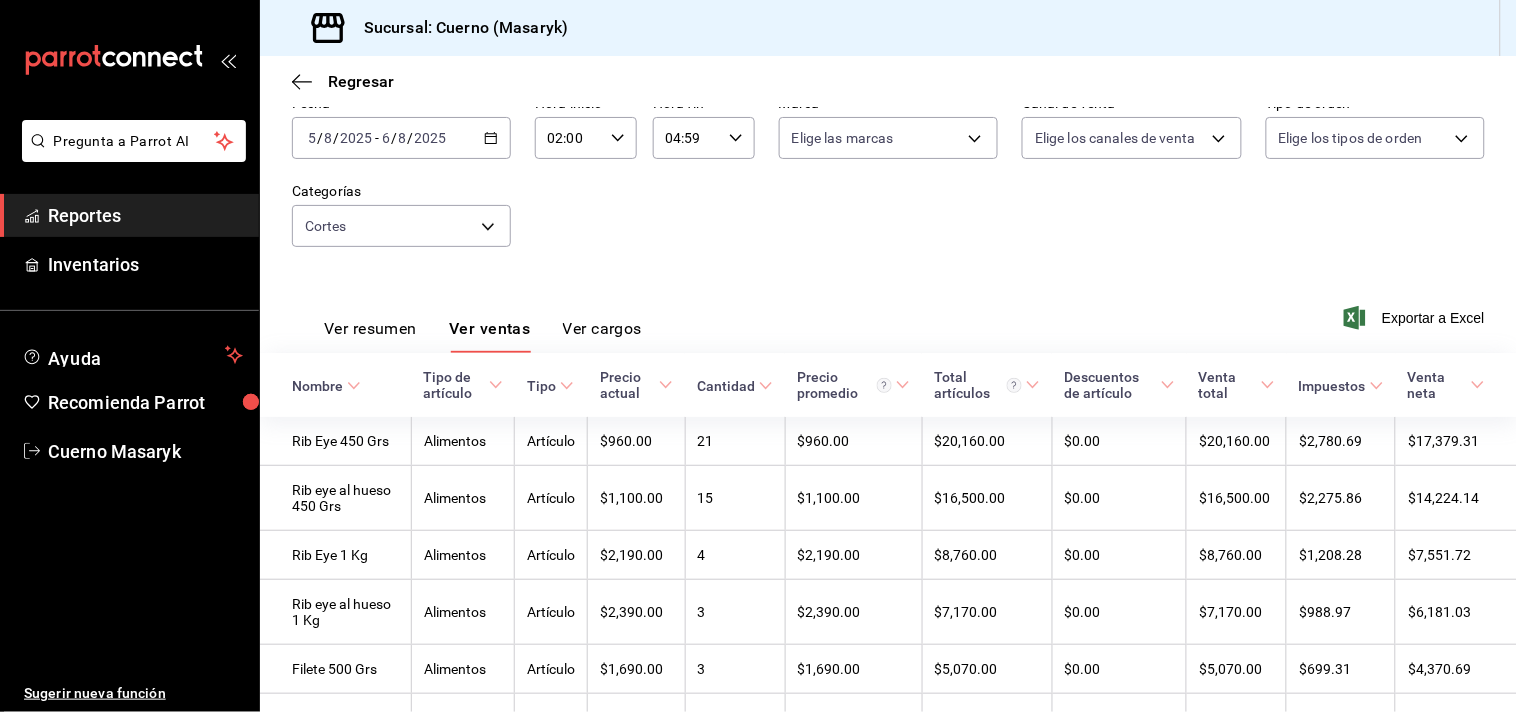 click on "Ver resumen" at bounding box center (370, 336) 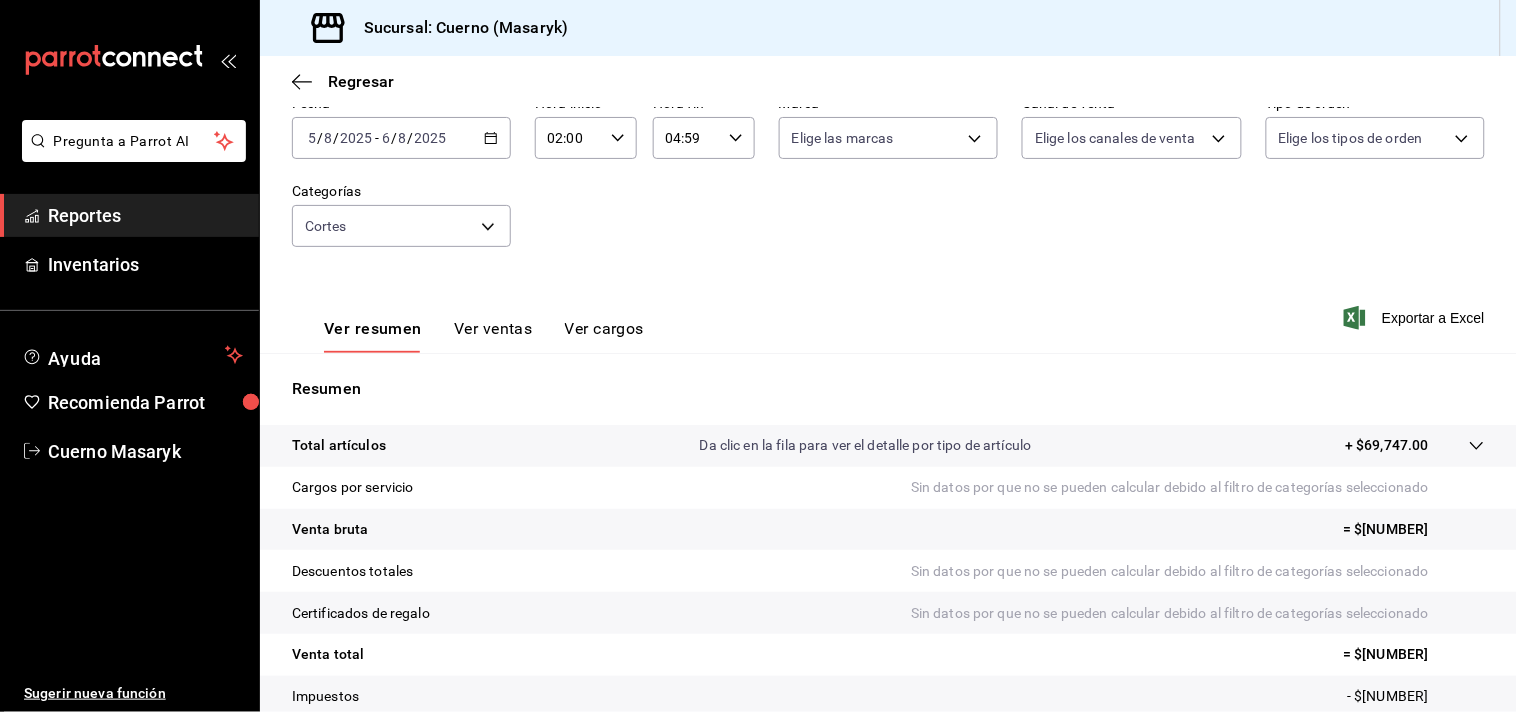 click on "Total artículos Da clic en la fila para ver el detalle por tipo de artículo + $[NUMBER]" at bounding box center [888, 446] 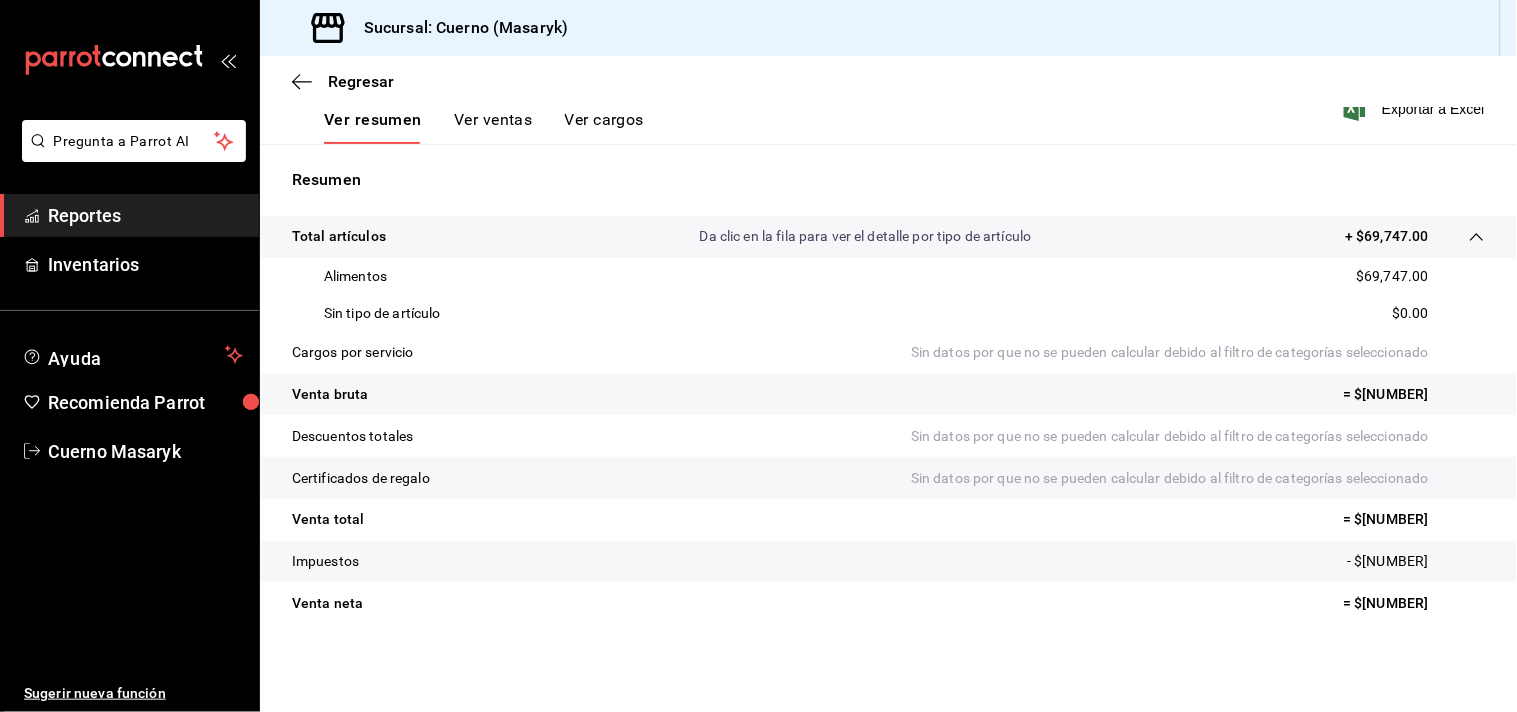 scroll, scrollTop: 210, scrollLeft: 0, axis: vertical 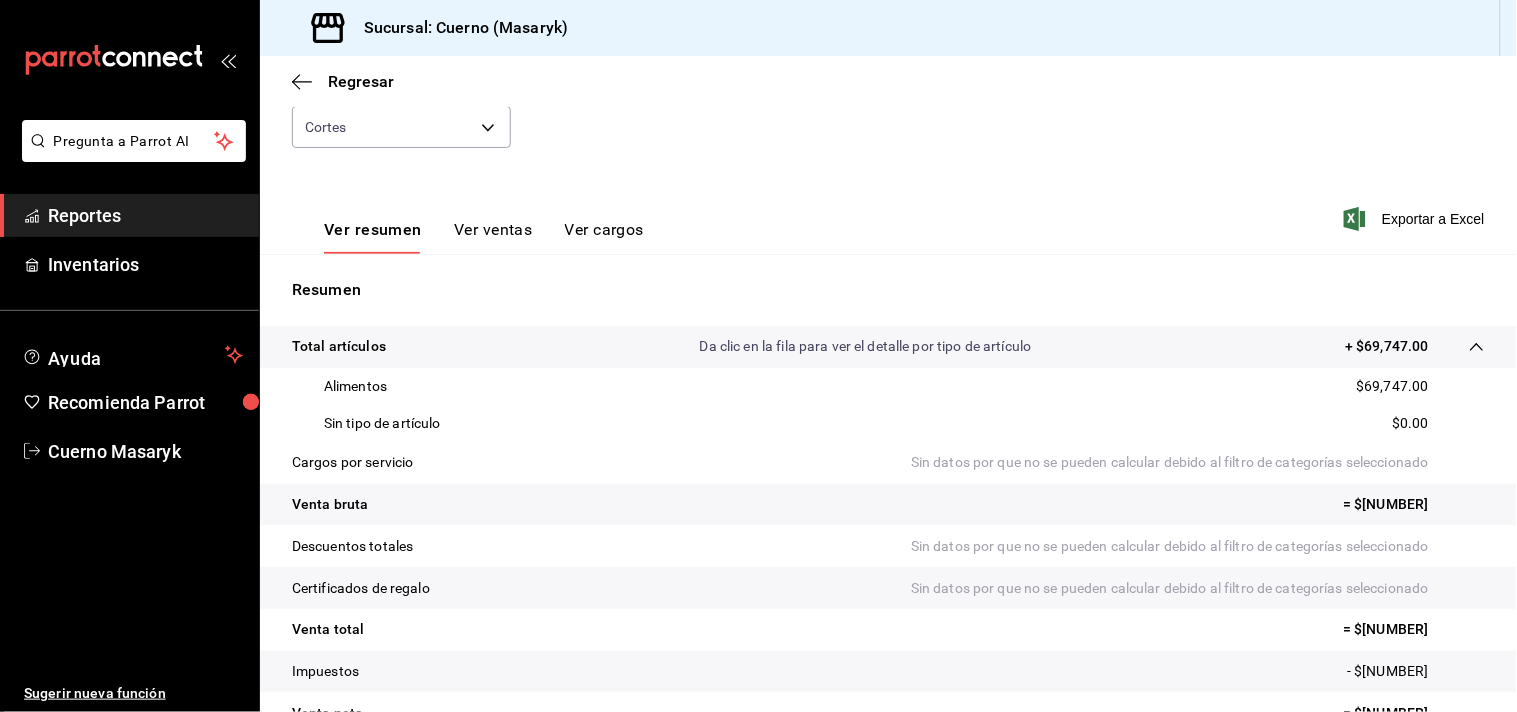 click on "Ver ventas" at bounding box center (493, 237) 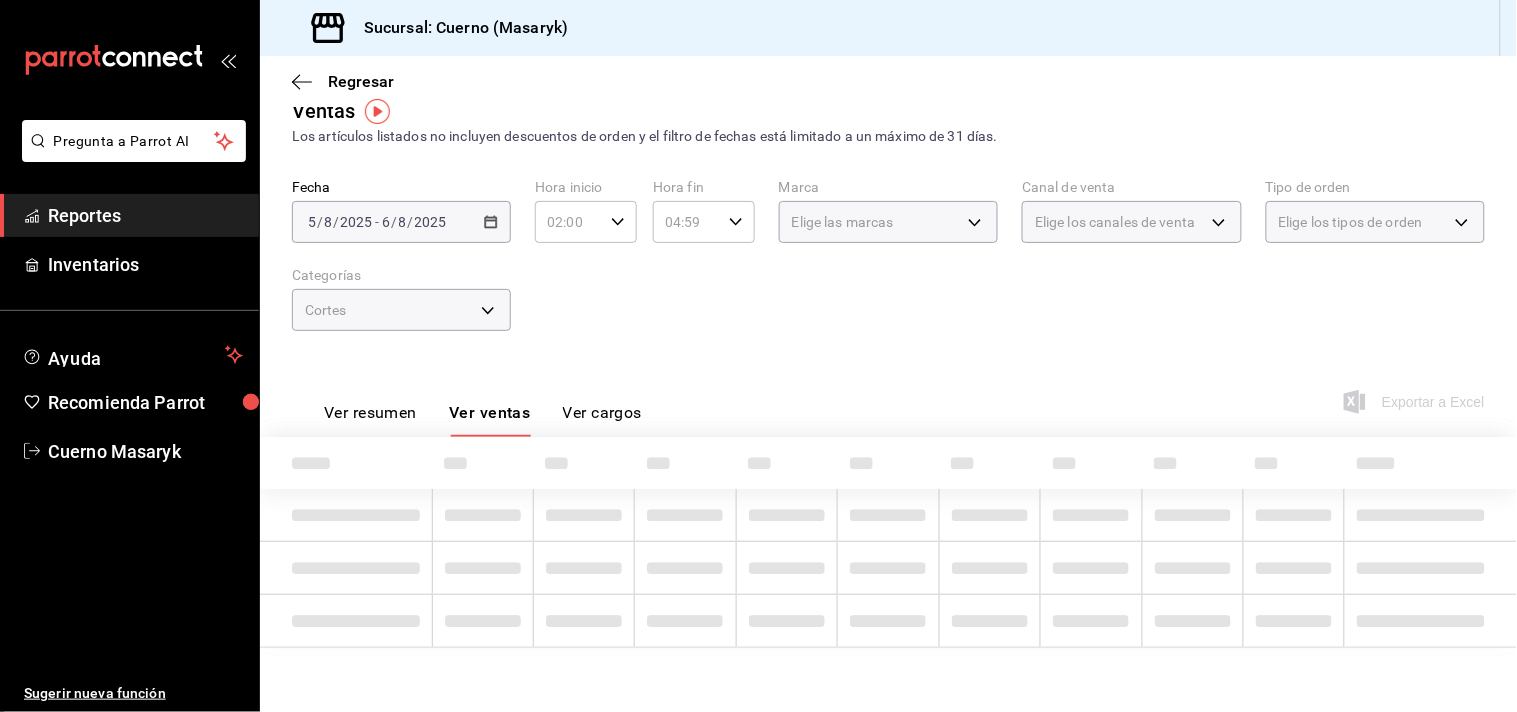 scroll, scrollTop: 210, scrollLeft: 0, axis: vertical 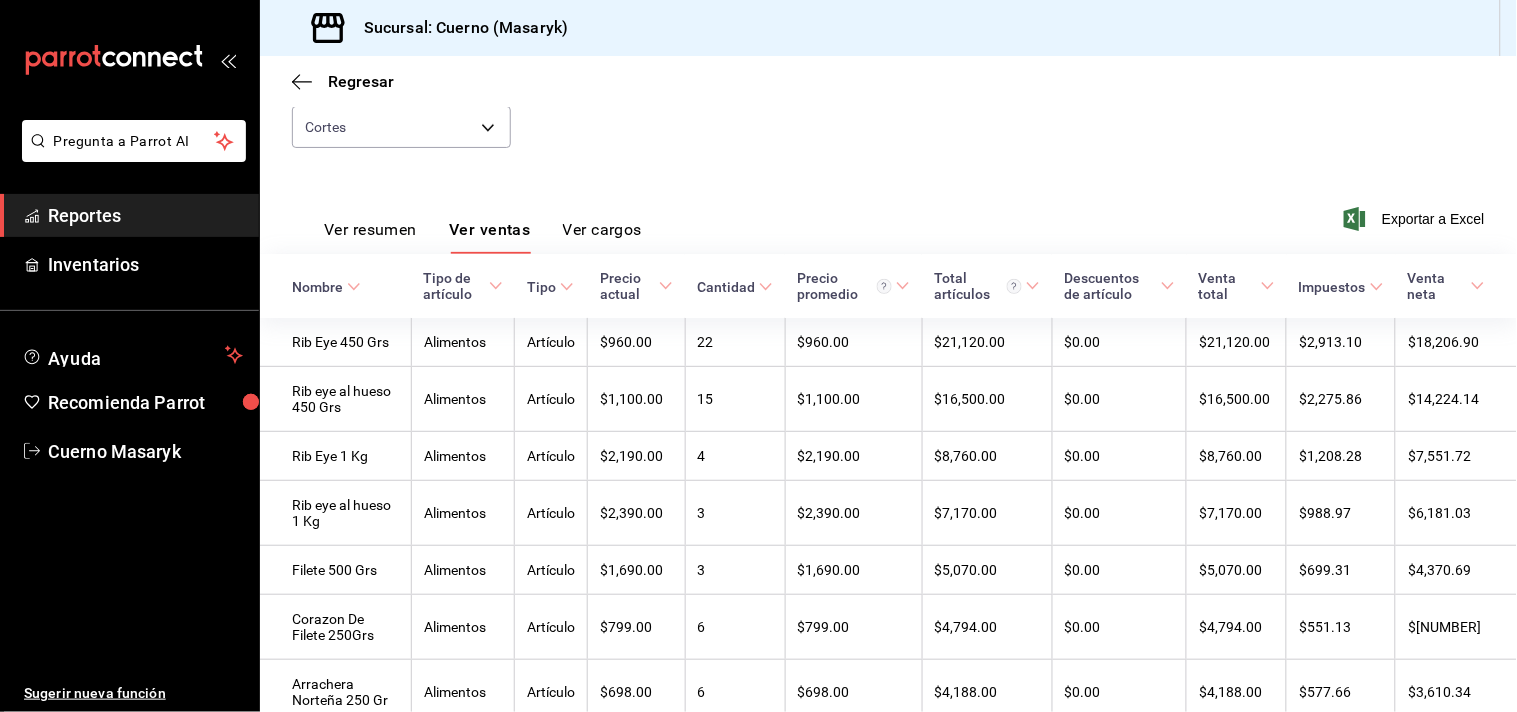 click on "Ver resumen" at bounding box center (370, 237) 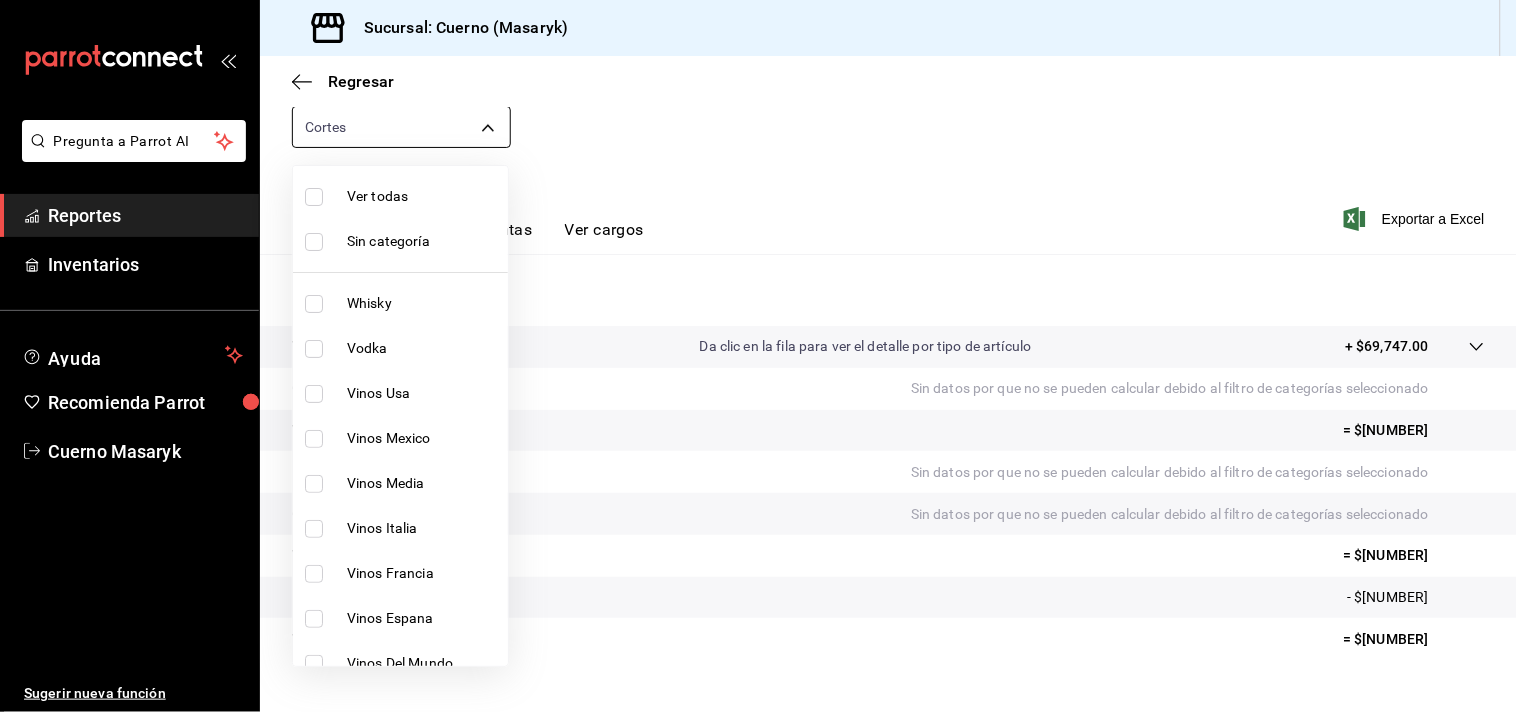 click on "Pregunta a Parrot AI Reportes   Inventarios   Ayuda Recomienda Parrot   Cuerno Masaryk   Sugerir nueva función   Sucursal: Cuerno (Masaryk) Regresar Ventas Los artículos listados no incluyen descuentos de orden y el filtro de fechas está limitado a un máximo de 31 días. Fecha 2025-08-05 5 / 8 / 2025 - 2025-08-06 6 / 8 / 2025 Hora inicio 02:00 Hora inicio Hora fin 04:59 Hora fin Marca Elige las marcas Canal de venta Elige los canales de venta Tipo de orden Elige los tipos de orden Categorías Cortes 761d11a3-da0b-4a02-9a6d-c19527ae0fc1 Ver resumen Ver ventas Ver cargos Exportar a Excel Resumen Total artículos Da clic en la fila para ver el detalle por tipo de artículo + $69,747.00 Cargos por servicio  Sin datos por que no se pueden calcular debido al filtro de categorías seleccionado Venta bruta = $69,747.00 Descuentos totales  Sin datos por que no se pueden calcular debido al filtro de categorías seleccionado Certificados de regalo Venta total = $69,747.00 Impuestos - $9,510.17 Venta neta Ir a video" at bounding box center (758, 356) 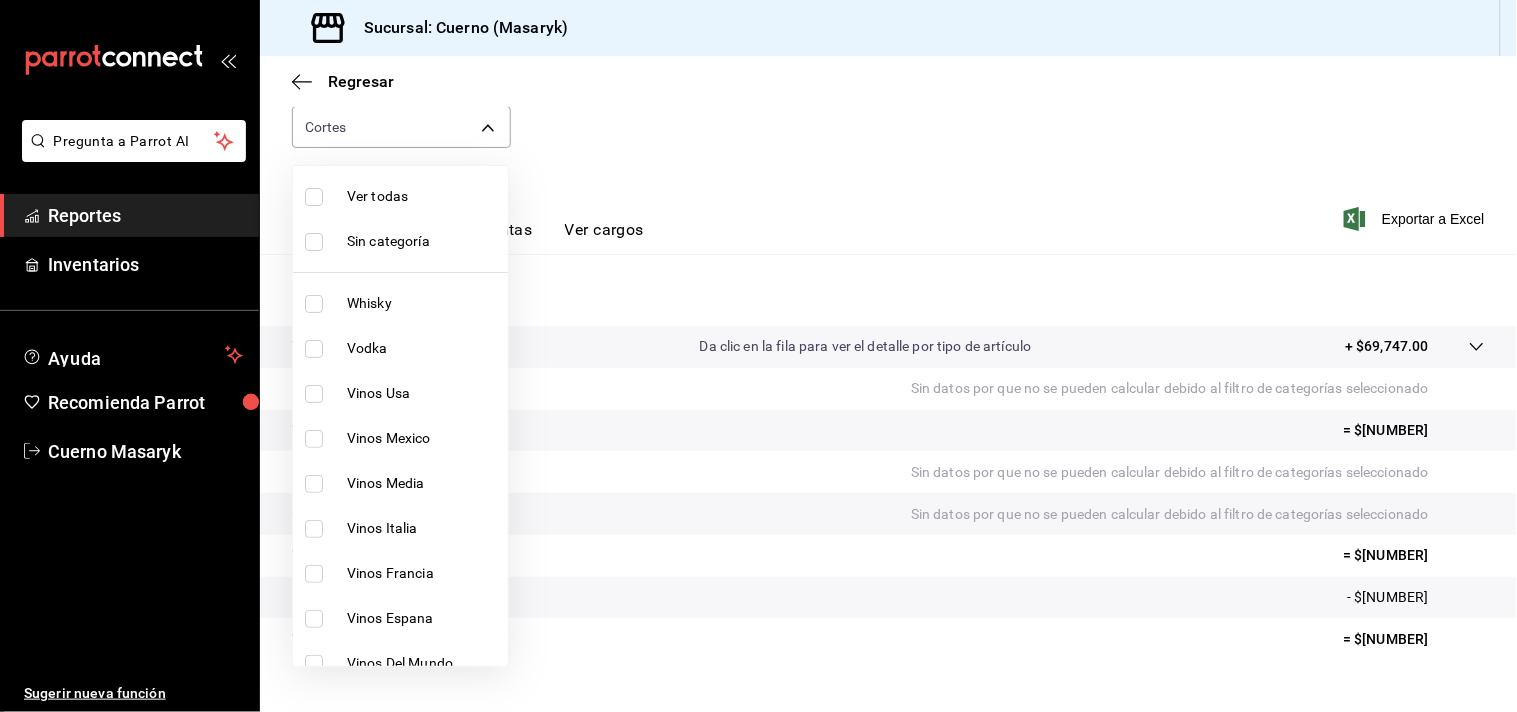 click on "Sin categoría" at bounding box center [423, 241] 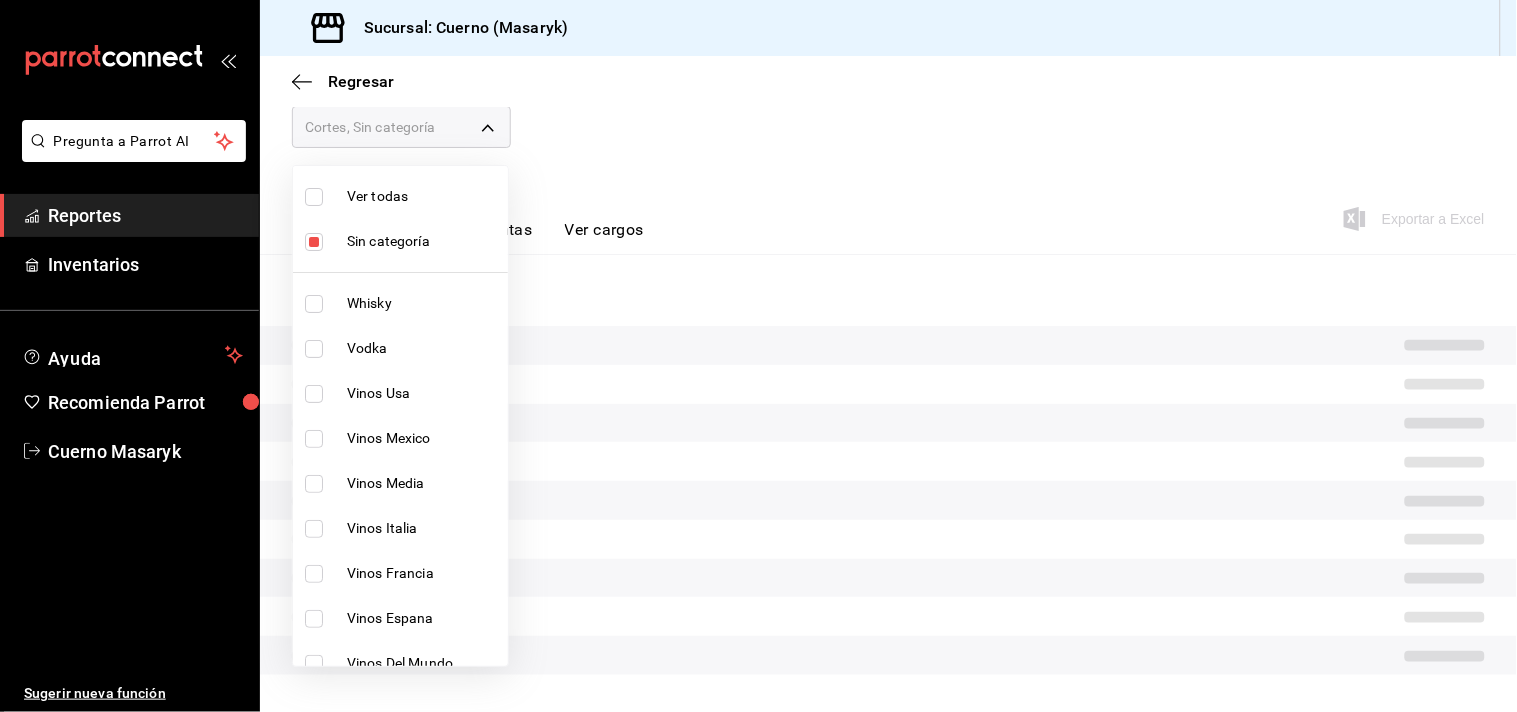 click on "Ver todas" at bounding box center [423, 196] 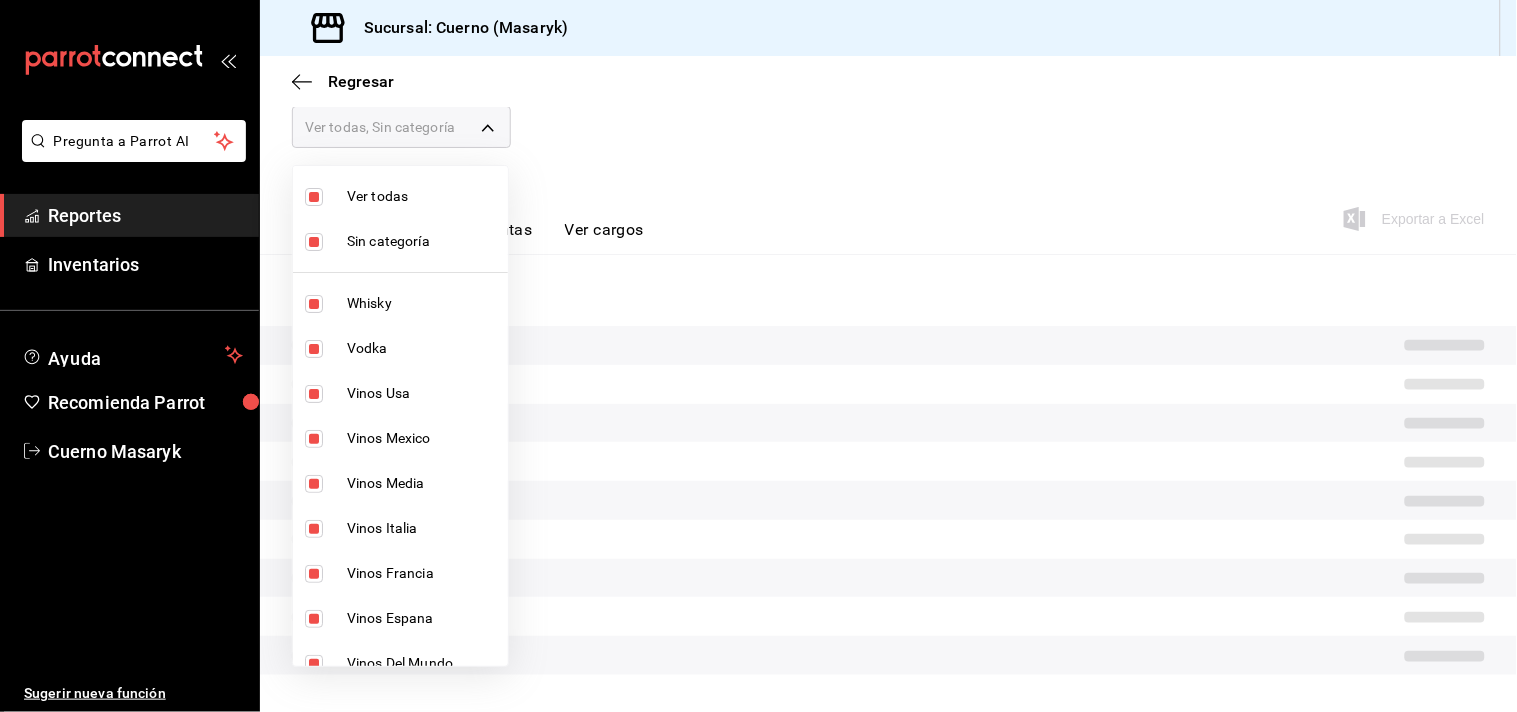 click on "Ver todas" at bounding box center (423, 196) 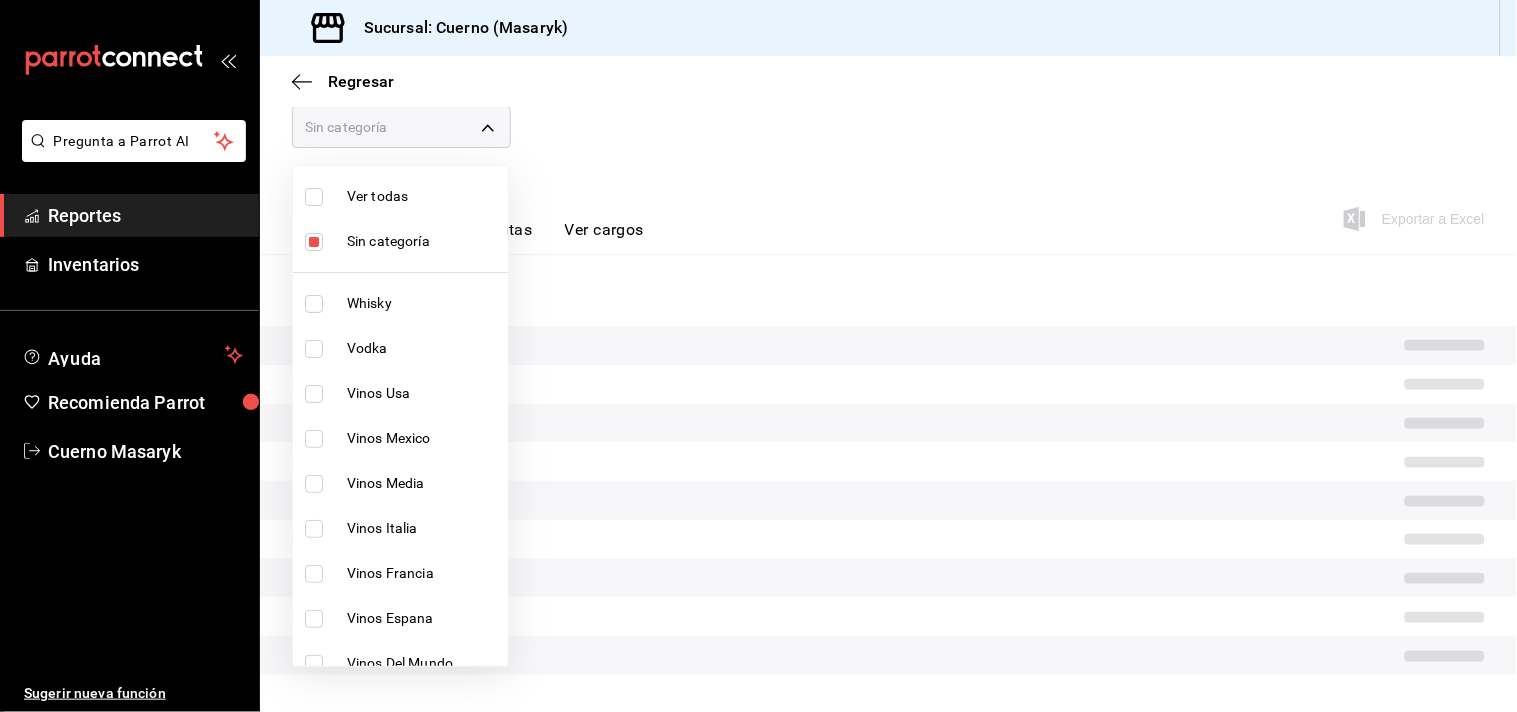 click at bounding box center [758, 356] 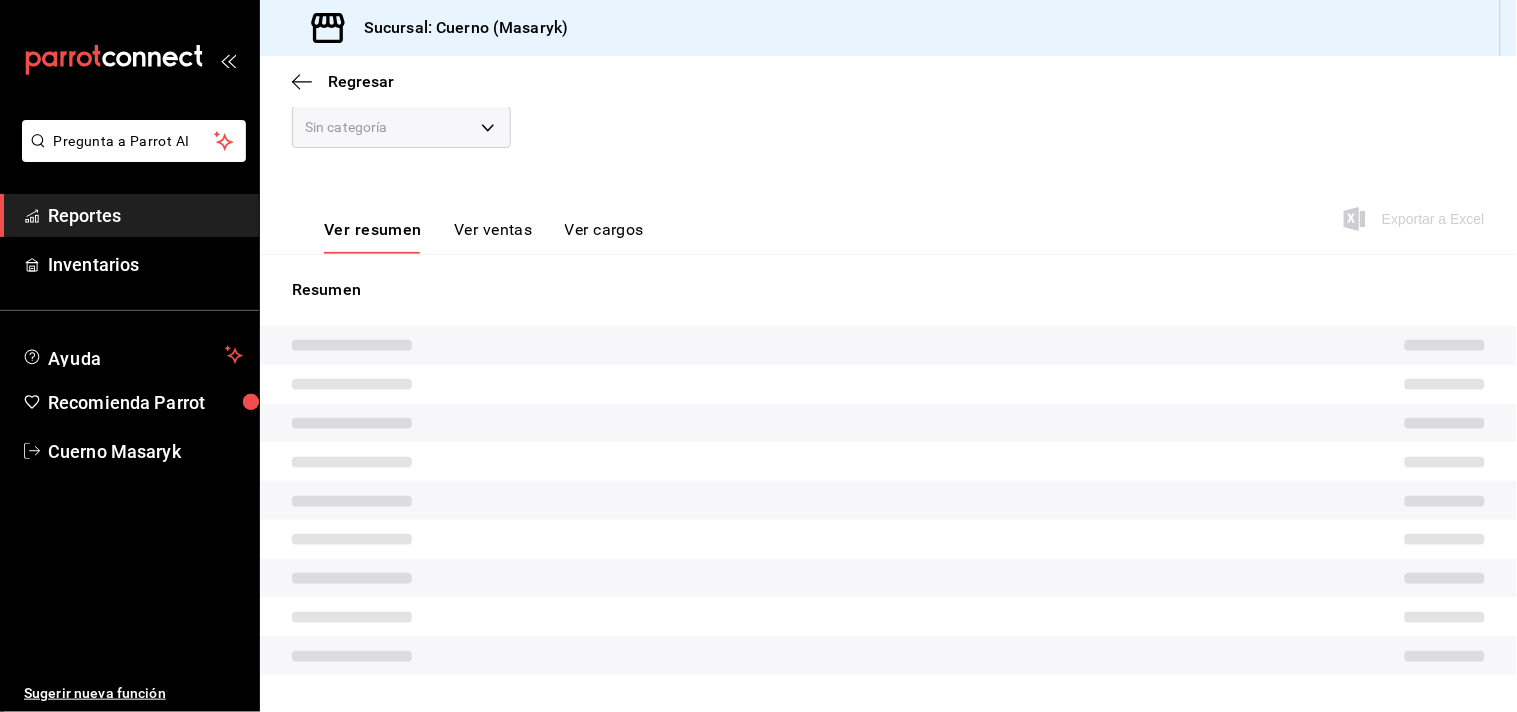 click at bounding box center [888, 423] 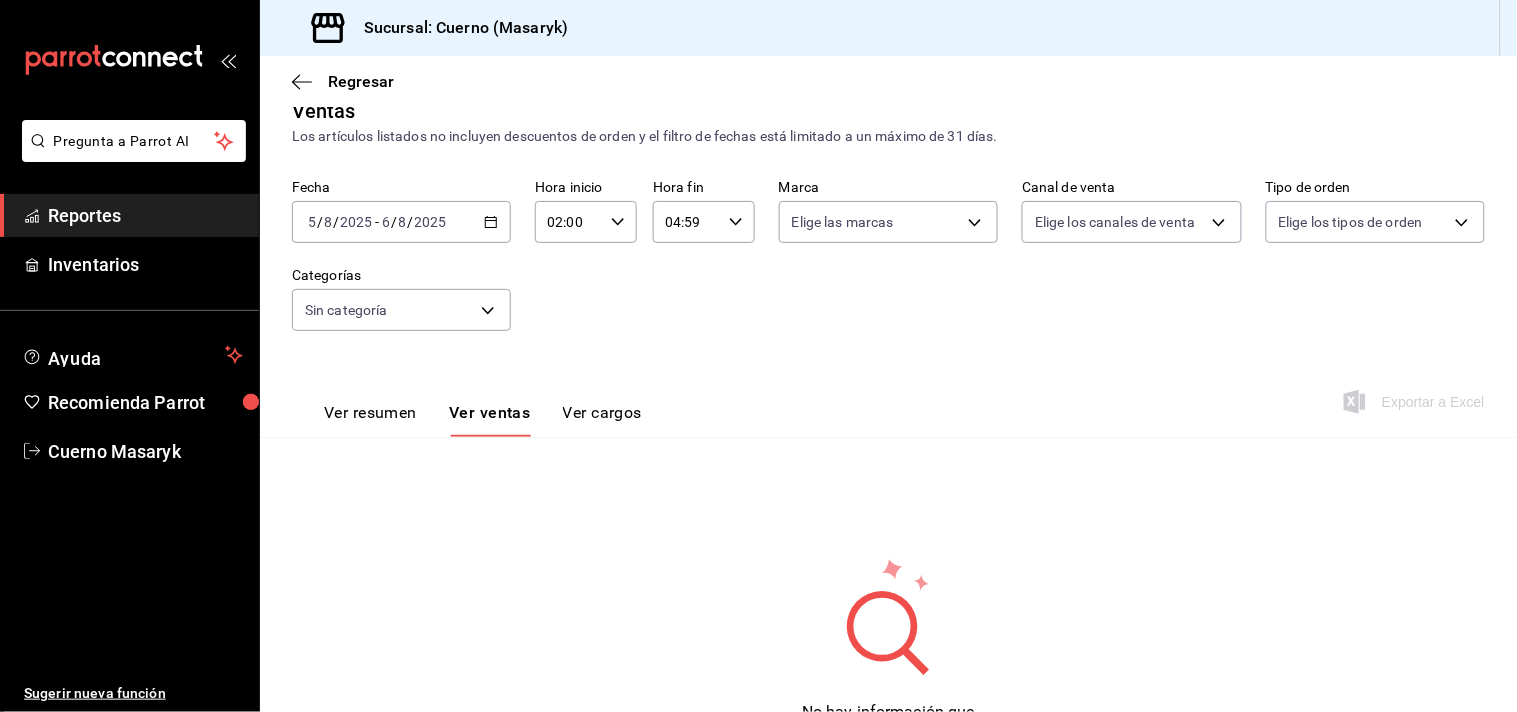 scroll, scrollTop: 125, scrollLeft: 0, axis: vertical 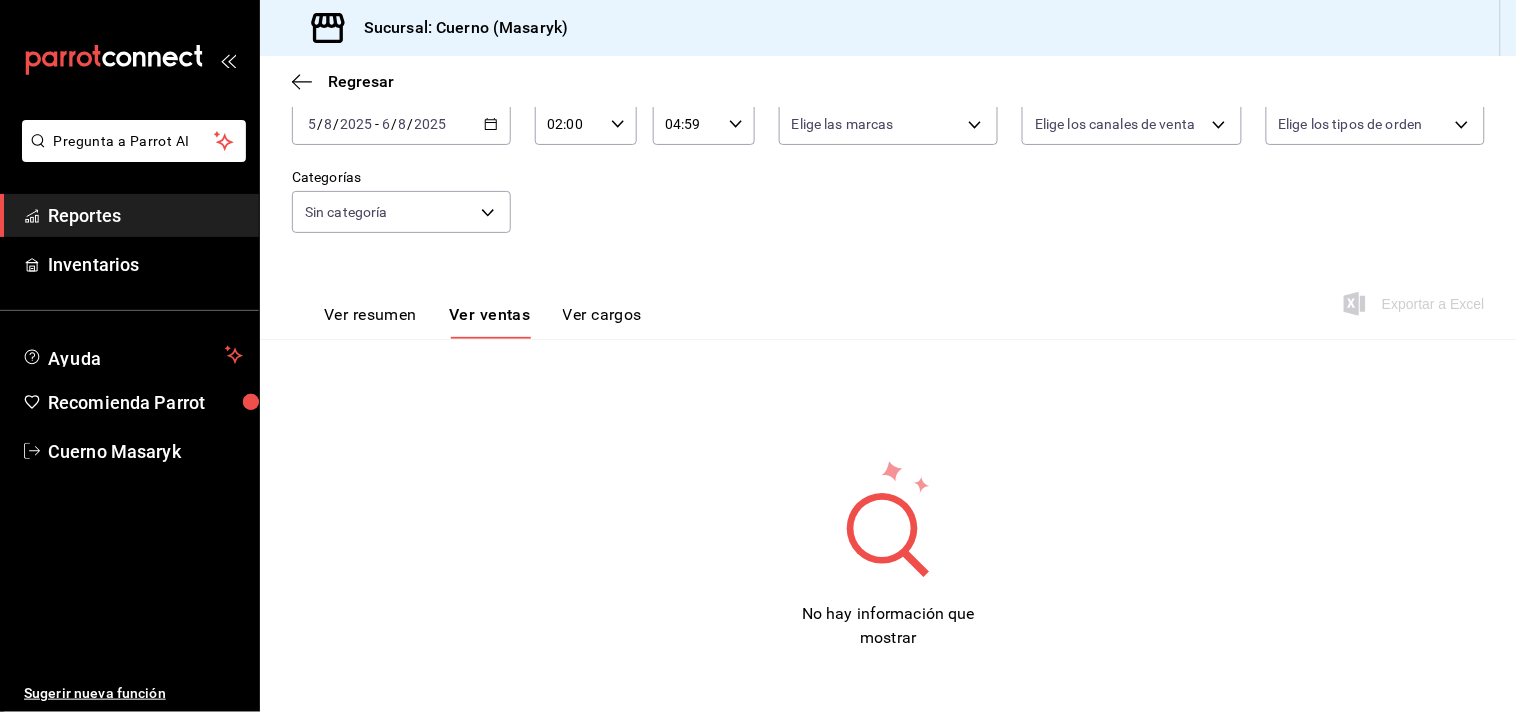 click 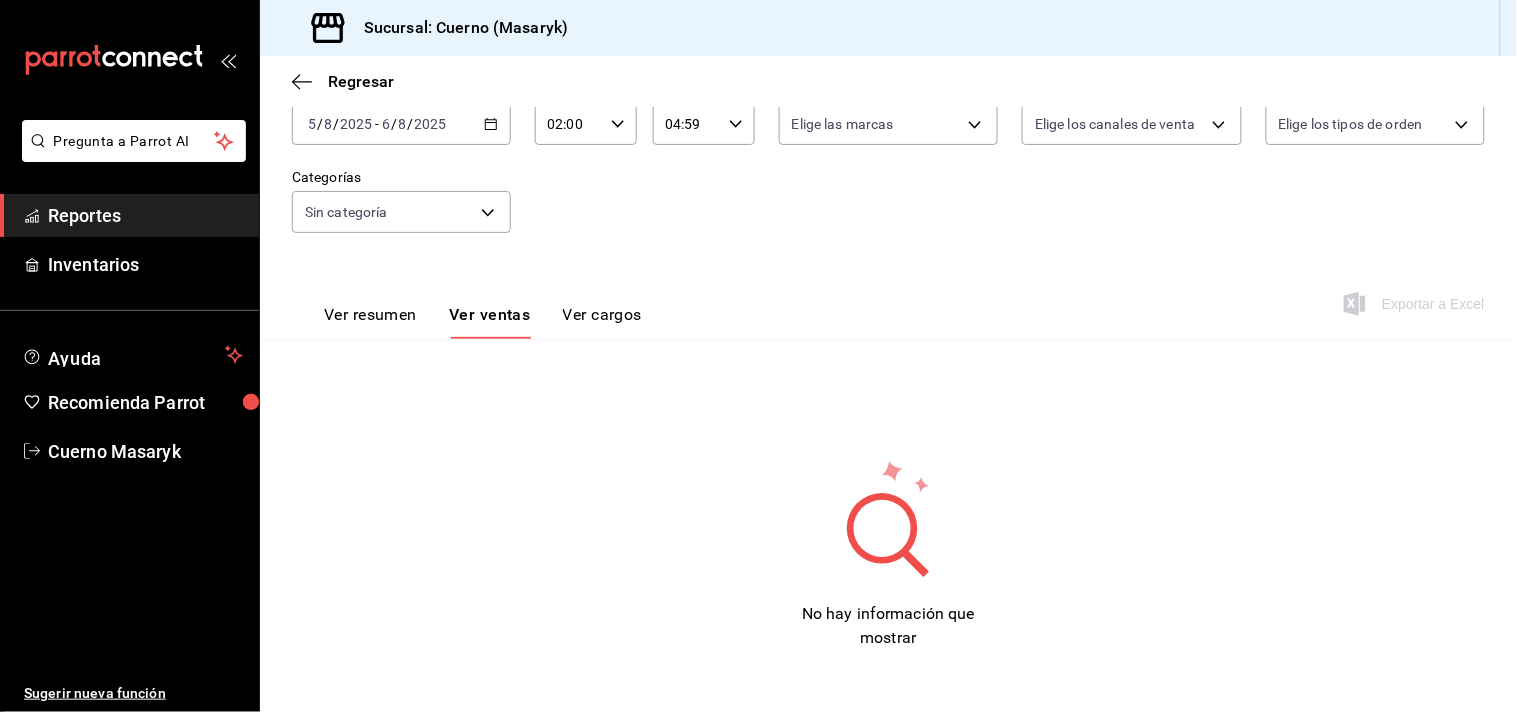 click on "Ver resumen" at bounding box center (370, 322) 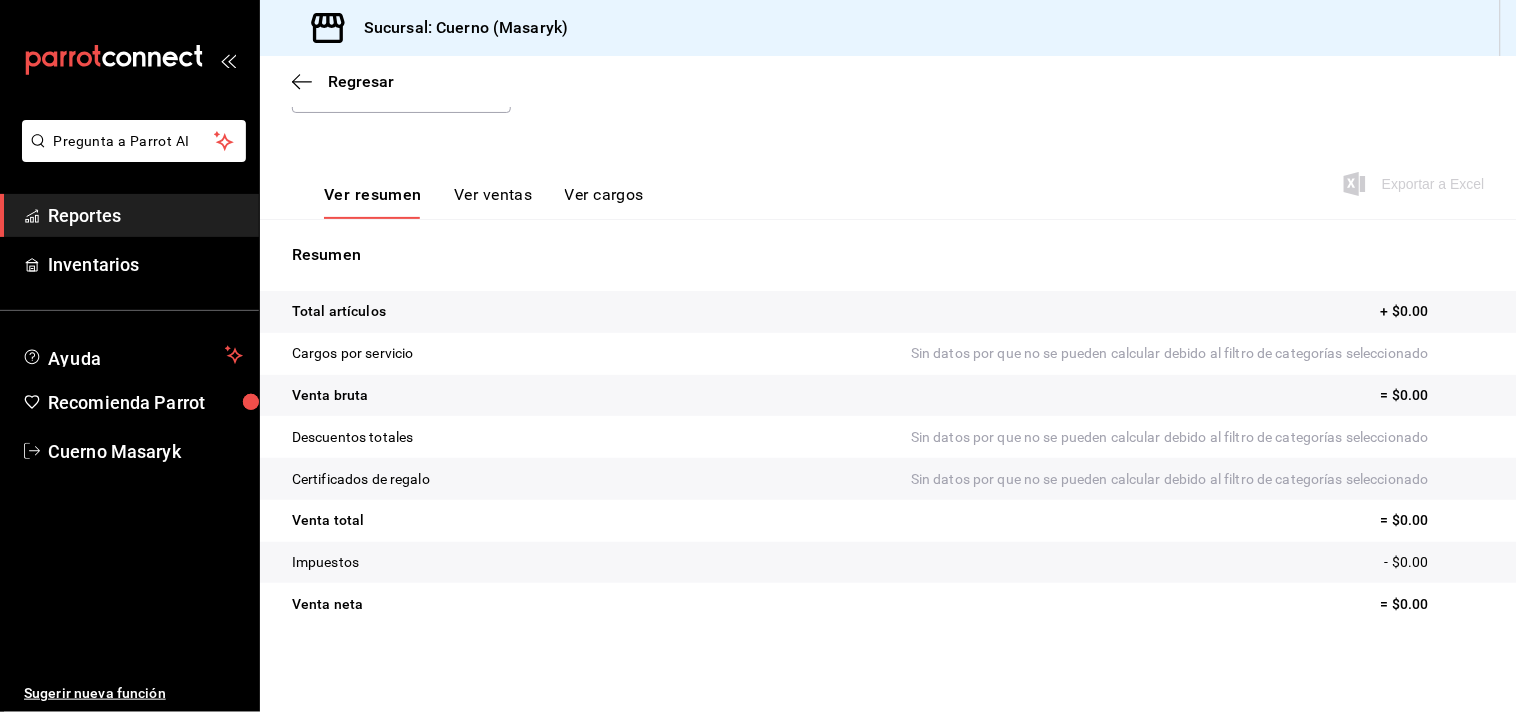 scroll, scrollTop: 246, scrollLeft: 0, axis: vertical 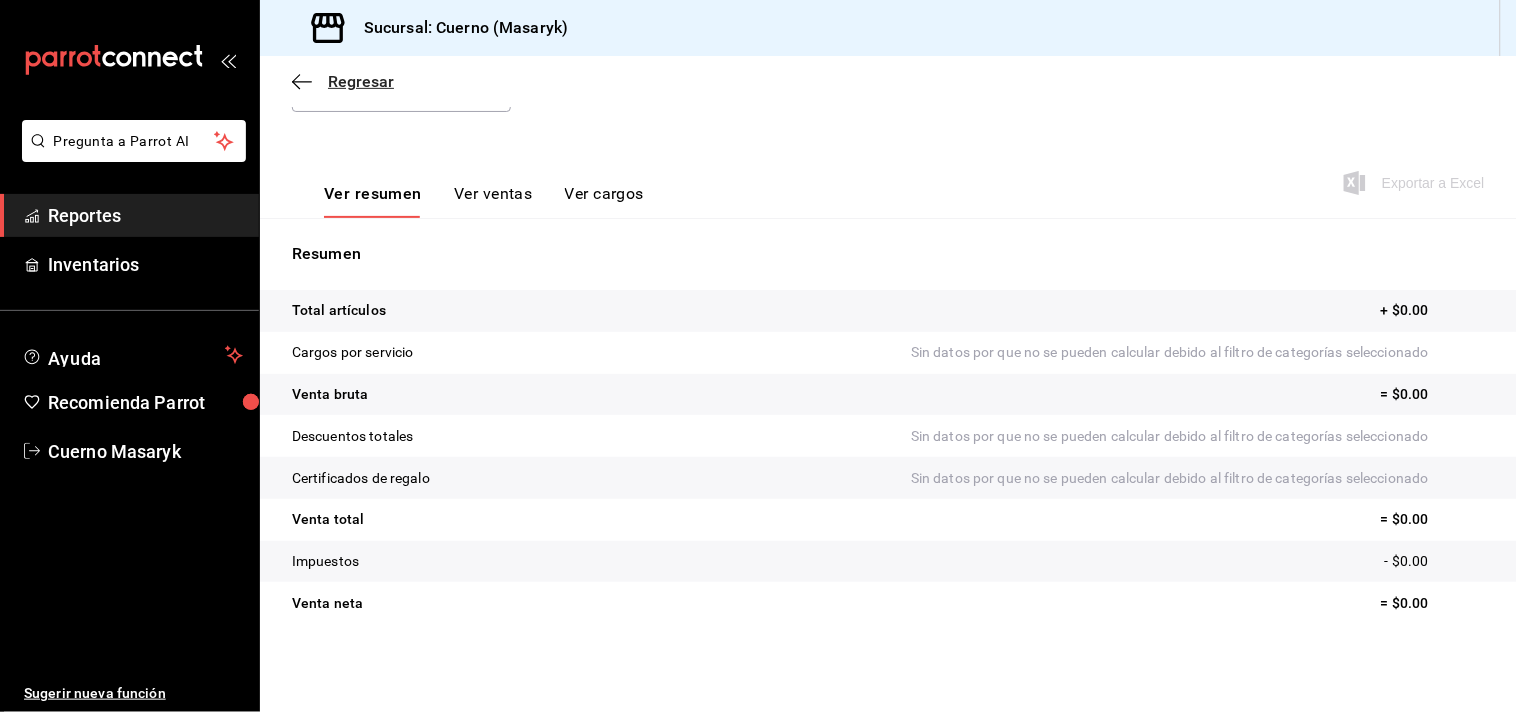 click 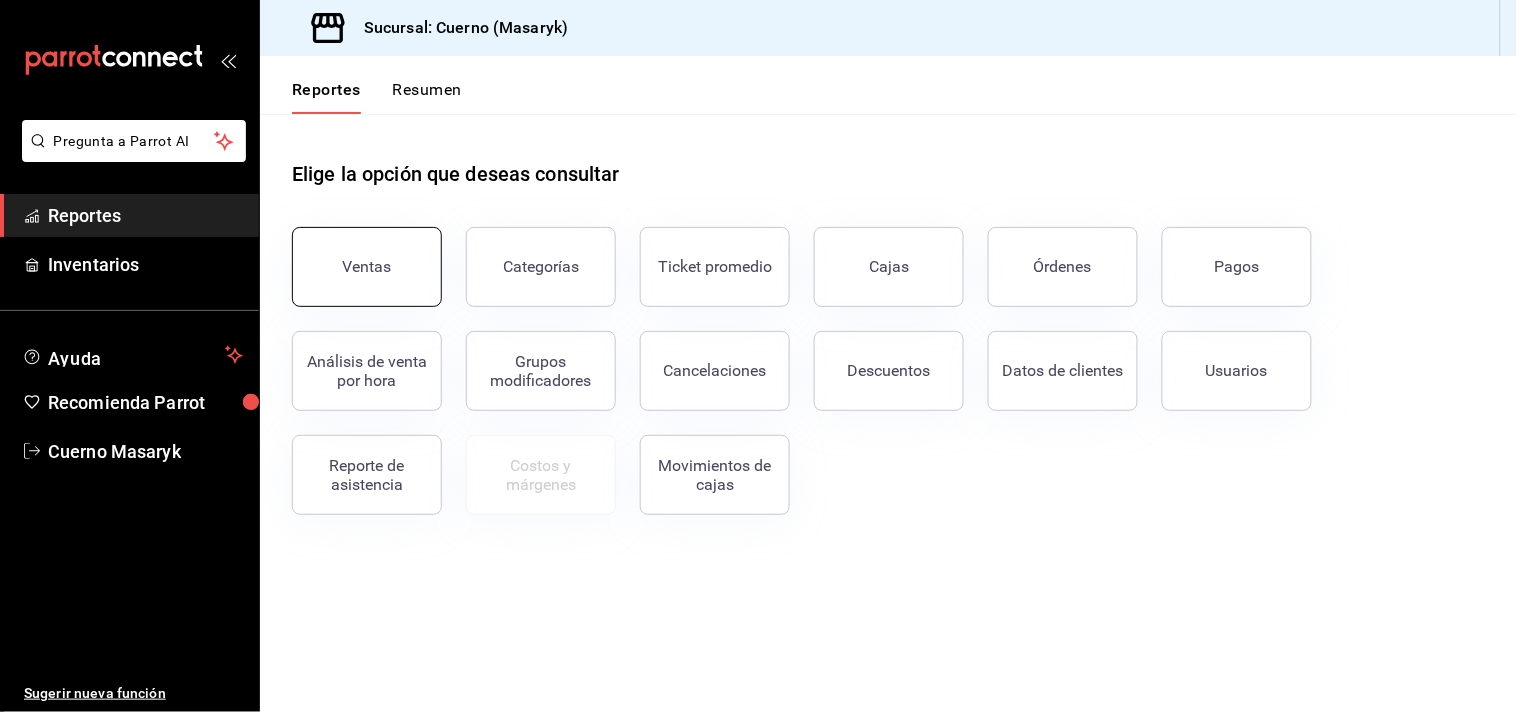 click on "Ventas" at bounding box center [367, 266] 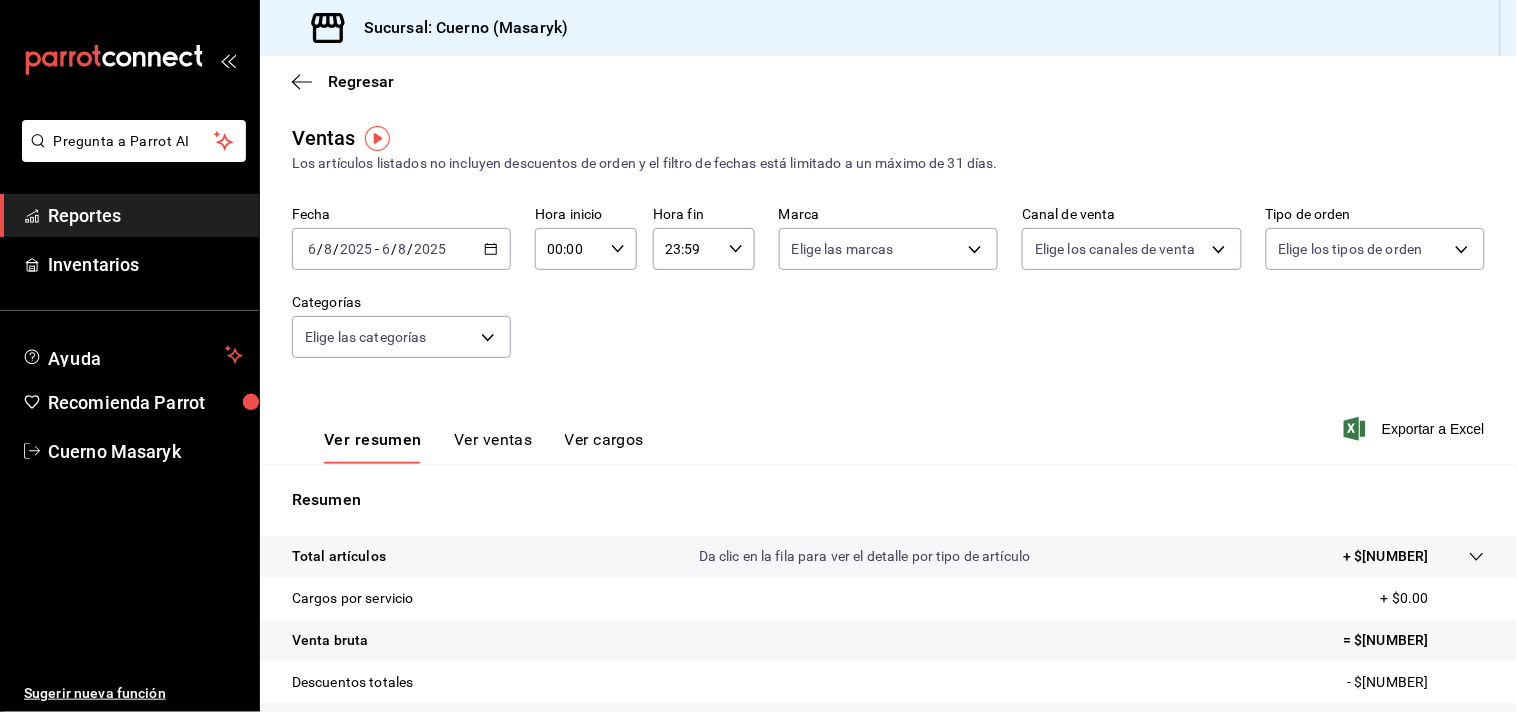 click 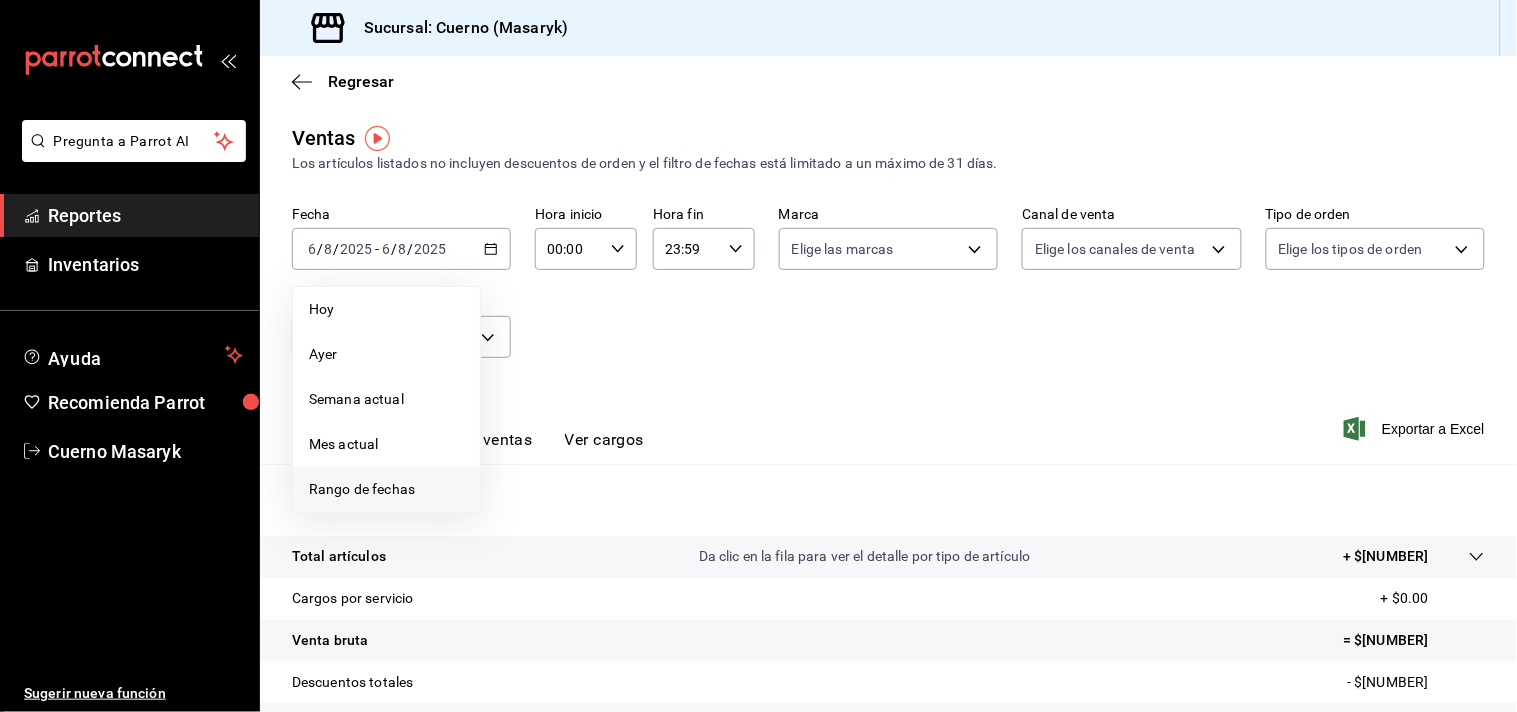 click on "Rango de fechas" at bounding box center (386, 489) 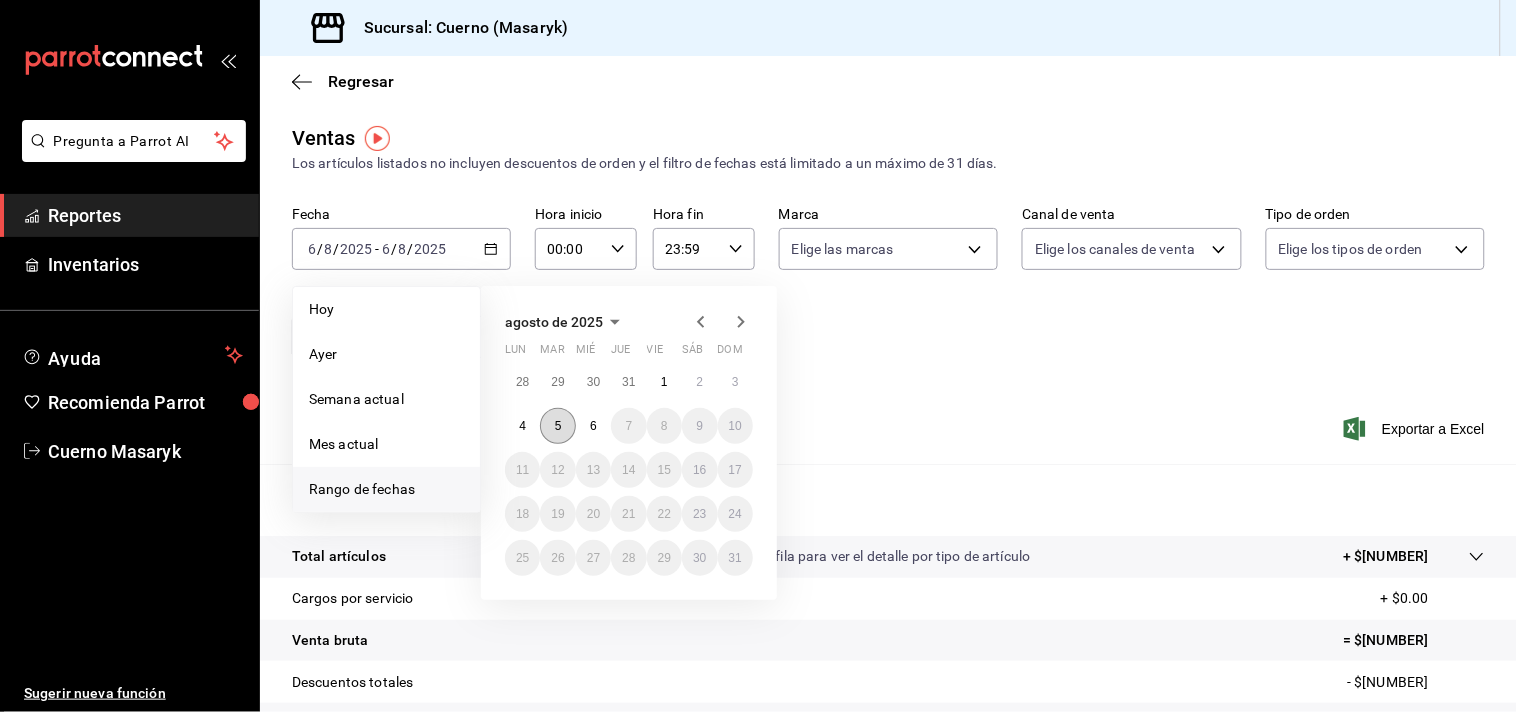 click on "5" at bounding box center [557, 426] 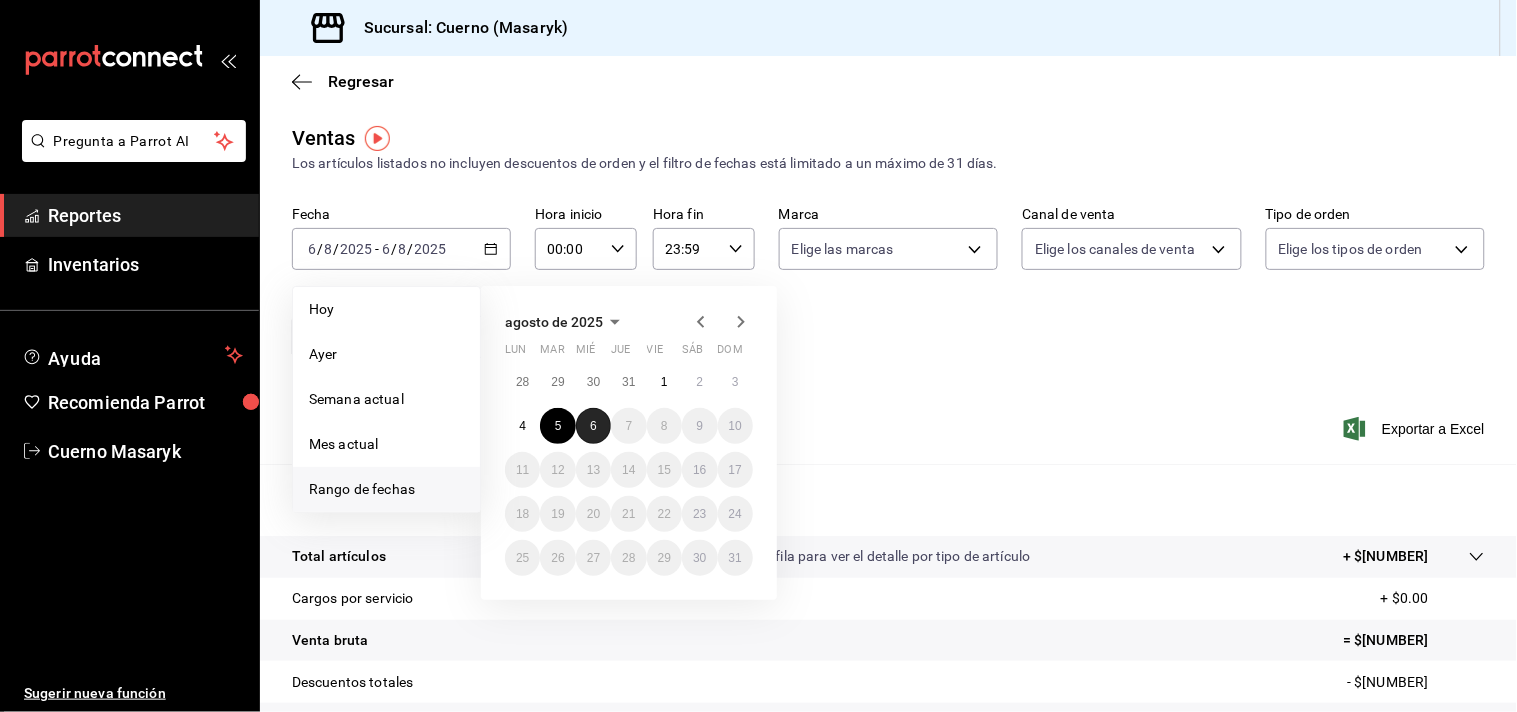 click on "6" at bounding box center [593, 426] 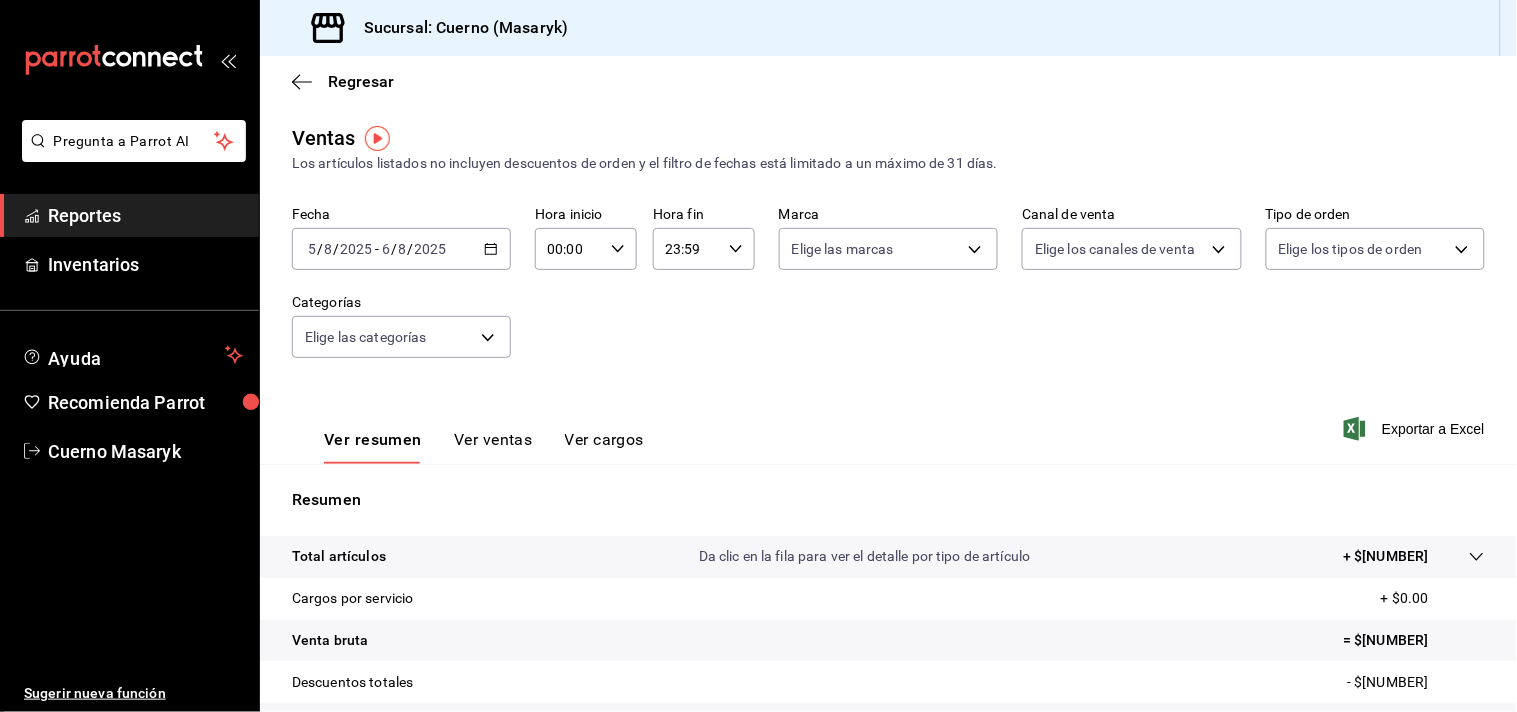 click 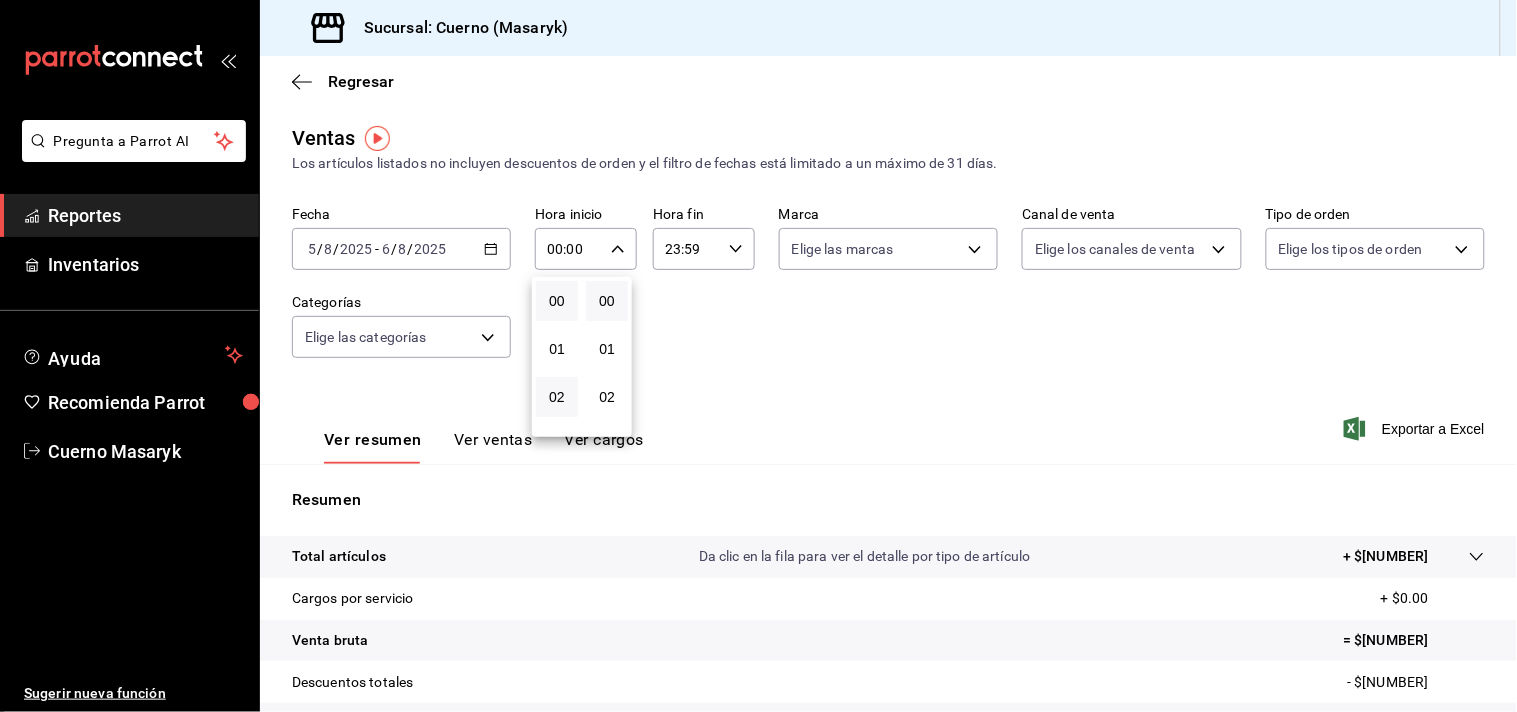 click on "02" at bounding box center (557, 397) 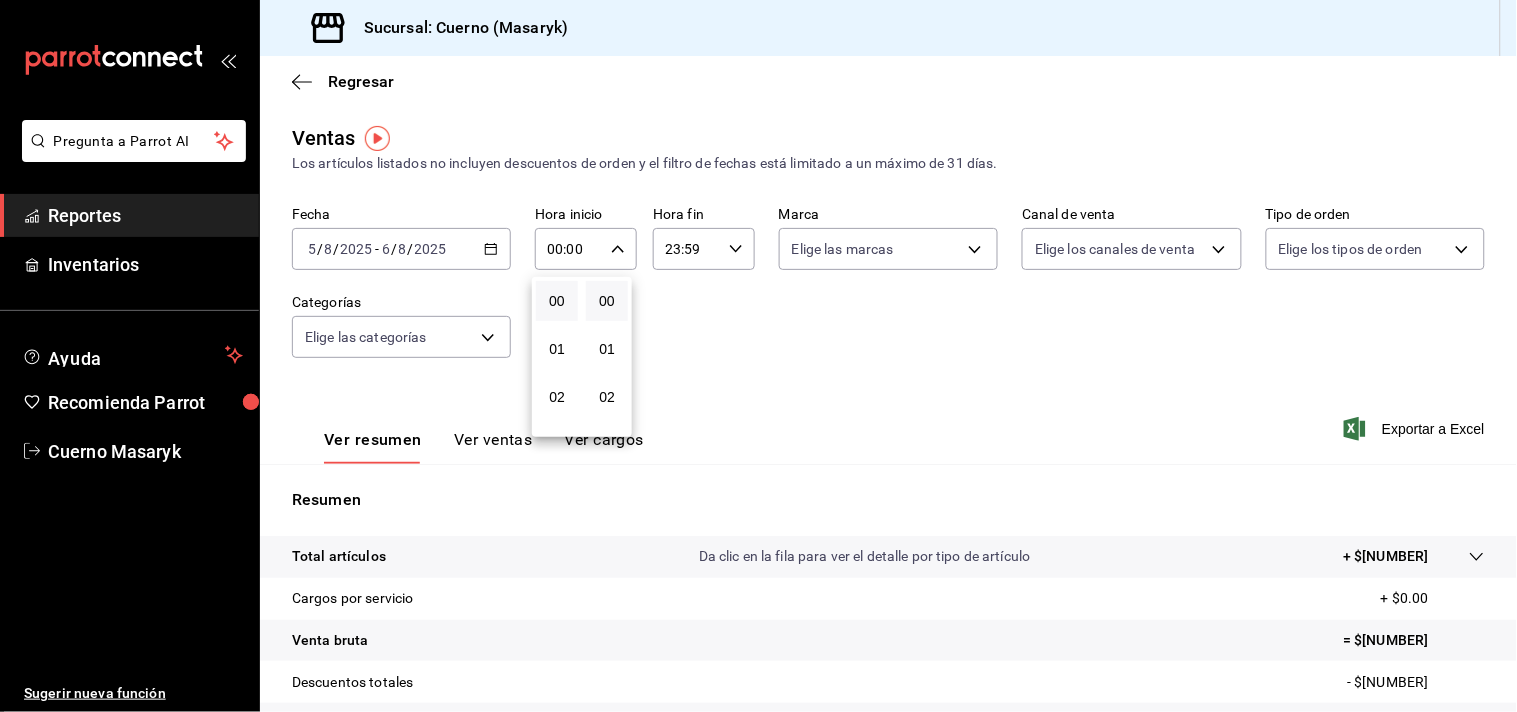type on "02:00" 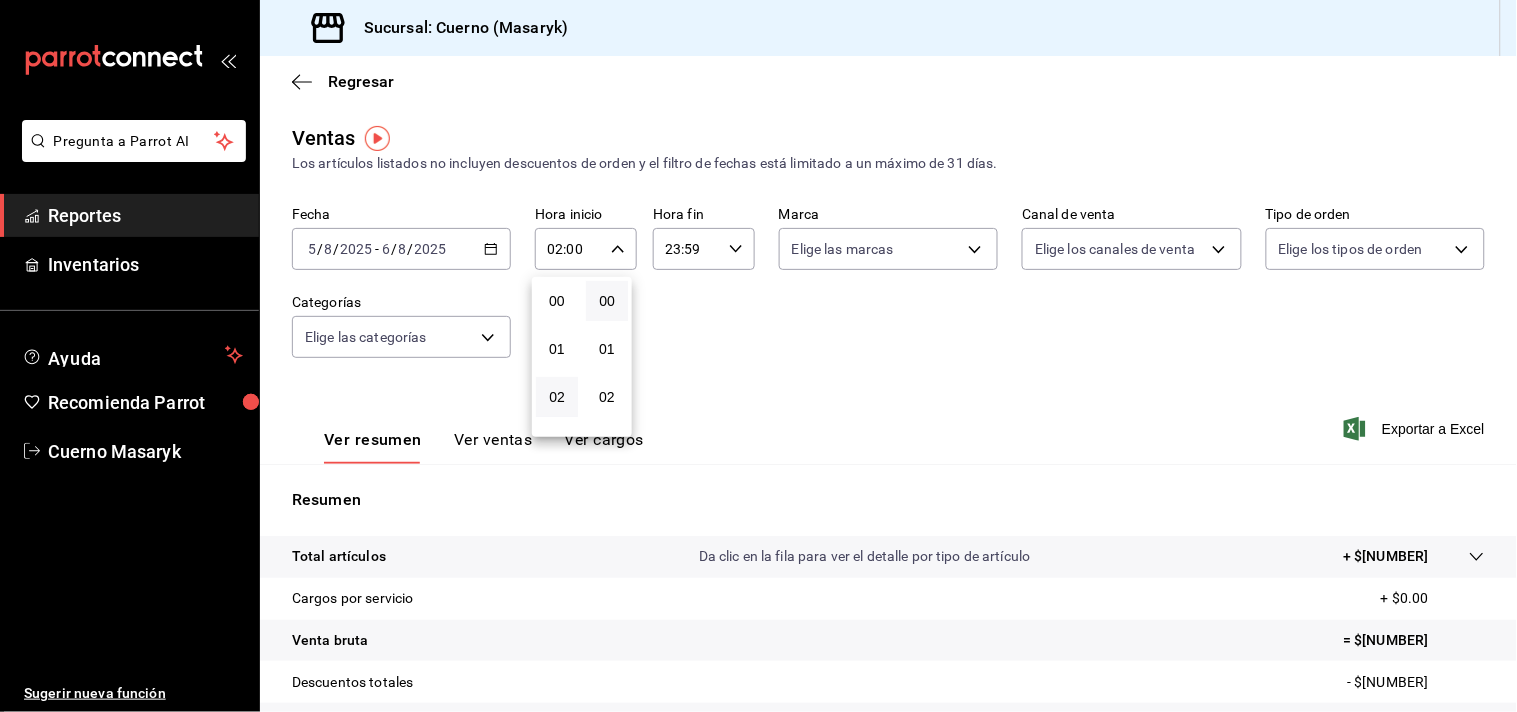 click at bounding box center [758, 356] 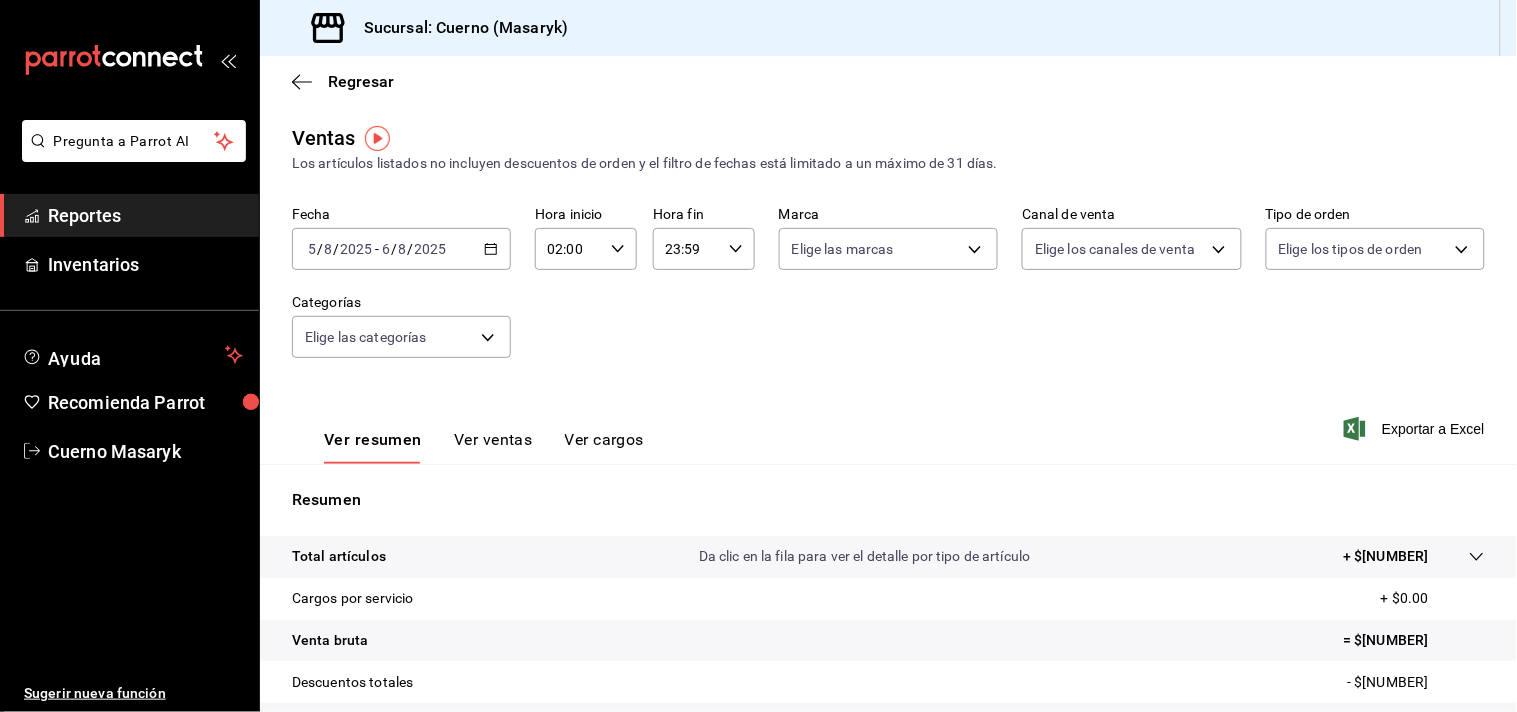 click 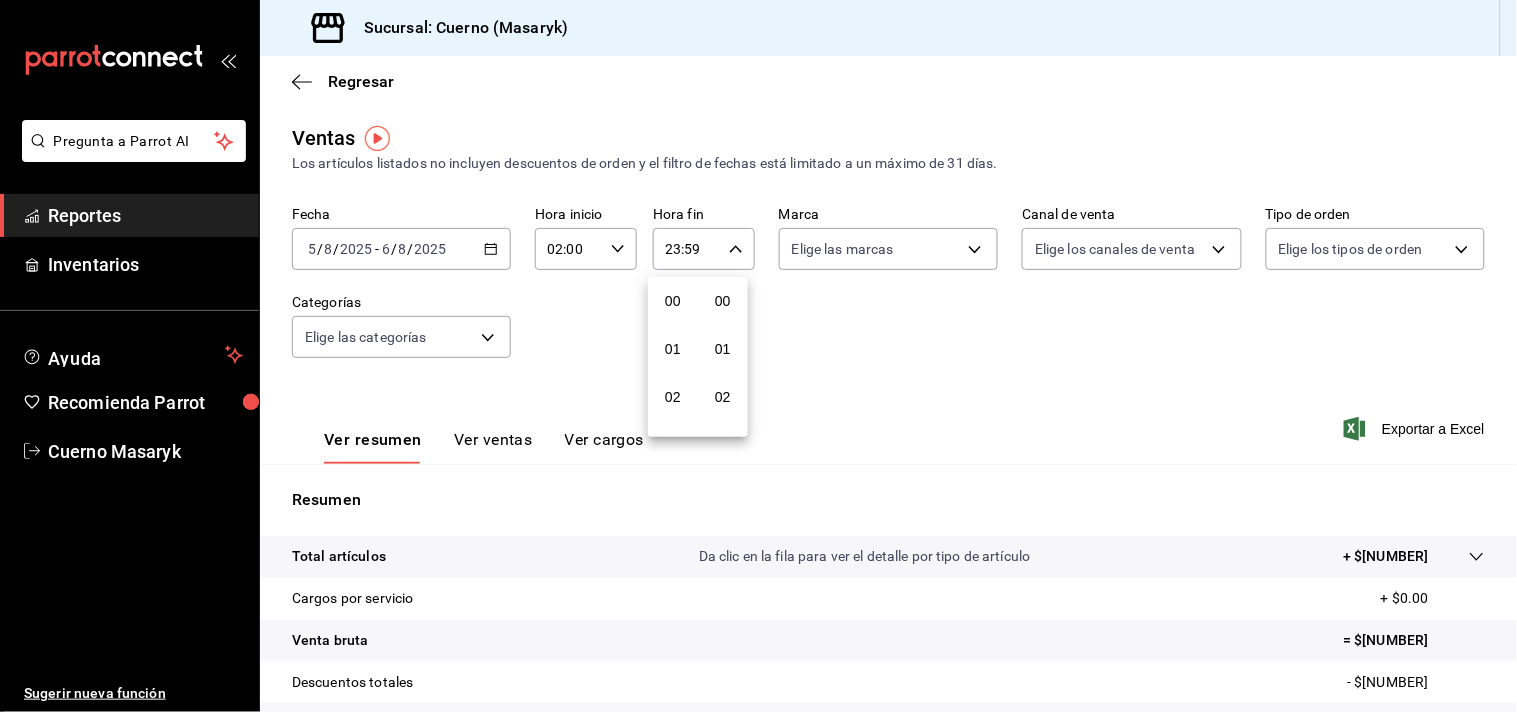 scroll, scrollTop: 981, scrollLeft: 0, axis: vertical 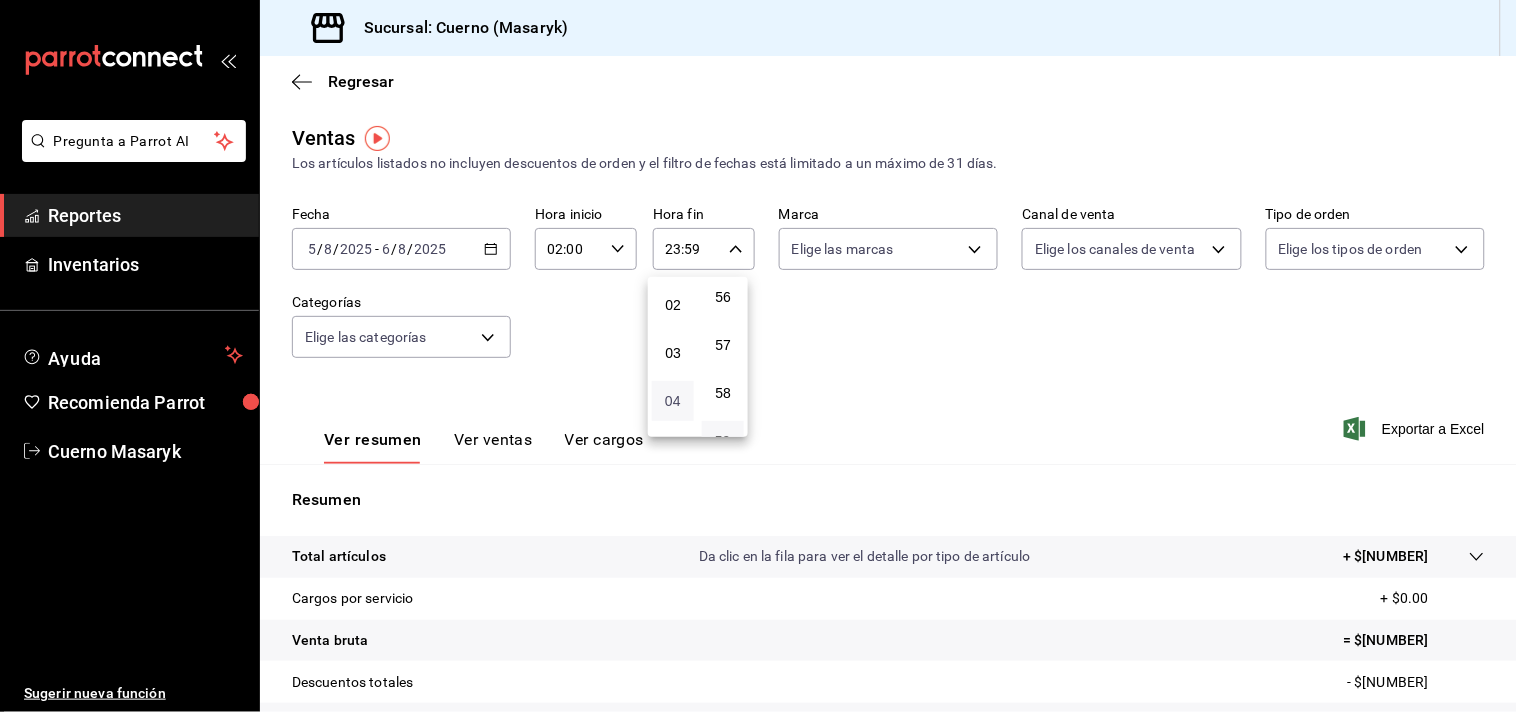 click on "04" at bounding box center [673, 401] 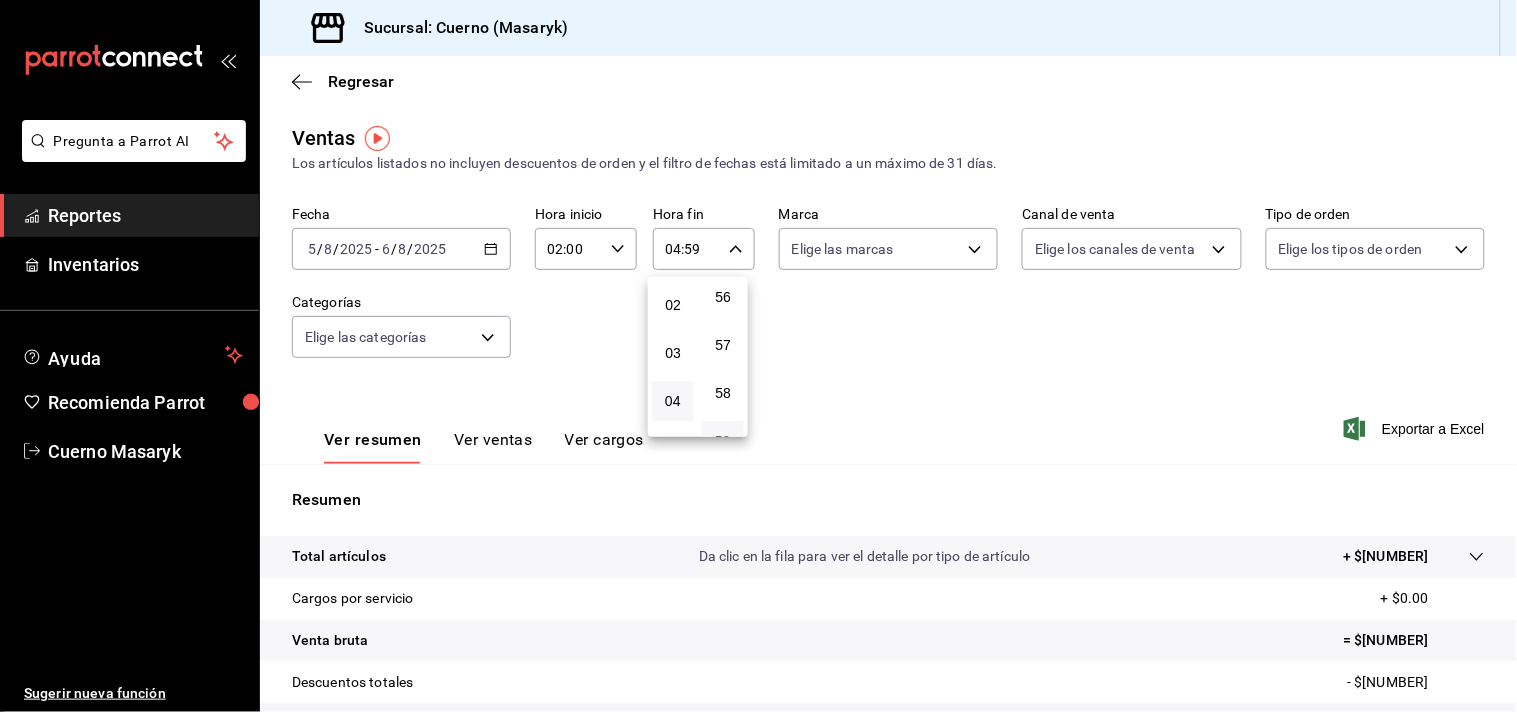 click at bounding box center (758, 356) 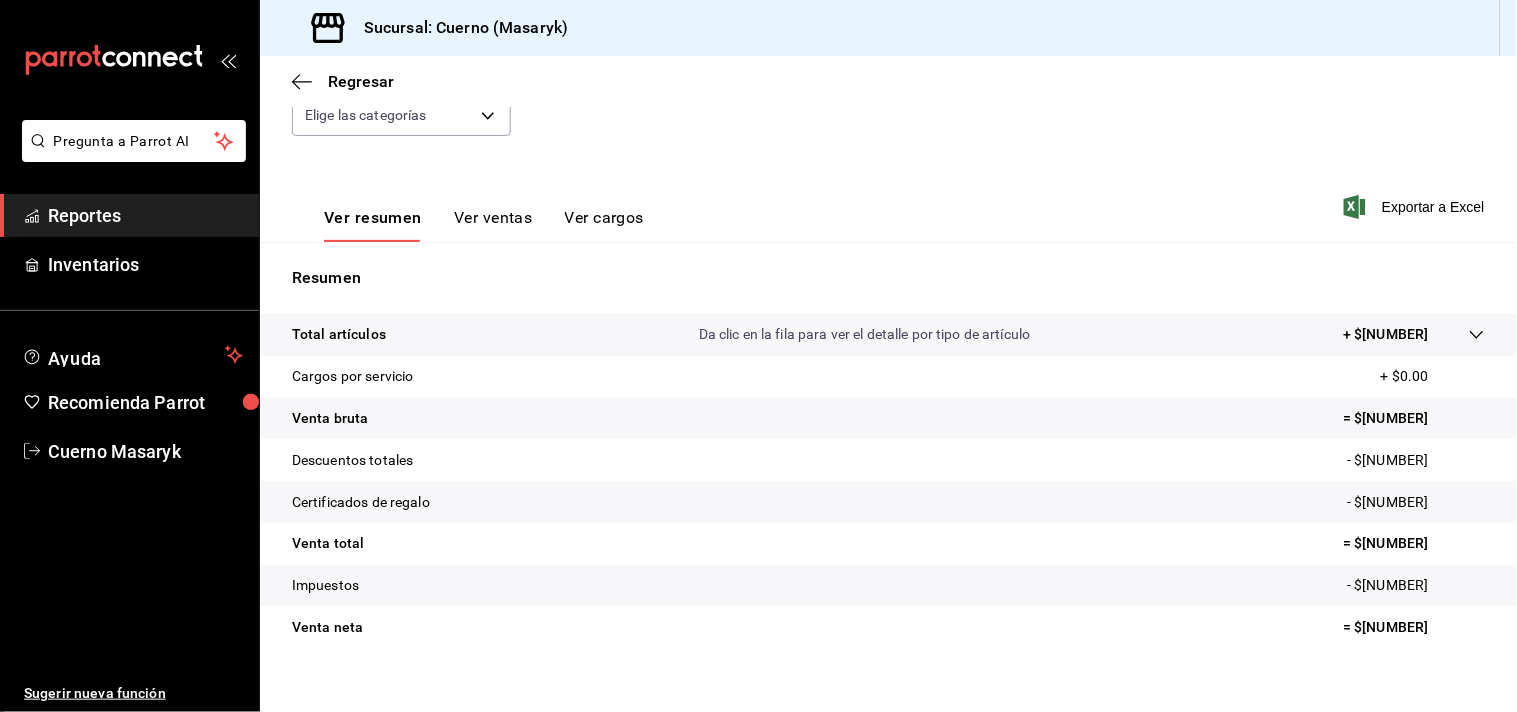 scroll, scrollTop: 246, scrollLeft: 0, axis: vertical 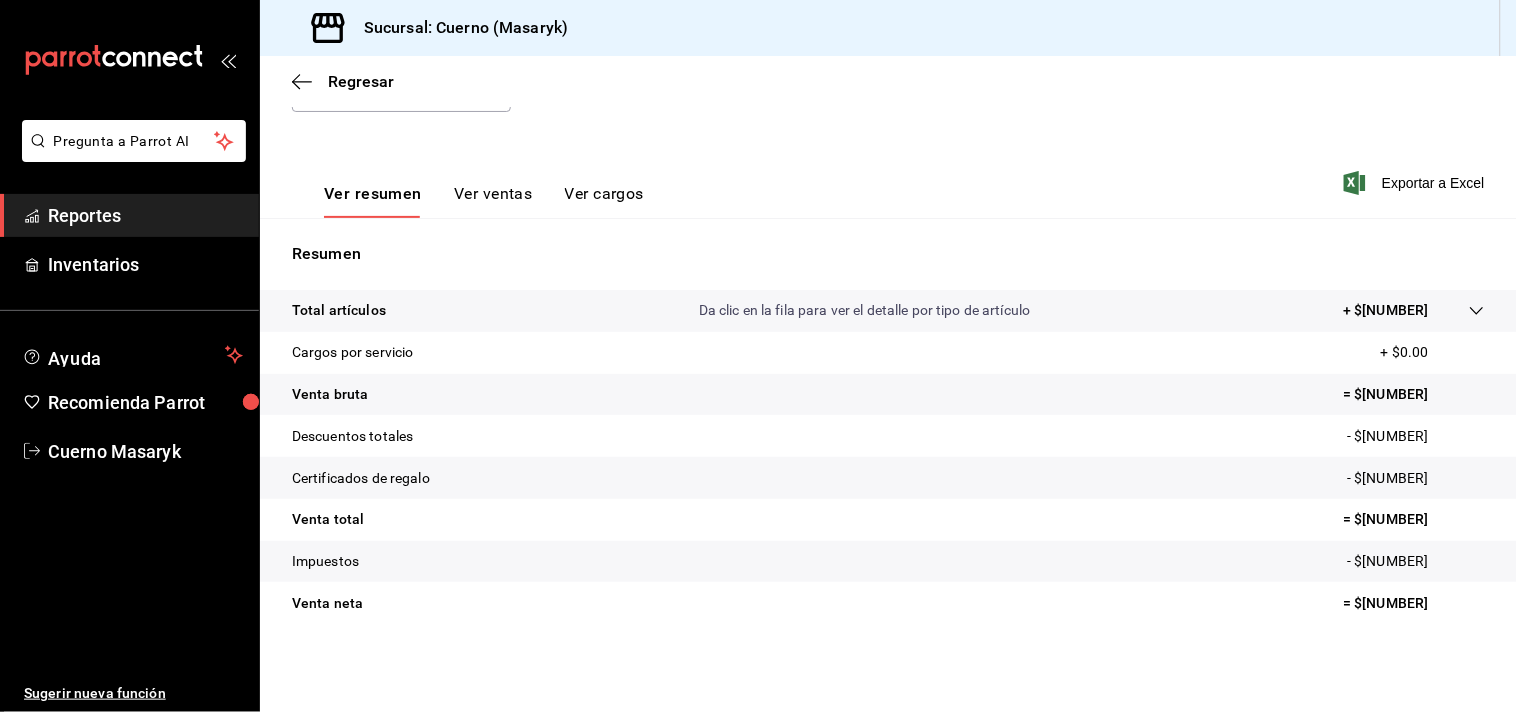 click on "Ver cargos" at bounding box center (605, 201) 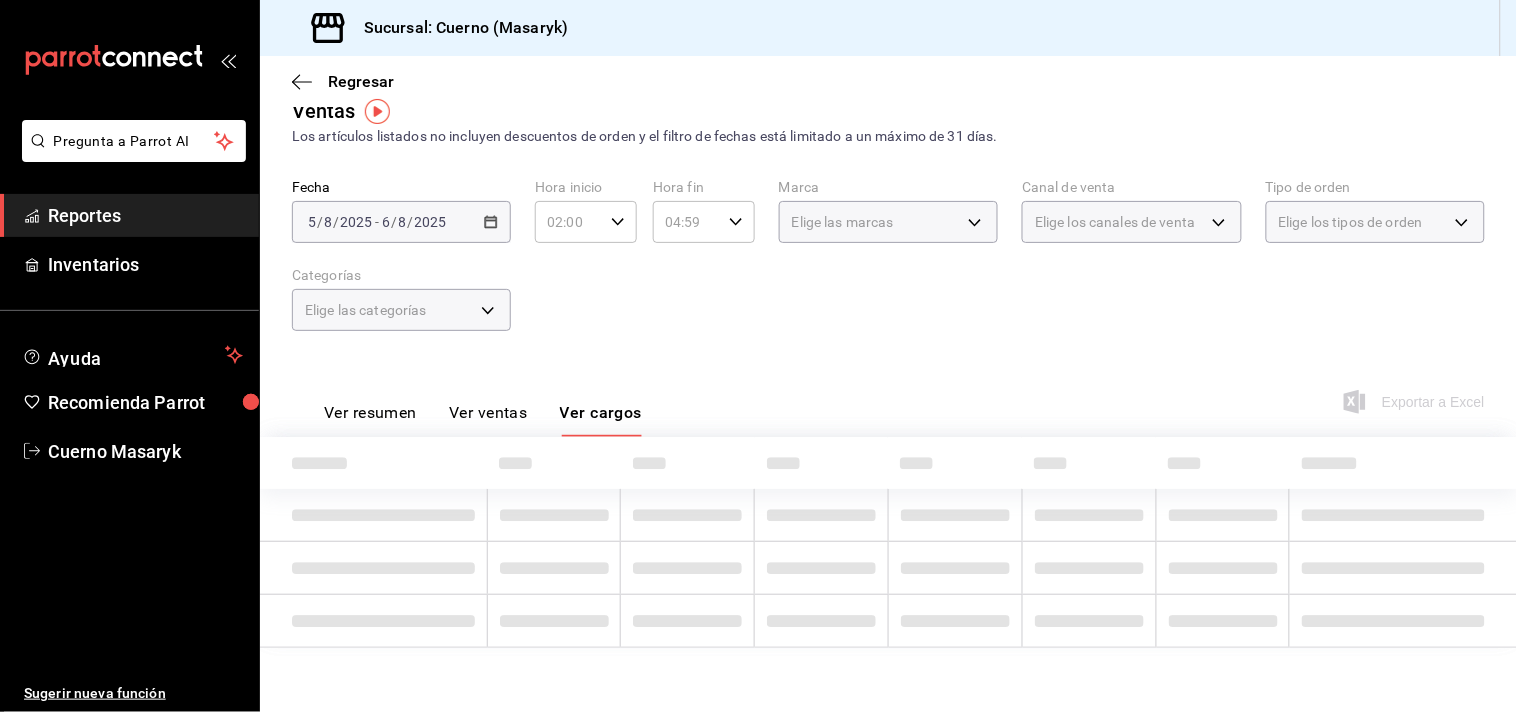 scroll, scrollTop: 125, scrollLeft: 0, axis: vertical 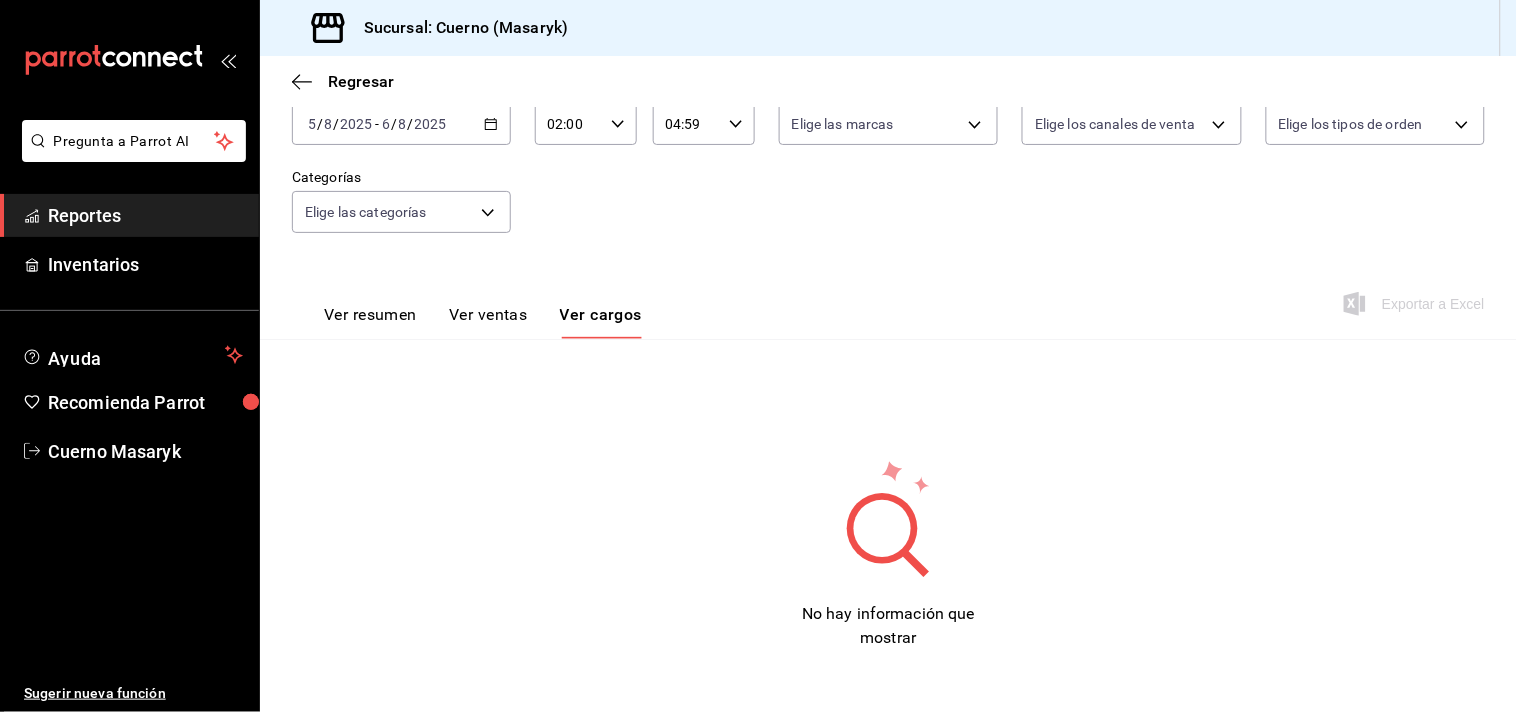 click 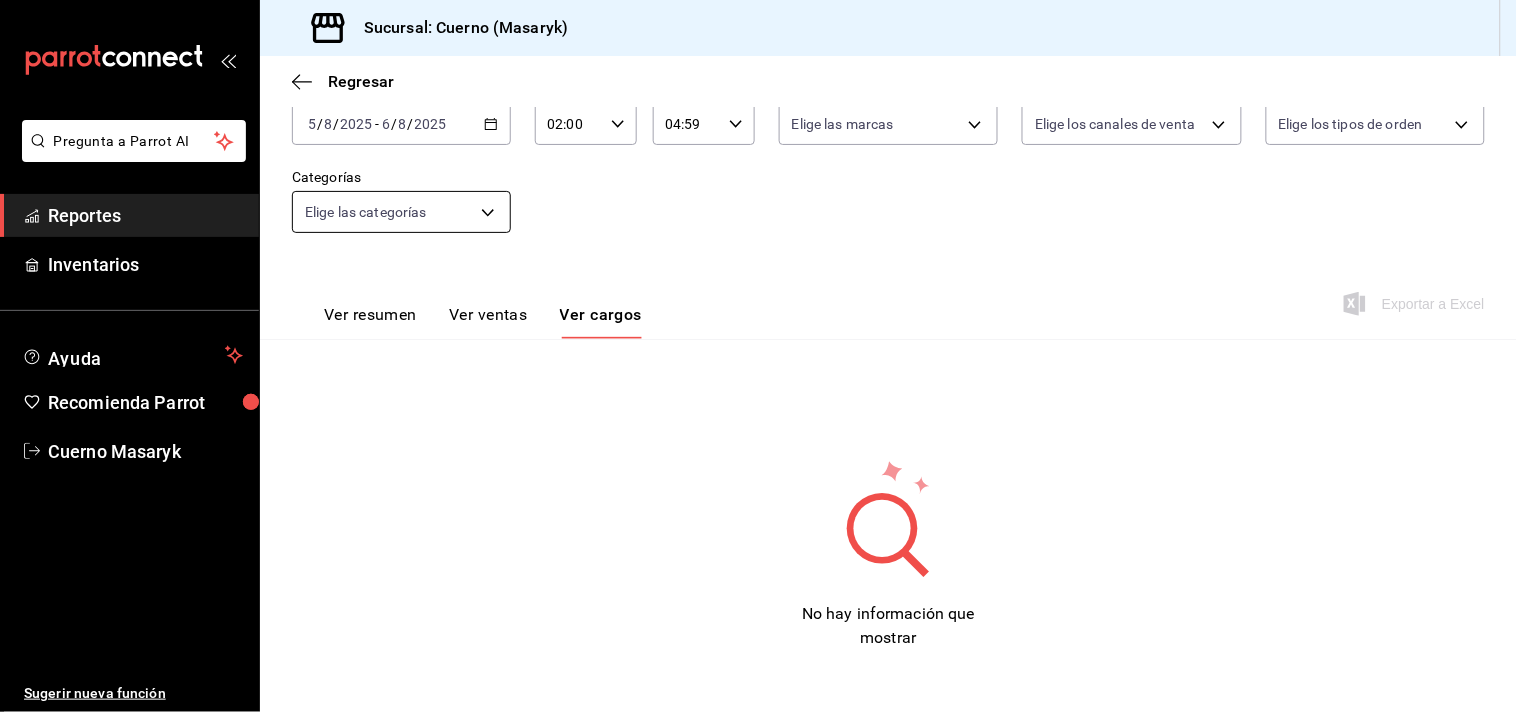 click on "Pregunta a Parrot AI Reportes   Inventarios   Ayuda Recomienda Parrot   Cuerno Masaryk   Sugerir nueva función   Sucursal: Cuerno (Masaryk) Regresar Ventas Los artículos listados no incluyen descuentos de orden y el filtro de fechas está limitado a un máximo de 31 días. Fecha 2025-08-05 5 / 8 / 2025 - 2025-08-06 6 / 8 / 2025 Hora inicio 02:00 Hora inicio Hora fin 04:59 Hora fin Marca Elige las marcas Canal de venta Elige los canales de venta Tipo de orden Elige los tipos de orden Categorías Elige las categorías Ver resumen Ver ventas Ver cargos Exportar a Excel No hay información que mostrar GANA 1 MES GRATIS EN TU SUSCRIPCIÓN AQUÍ ¿Recuerdas cómo empezó tu restaurante?
Hoy puedes ayudar a un colega a tener el mismo cambio que tú viviste.
Recomienda Parrot directamente desde tu Portal Administrador.
Es fácil y rápido.
🎁 Por cada restaurante que se una, ganas 1 mes gratis. Ver video tutorial Ir a video Pregunta a Parrot AI Reportes   Inventarios   Ayuda Recomienda Parrot   Cuerno Masaryk" at bounding box center (758, 356) 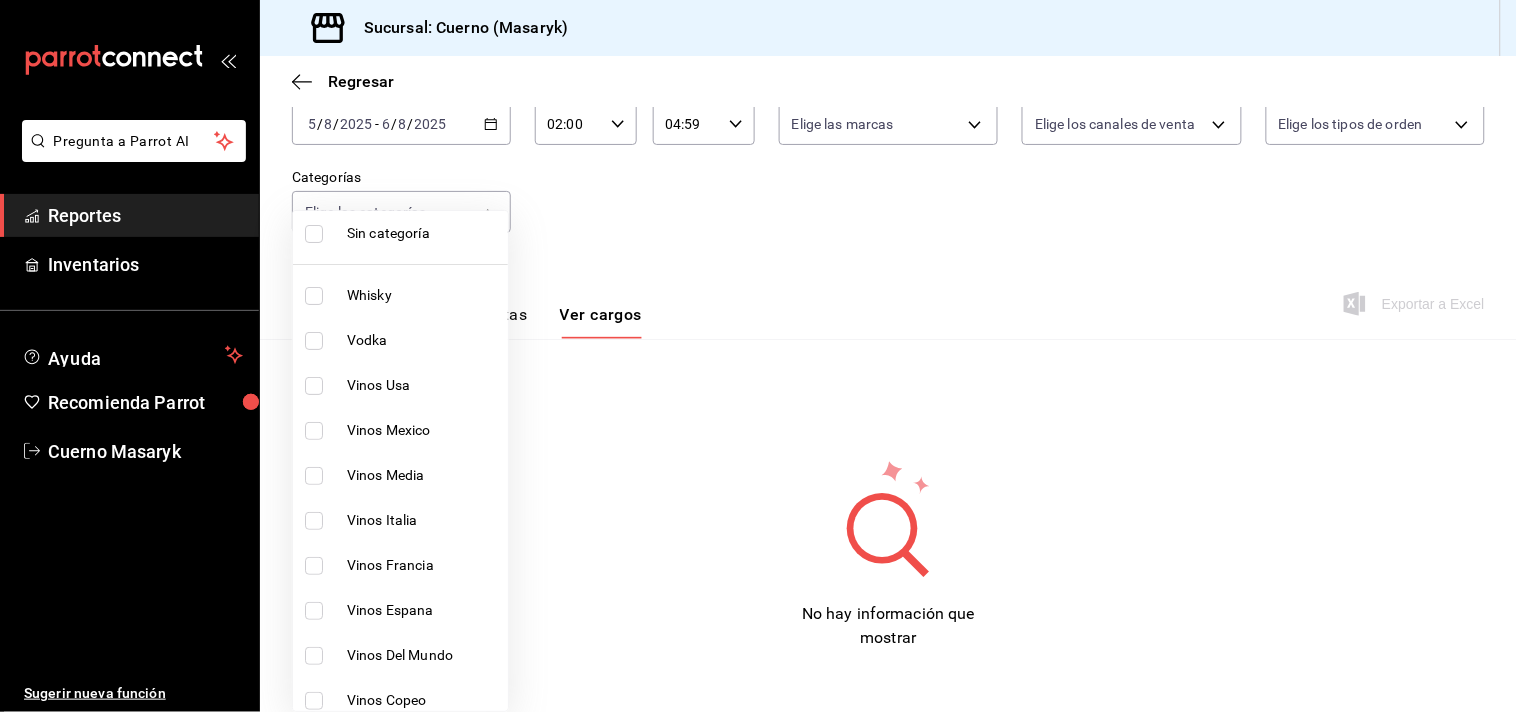 scroll, scrollTop: 0, scrollLeft: 0, axis: both 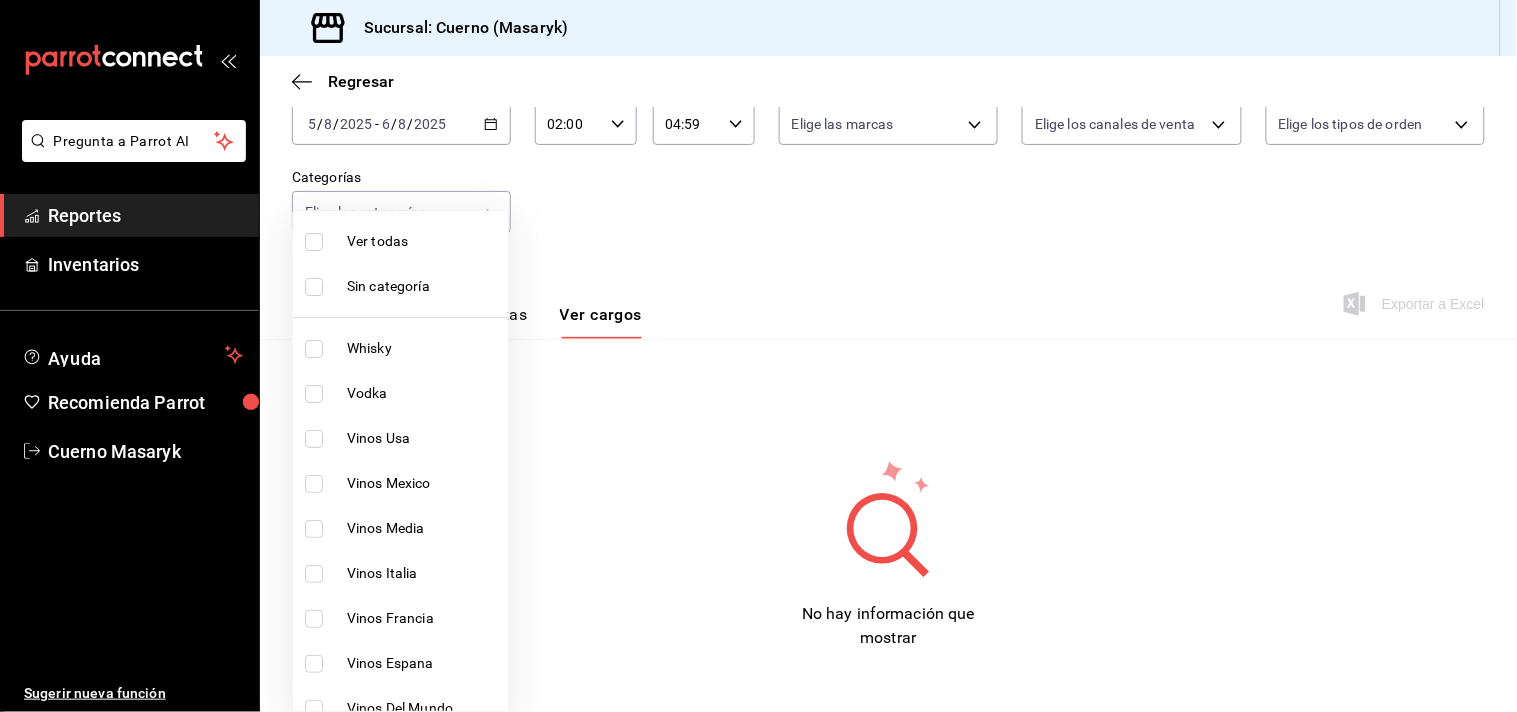 click on "Sin categoría" at bounding box center [423, 286] 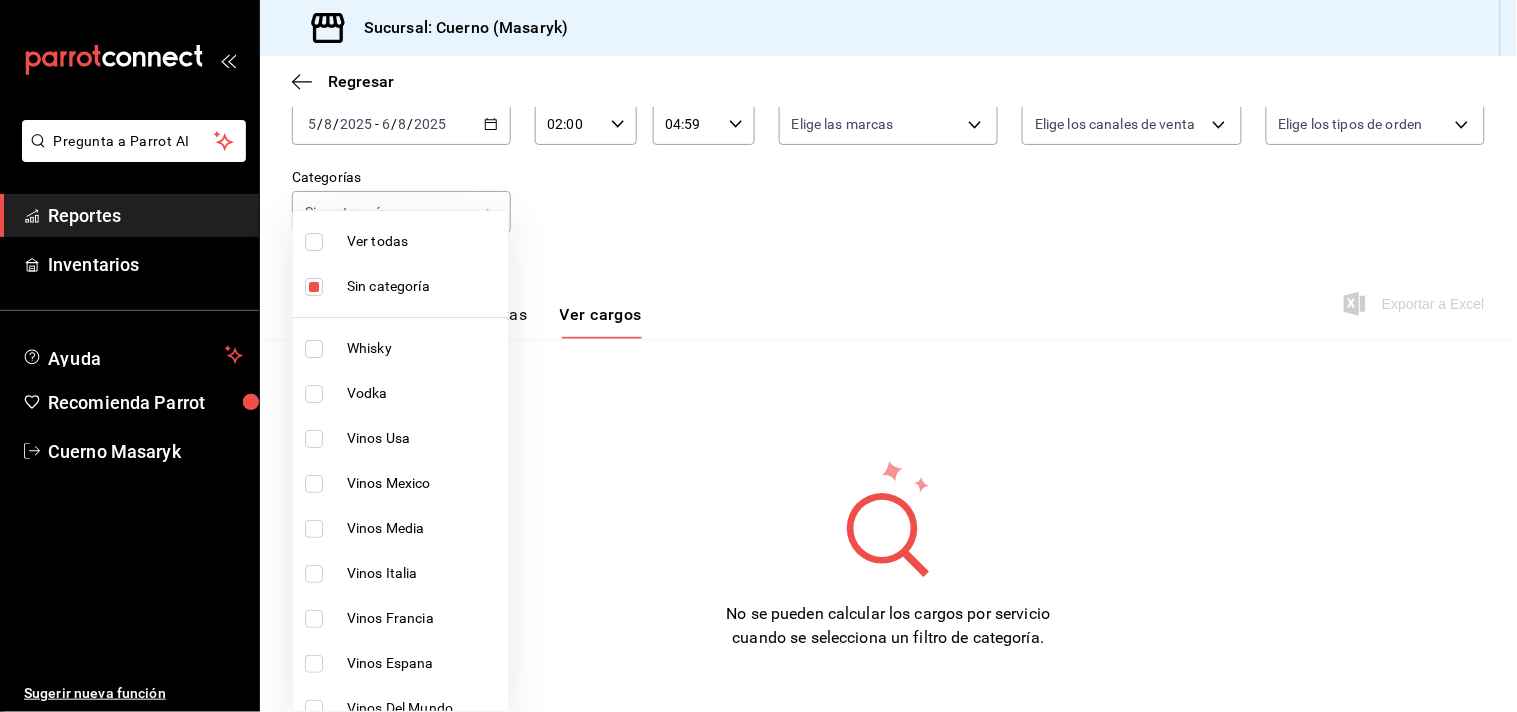 click on "Ver todas" at bounding box center [423, 241] 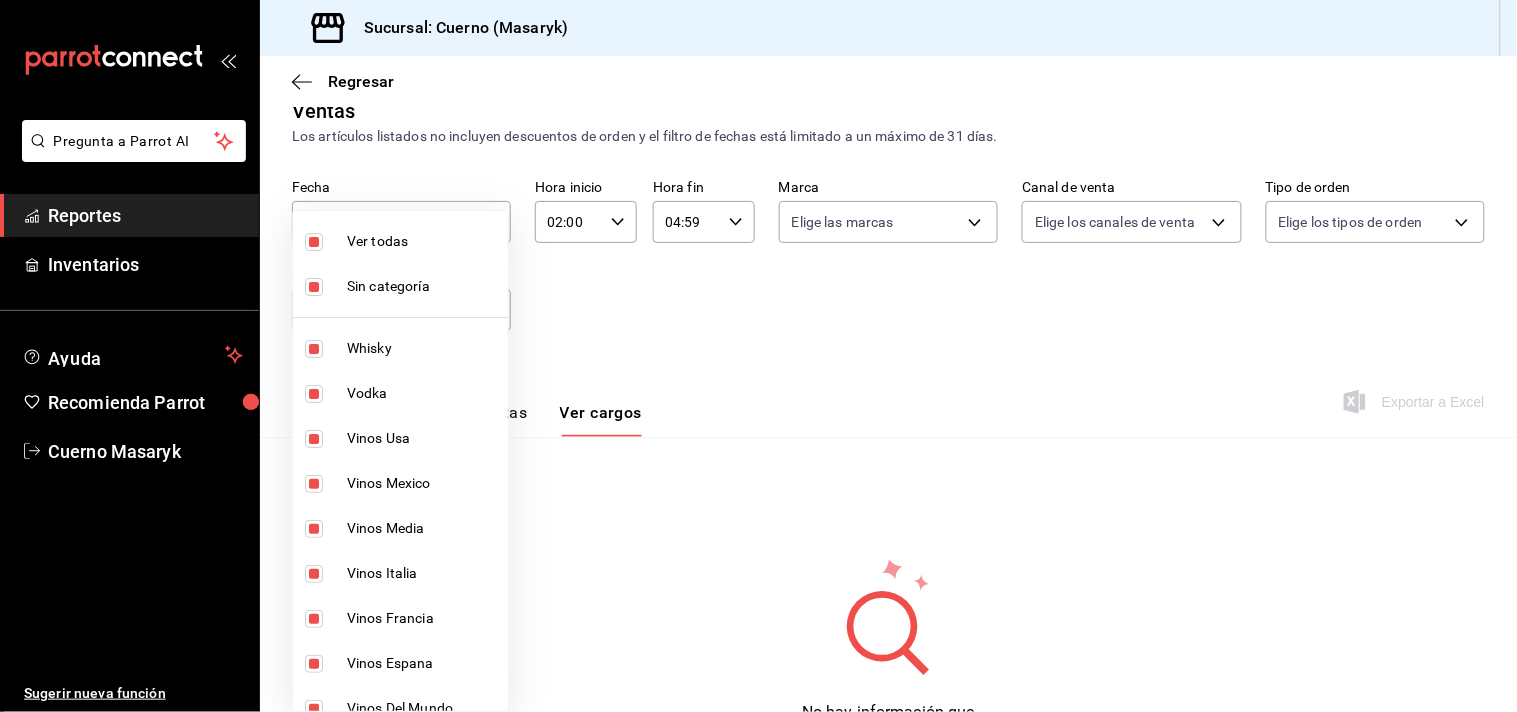 scroll, scrollTop: 125, scrollLeft: 0, axis: vertical 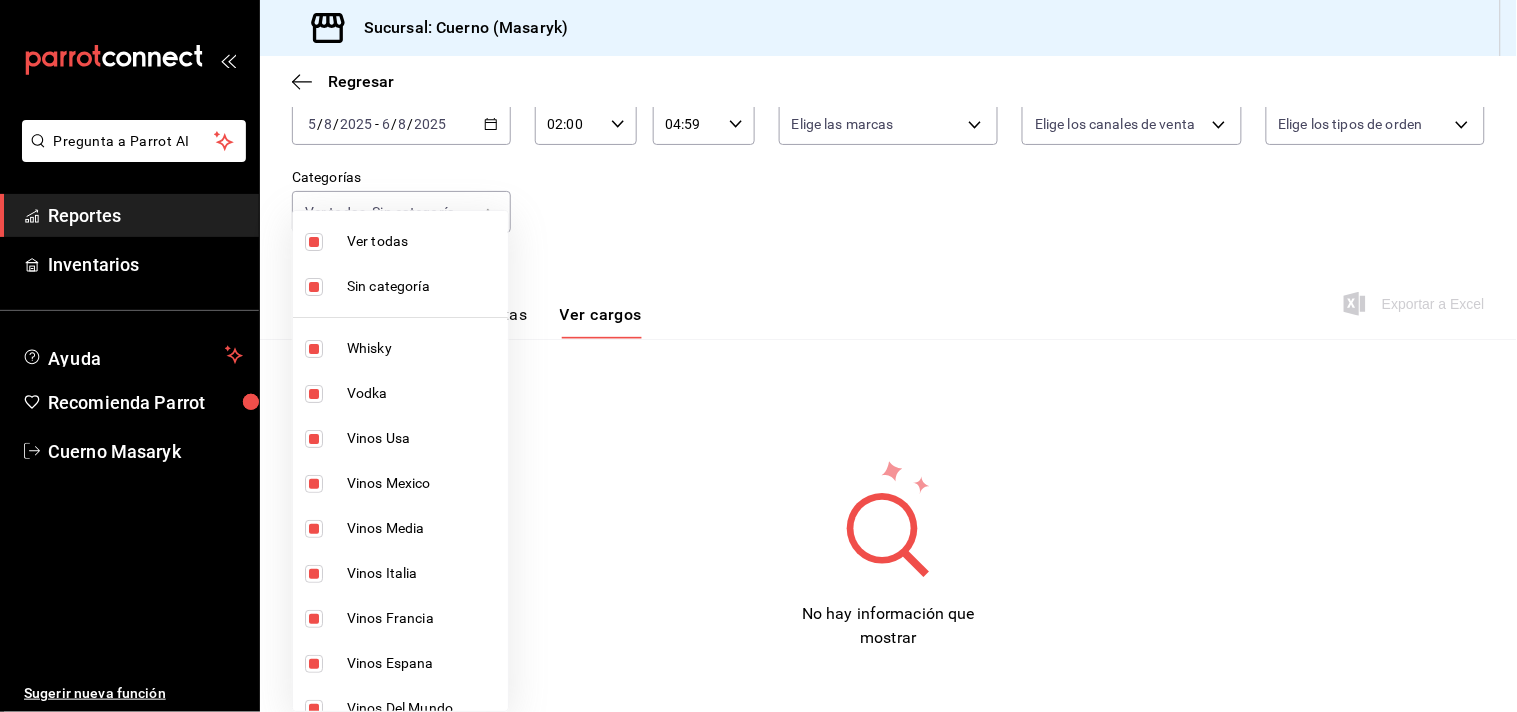click on "Vinos Mexico" at bounding box center [423, 483] 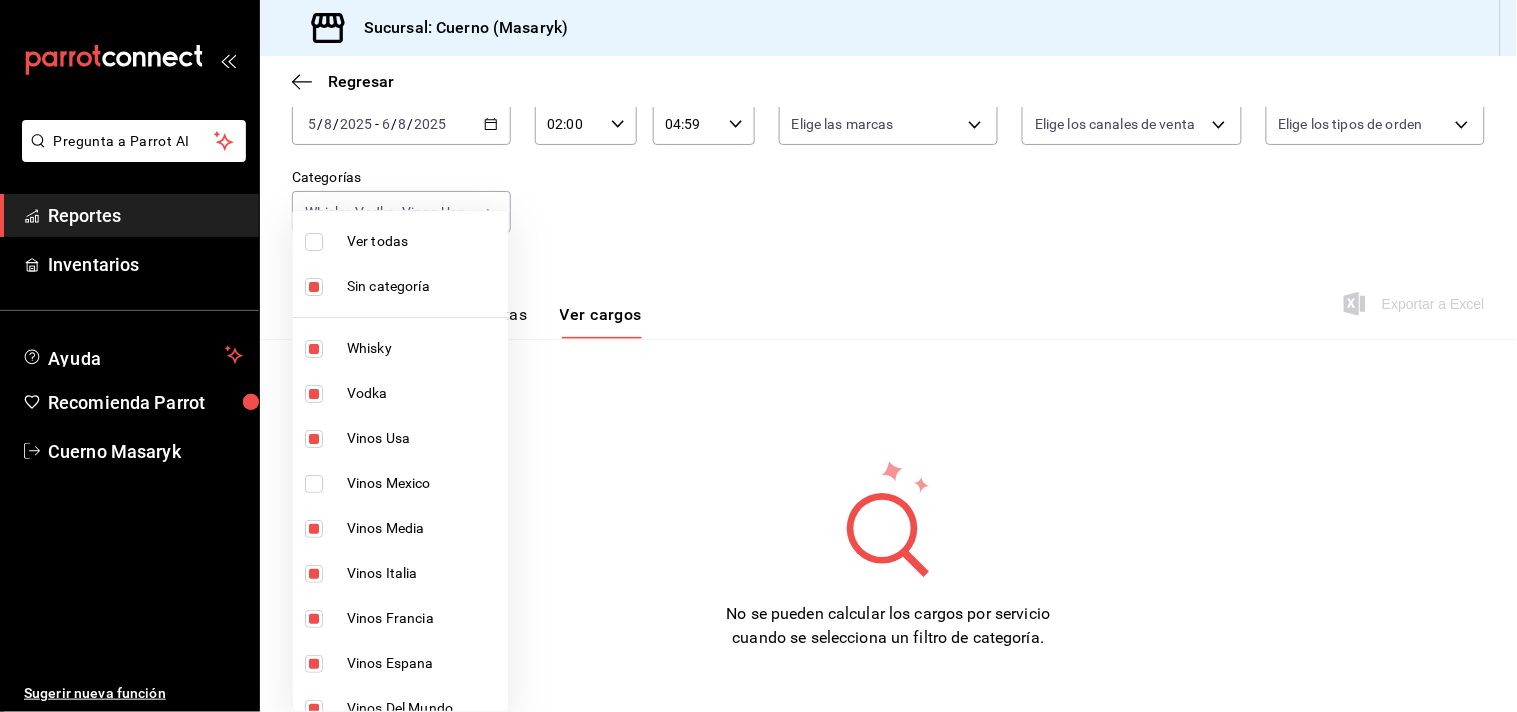 click at bounding box center (758, 356) 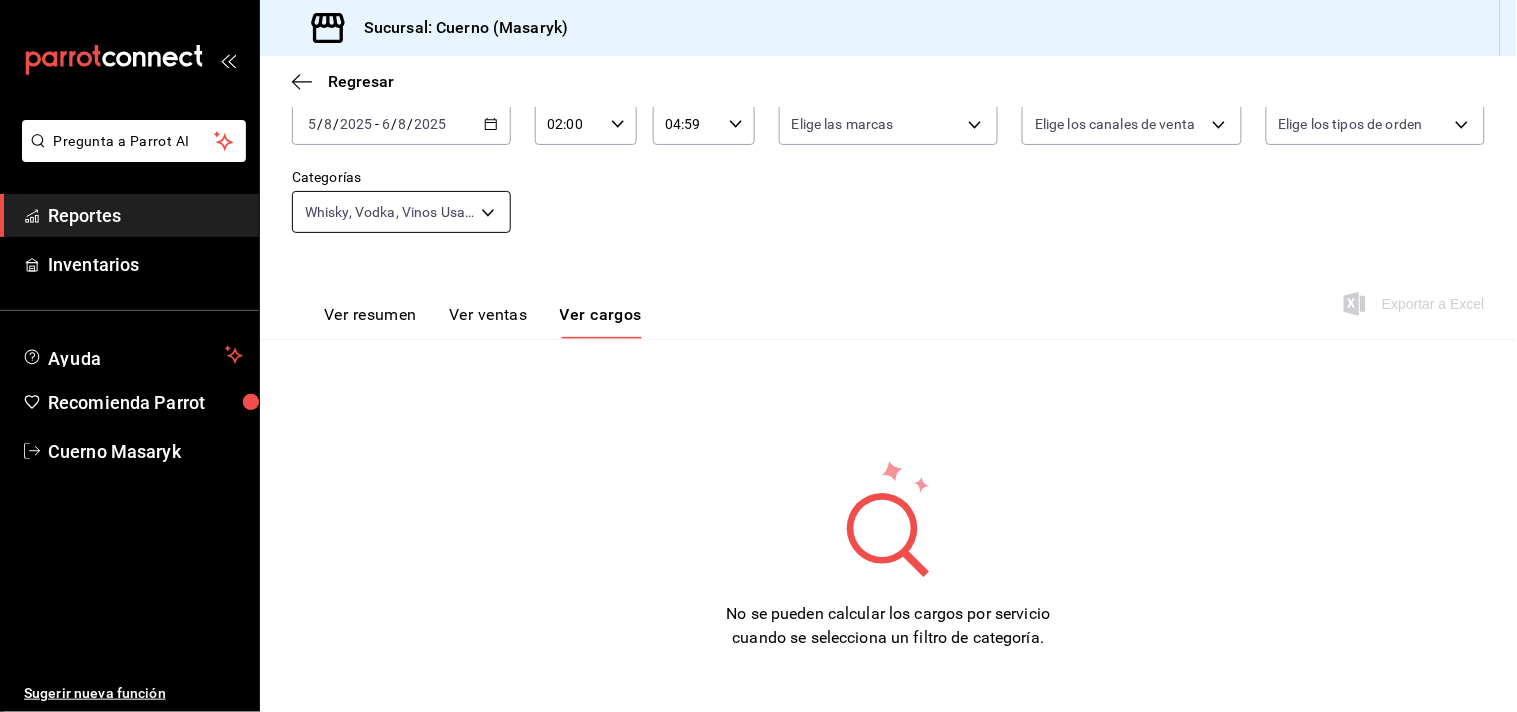 click on "Pregunta a Parrot AI Reportes   Inventarios   Ayuda Recomienda Parrot   Cuerno Masaryk   Sugerir nueva función   Sucursal: Cuerno (Masaryk) Regresar Ventas Los artículos listados no incluyen descuentos de orden y el filtro de fechas está limitado a un máximo de 31 días. Fecha 2025-08-05 5 / 8 / 2025 - 2025-08-06 6 / 8 / 2025 Hora inicio 02:00 Hora inicio Hora fin 04:59 Hora fin Marca Elige las marcas Canal de venta Elige los canales de venta Tipo de orden Elige los tipos de orden Categorías Ver resumen Ver ventas Ver cargos Exportar a Excel No se pueden calcular los cargos por servicio cuando se selecciona un filtro de categoría. GANA 1 MES GRATIS EN TU SUSCRIPCIÓN AQUÍ ¿Recuerdas cómo empezó tu restaurante?
Hoy puedes ayudar a un colega a tener el mismo cambio que tú viviste.
Recomienda Parrot directamente desde tu Portal Administrador.
Es fácil y rápido.
🎁 Por cada restaurante que se una, ganas 1 mes gratis. Ver video tutorial Ir a video Pregunta a Parrot AI Reportes   Inventarios" at bounding box center [758, 356] 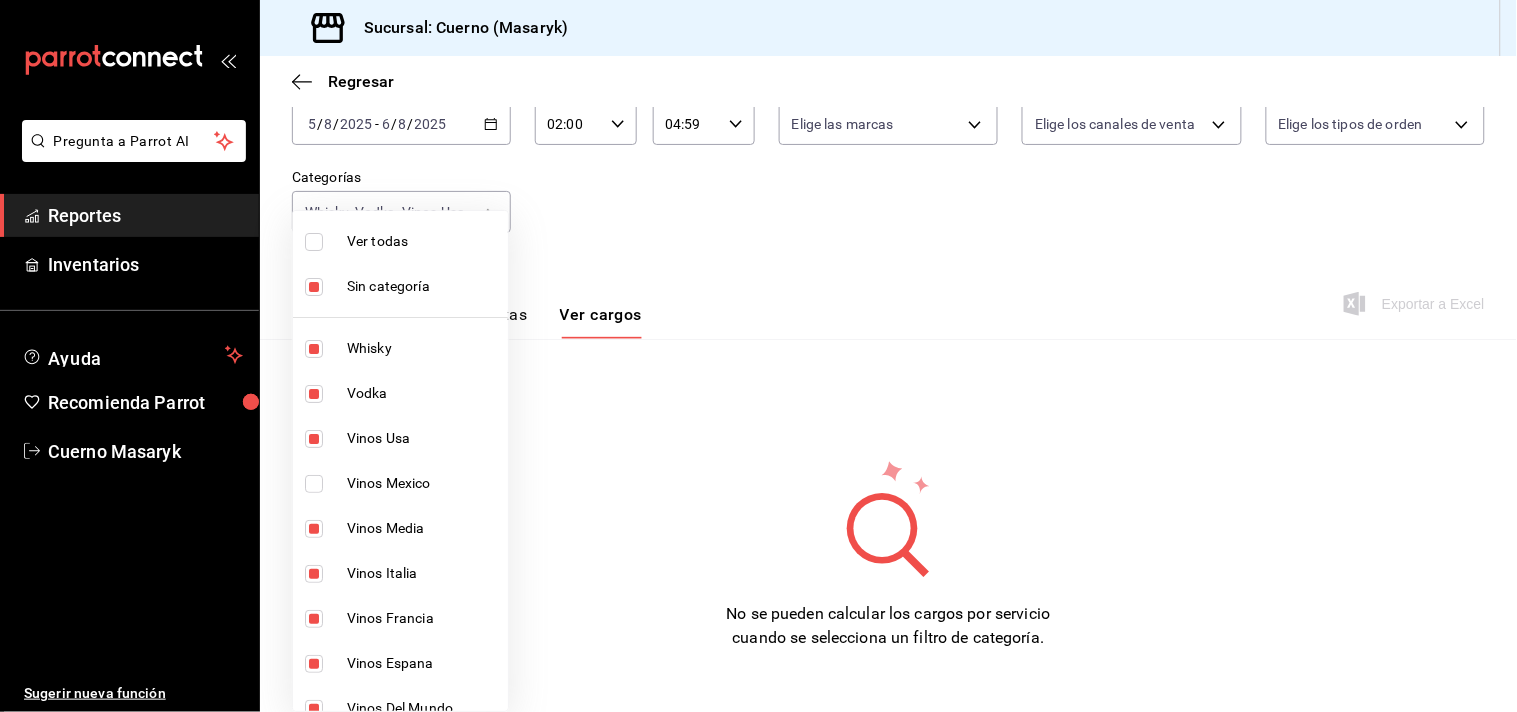 click on "Sin categoría" at bounding box center [400, 286] 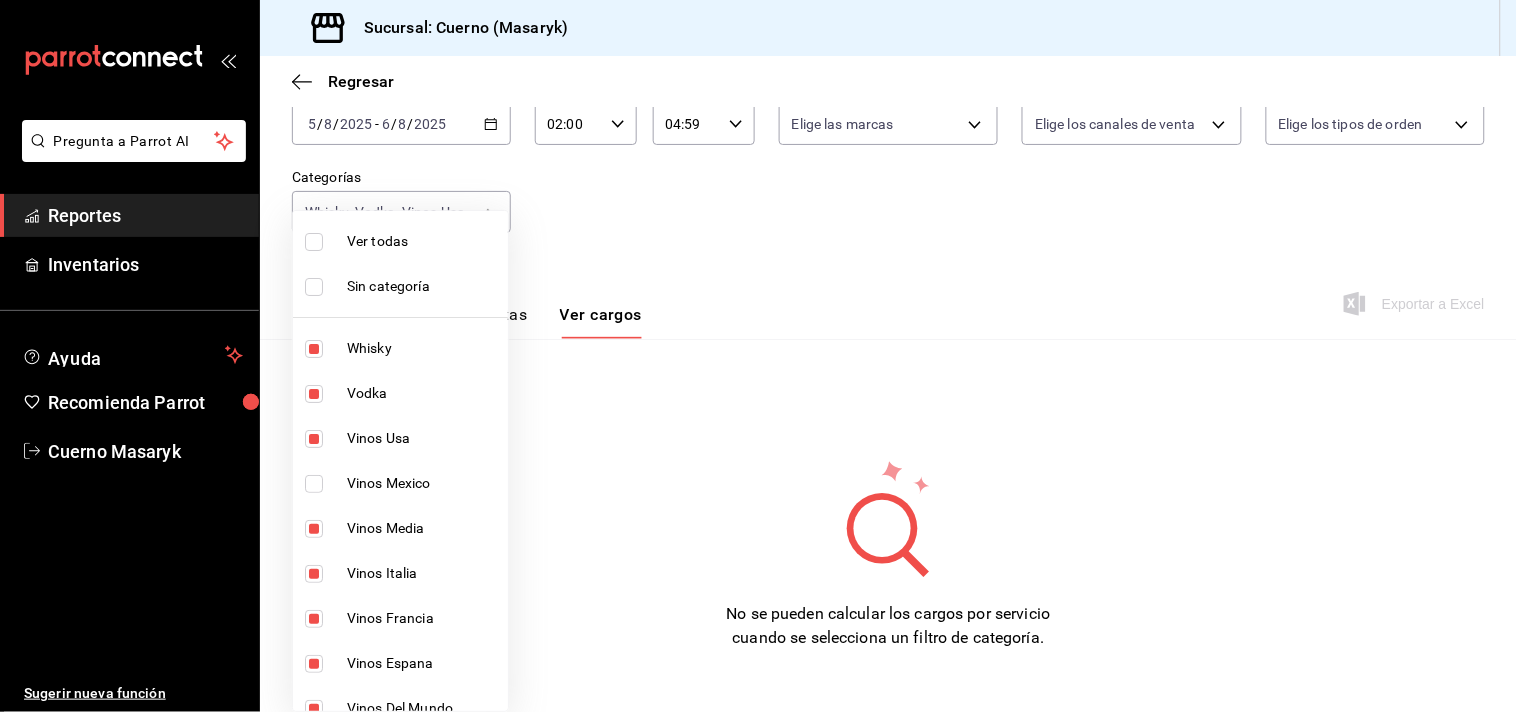 click on "Ver todas" at bounding box center (423, 241) 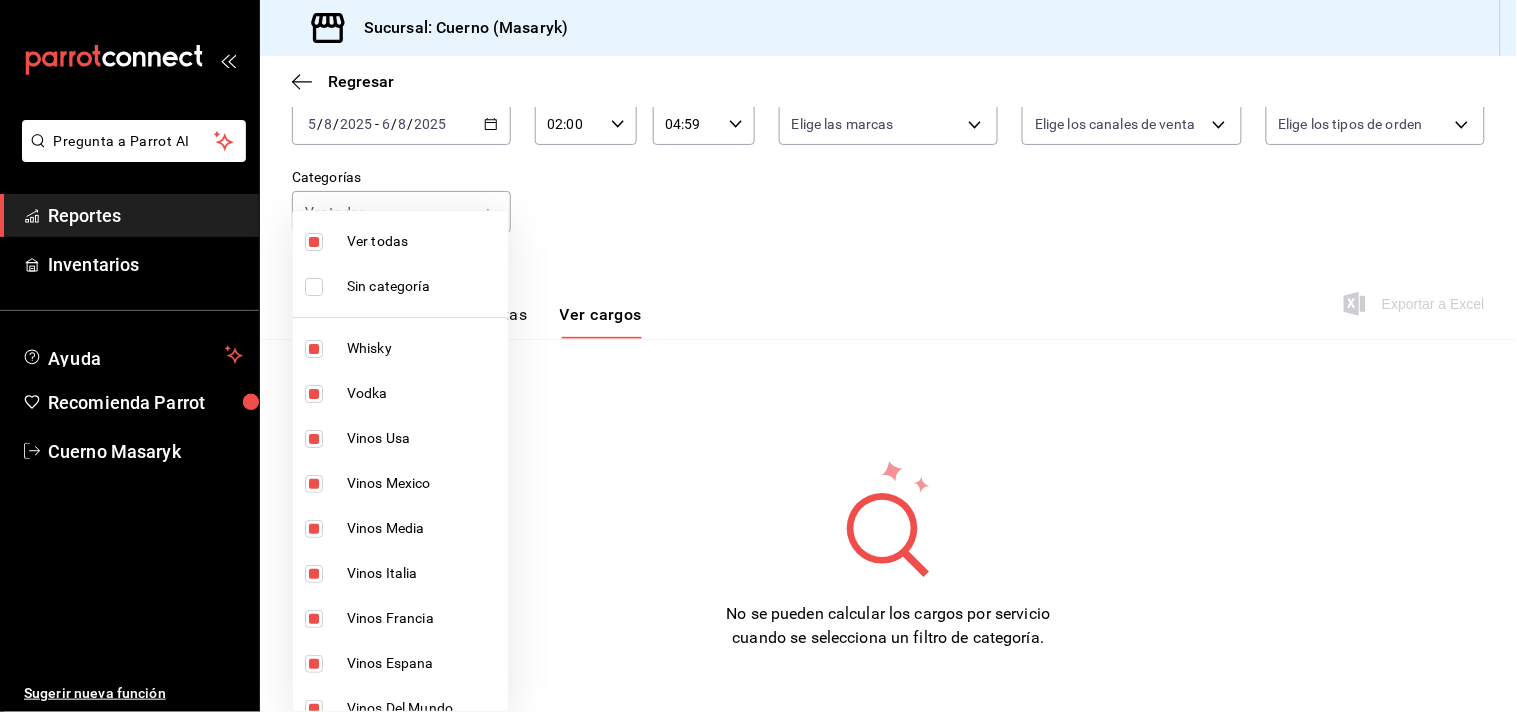 click on "Ver todas" at bounding box center [423, 241] 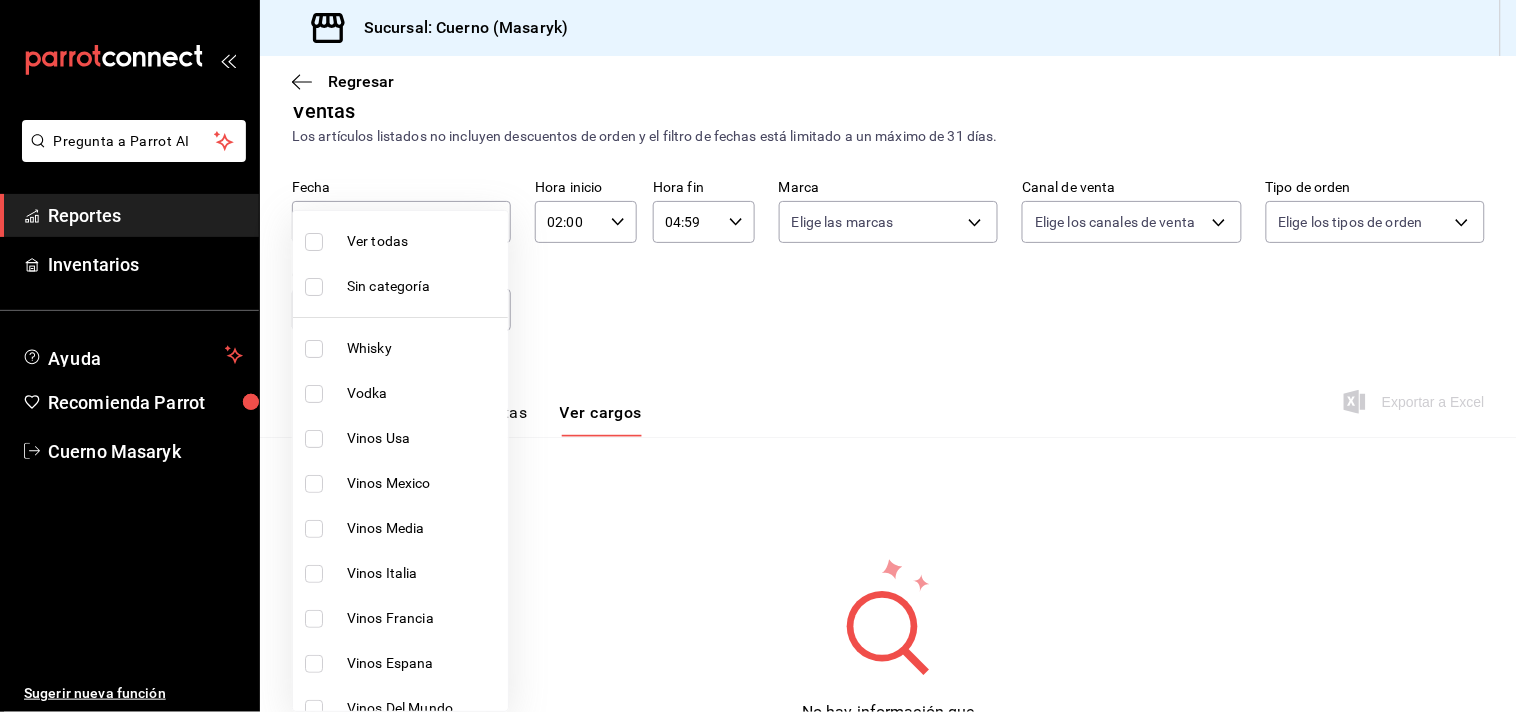 scroll, scrollTop: 125, scrollLeft: 0, axis: vertical 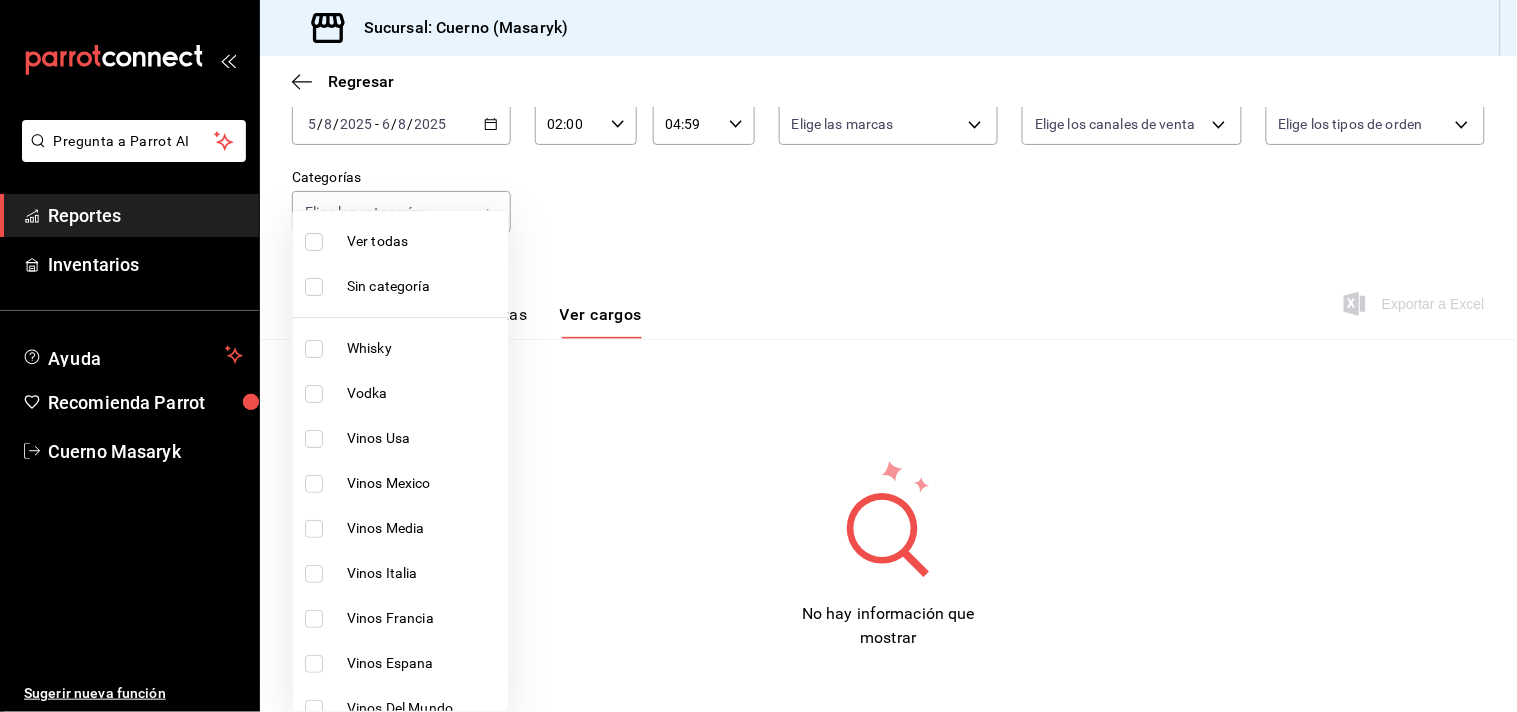 click on "Vinos Media" at bounding box center [423, 528] 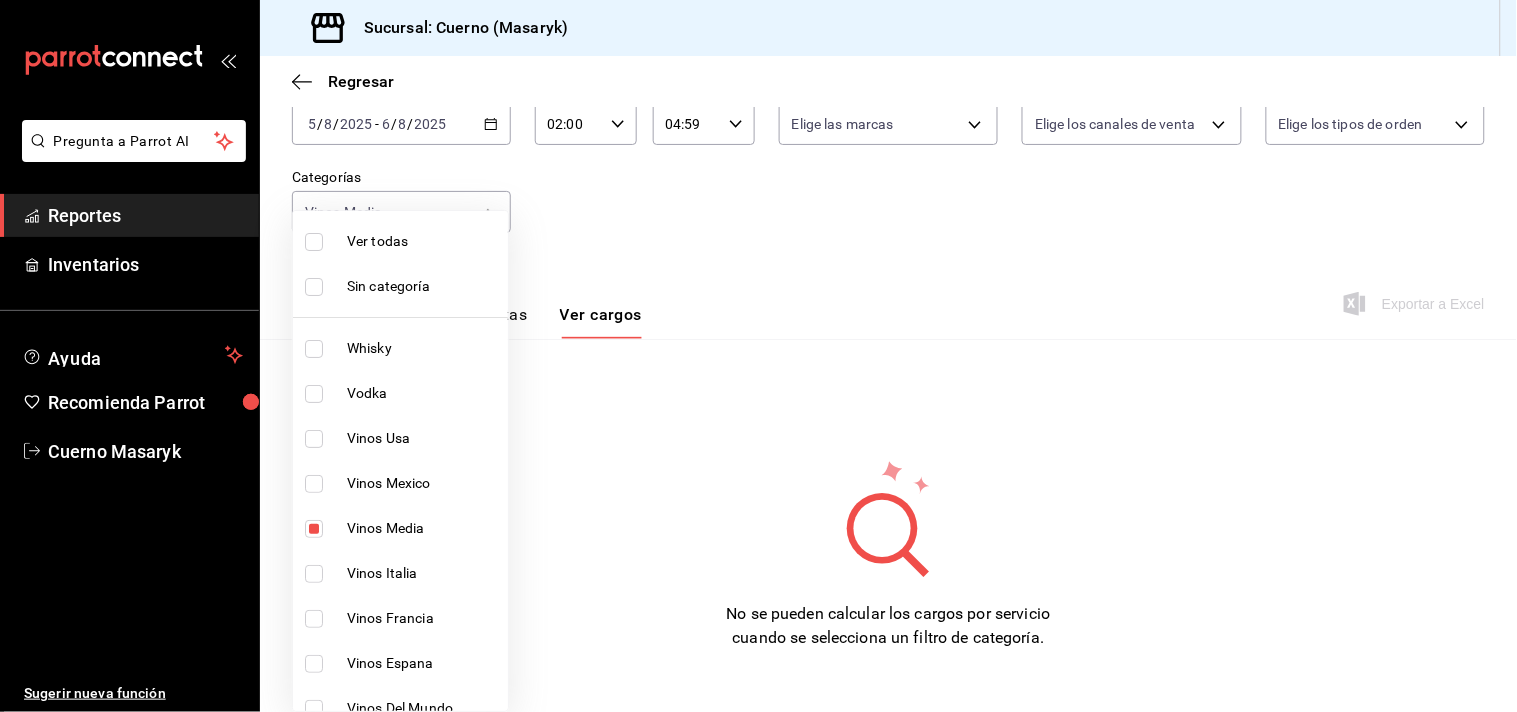 click on "Vinos Mexico" at bounding box center [423, 483] 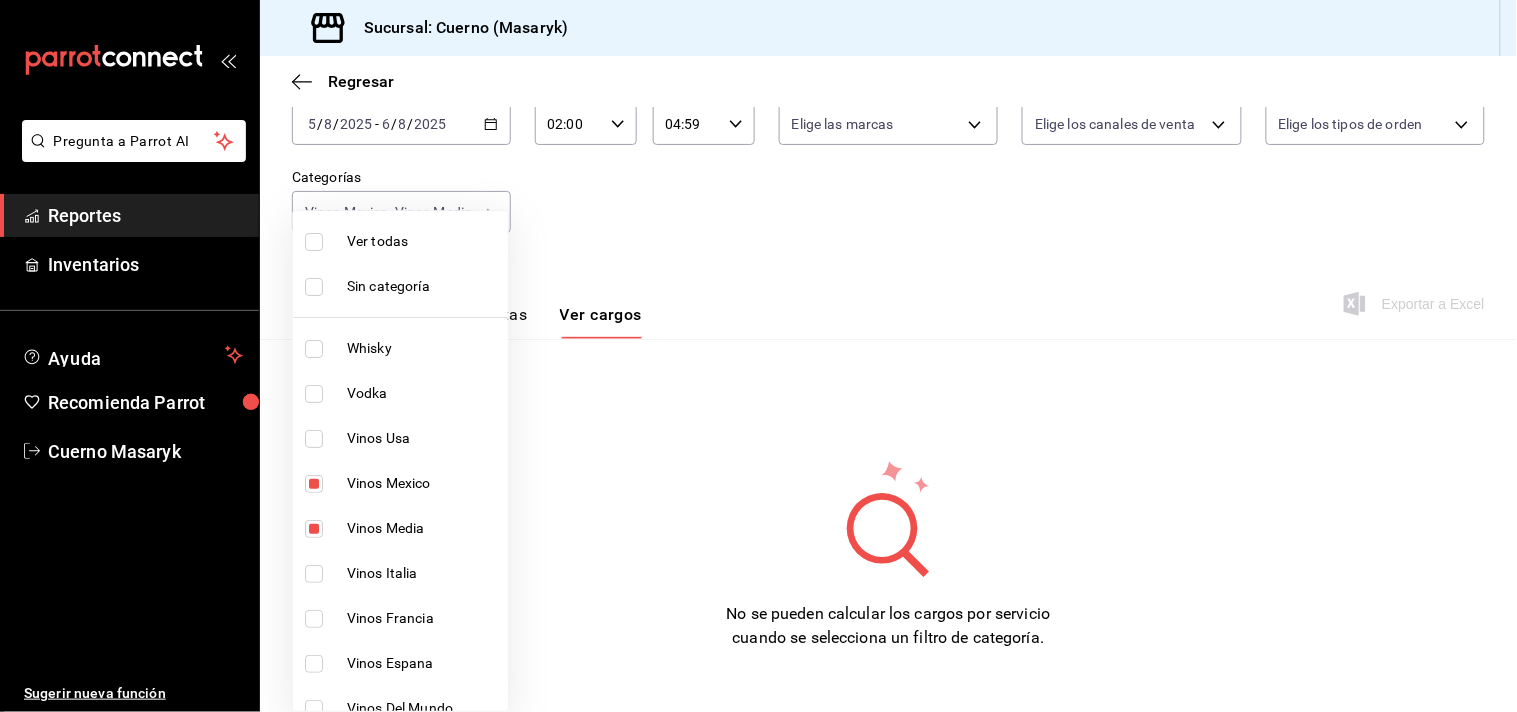 click on "Vinos Italia" at bounding box center [423, 573] 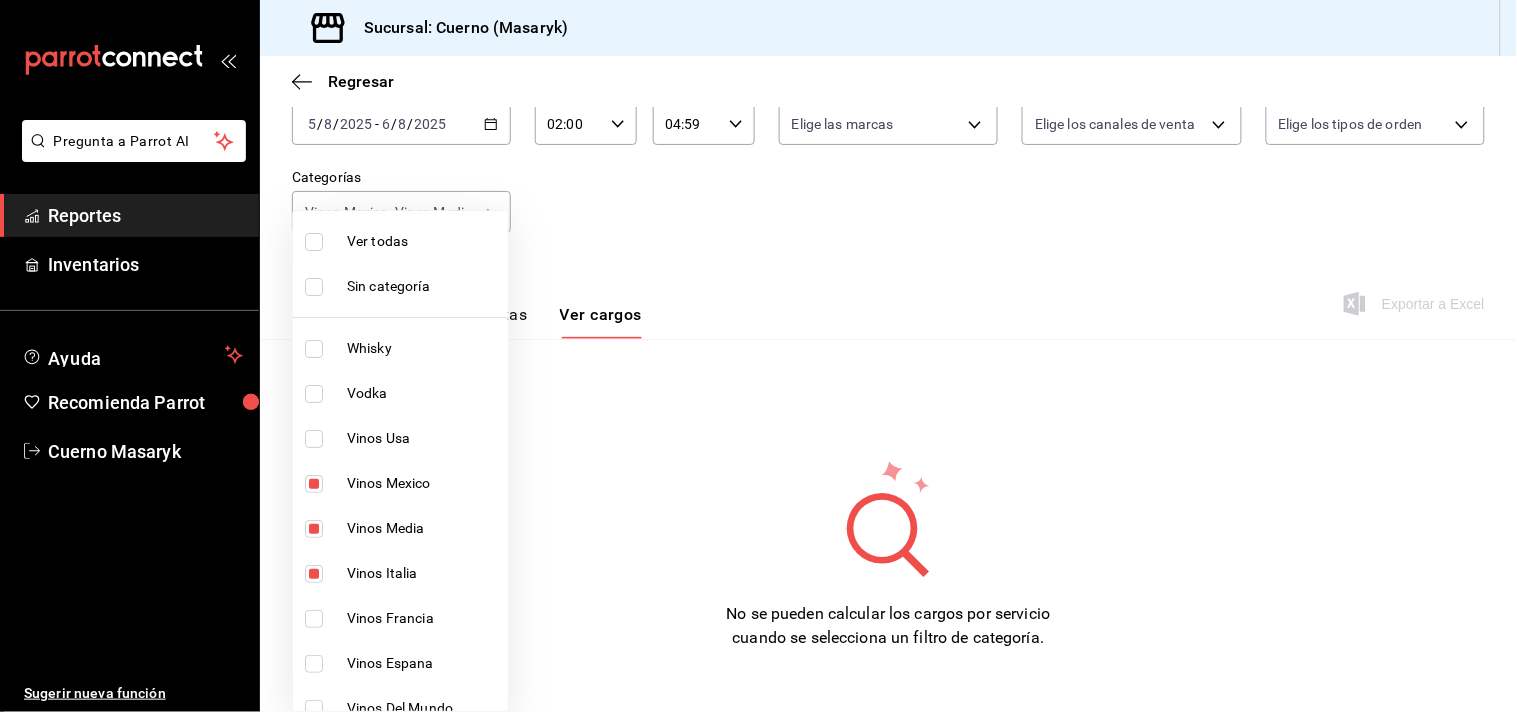 click on "Vinos Francia" at bounding box center (423, 618) 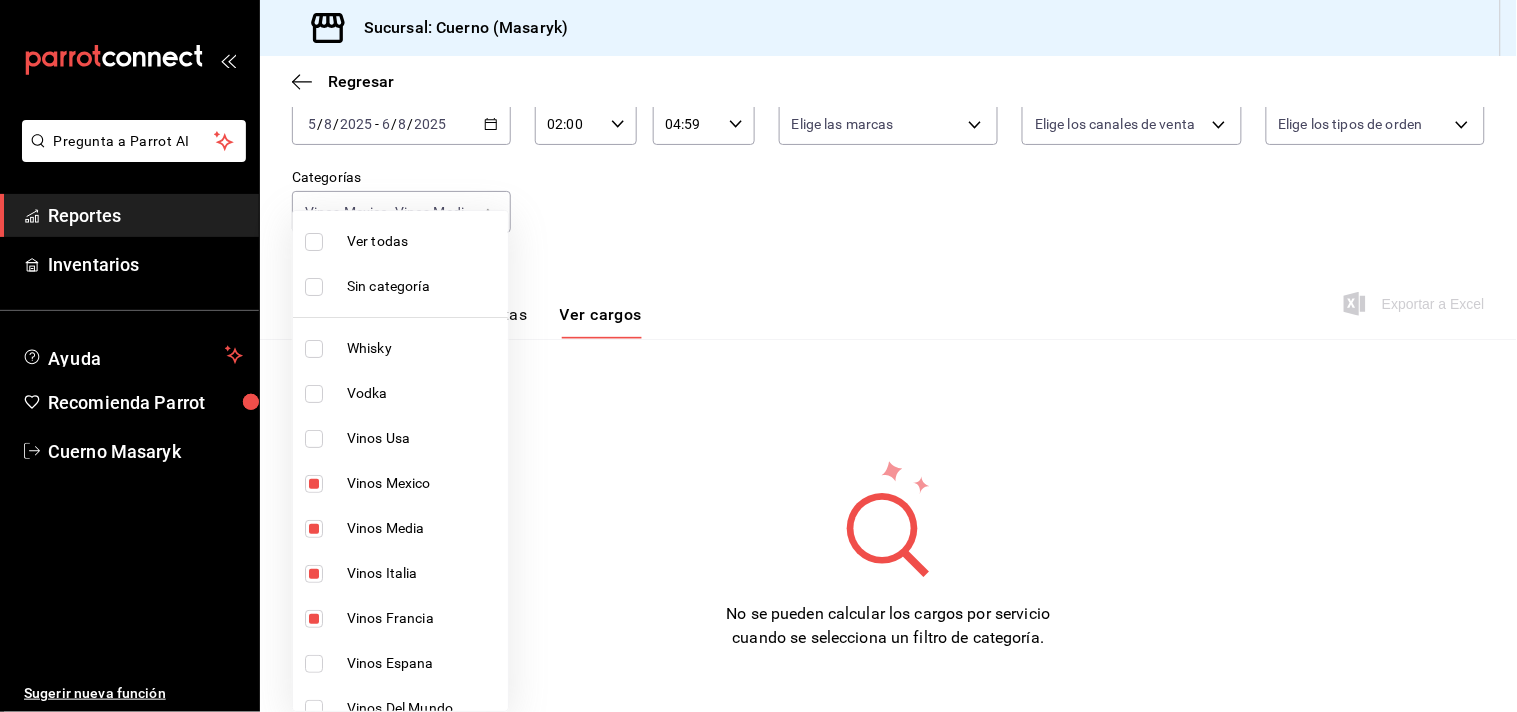 scroll, scrollTop: 111, scrollLeft: 0, axis: vertical 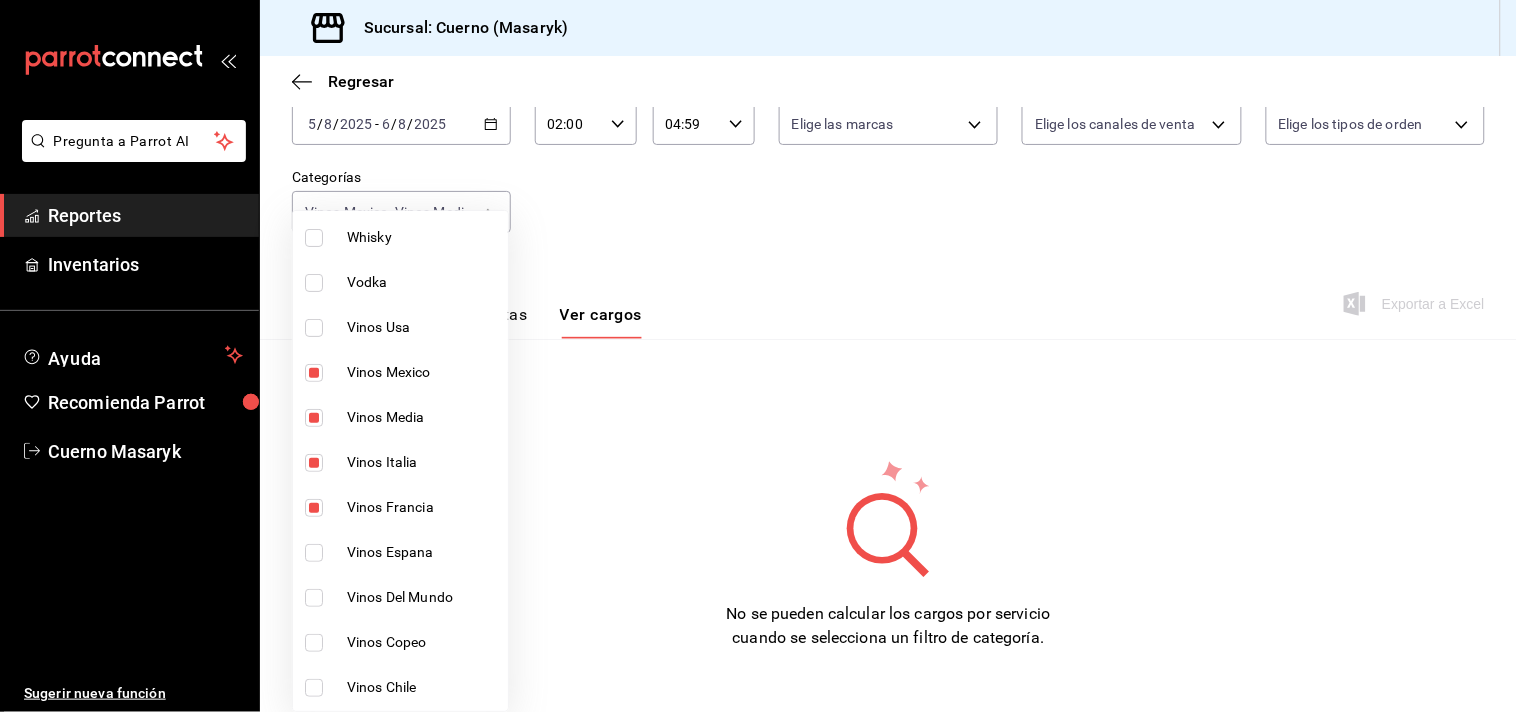 click on "Vinos Espana" at bounding box center [423, 552] 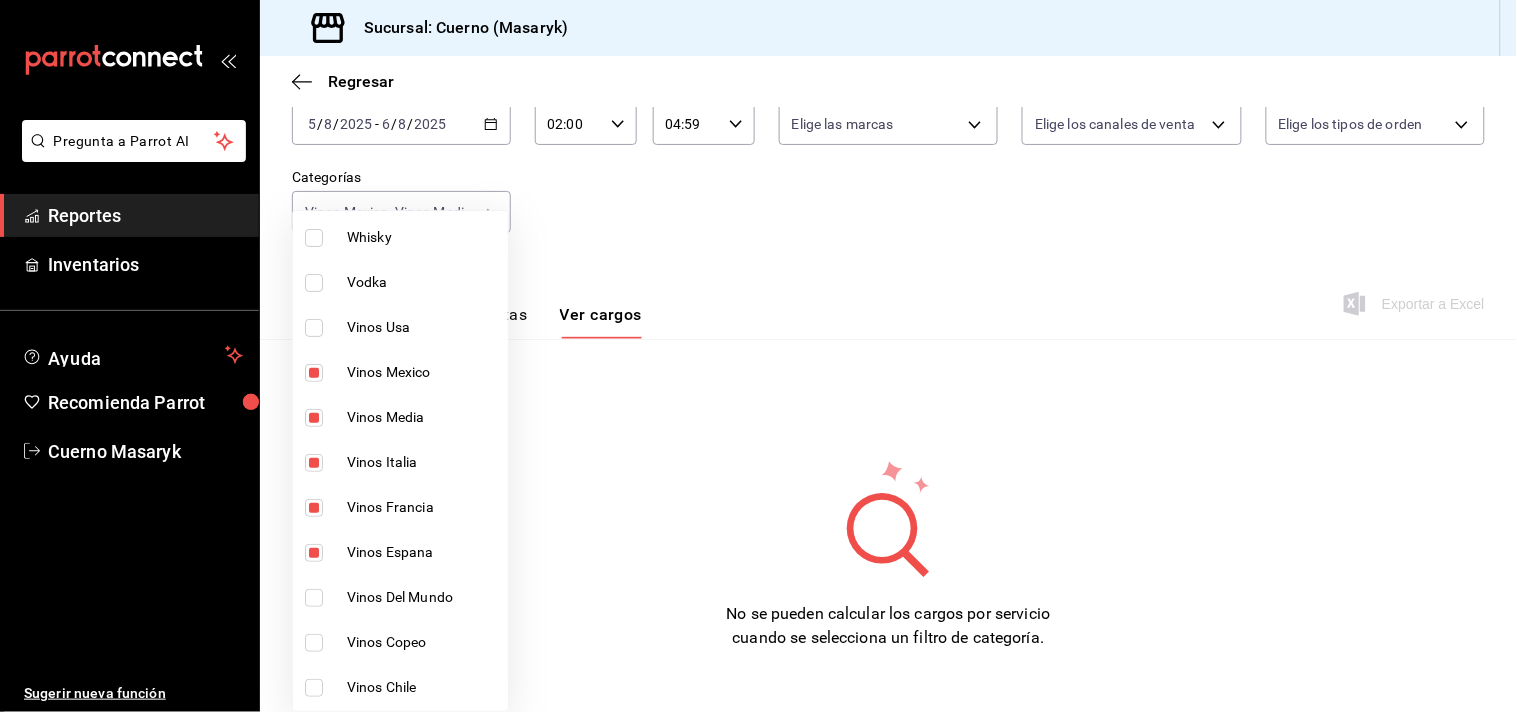 click on "Vinos Del Mundo" at bounding box center (423, 597) 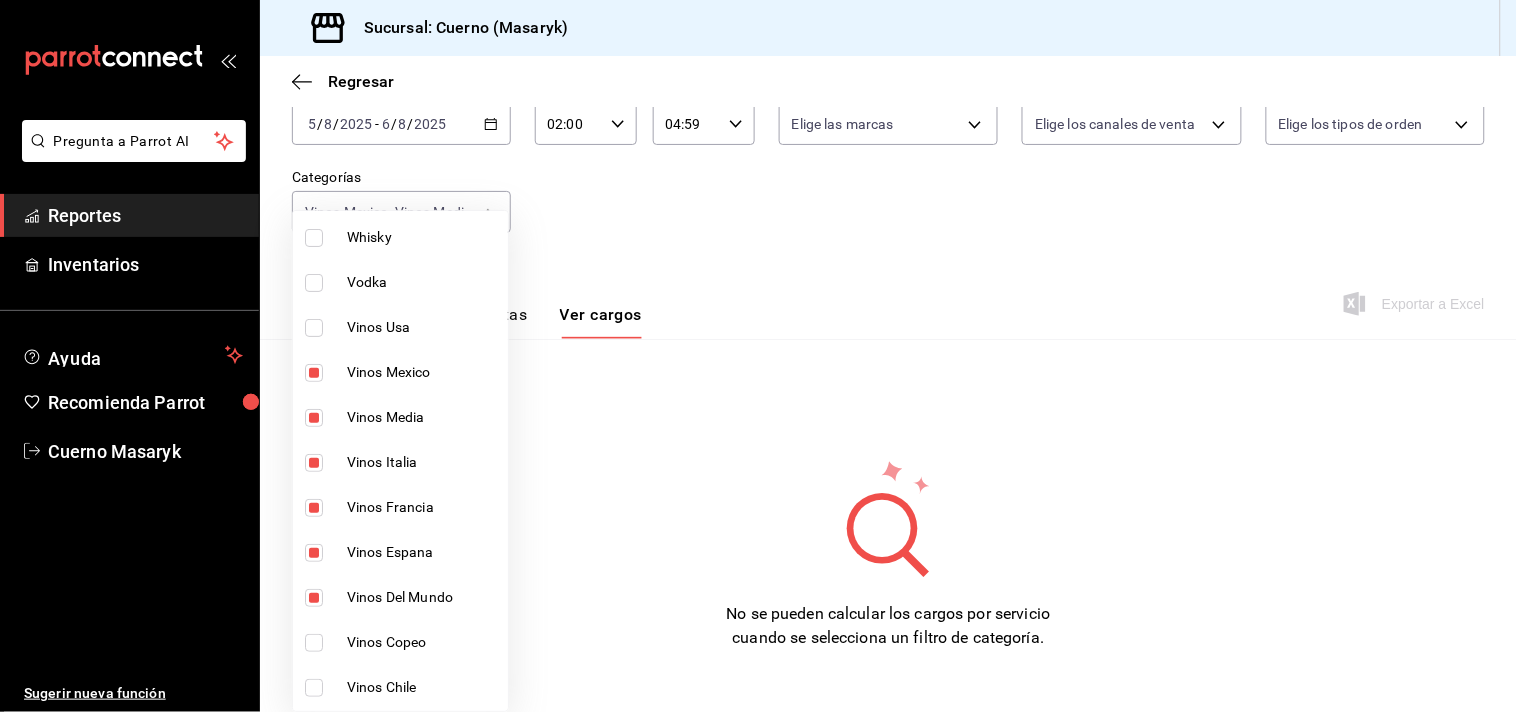 click on "Vinos Copeo" at bounding box center [400, 642] 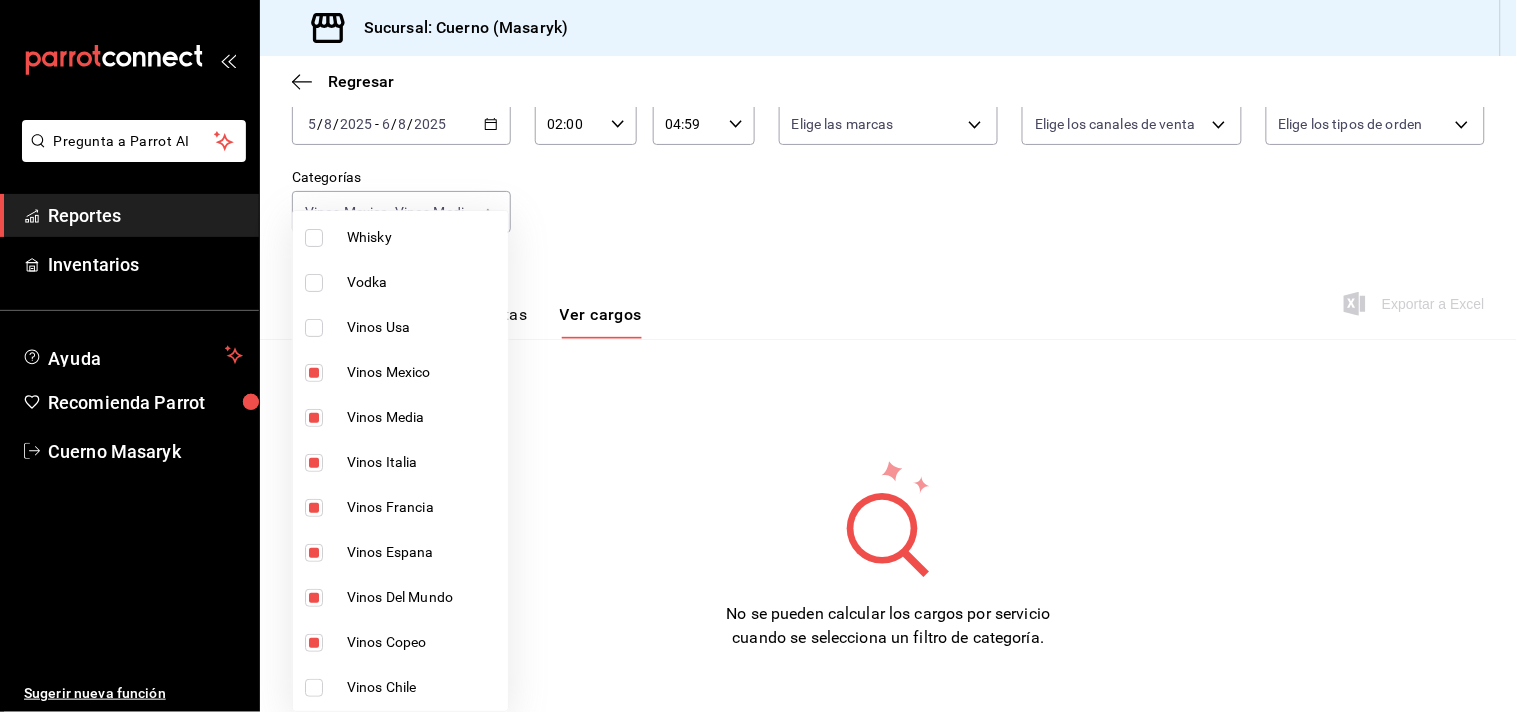 click on "Vinos Chile" at bounding box center [423, 687] 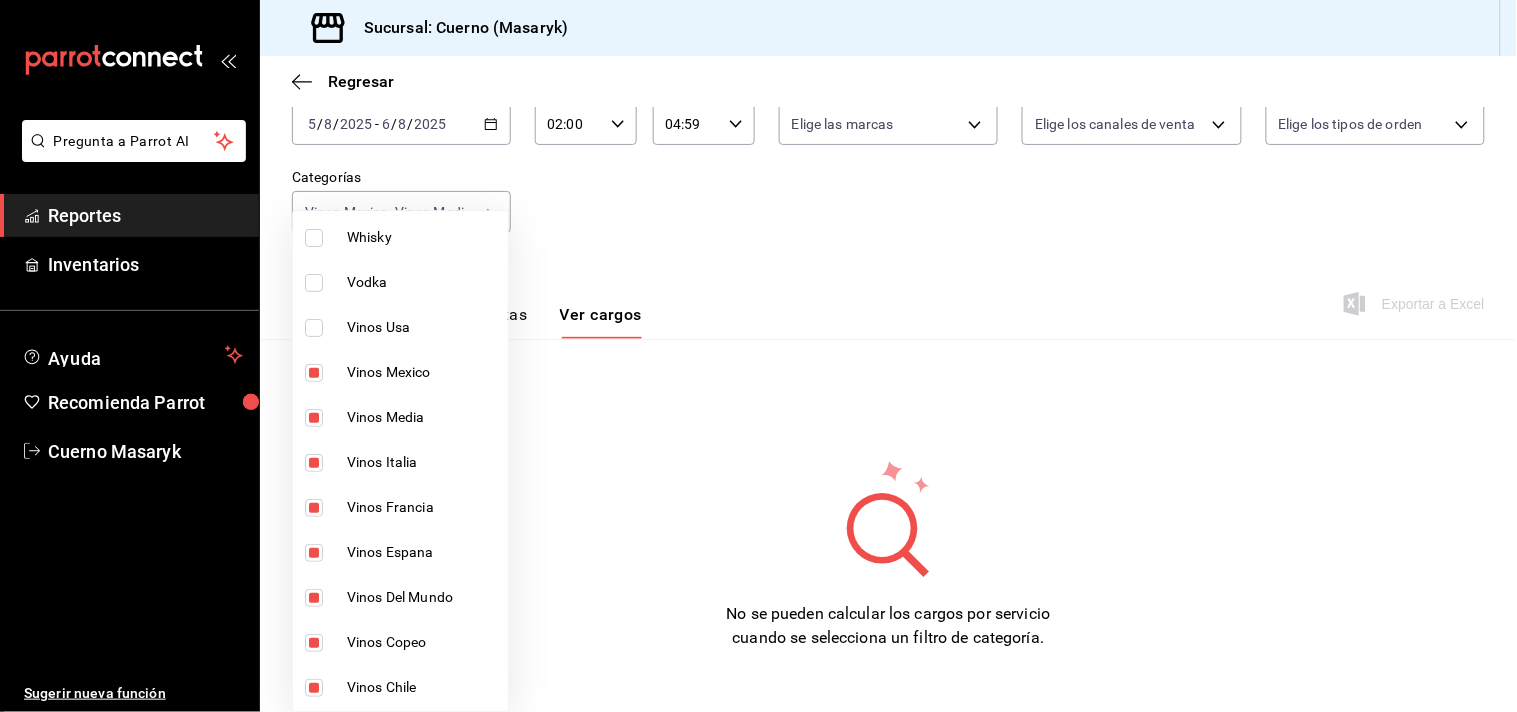 click at bounding box center (758, 356) 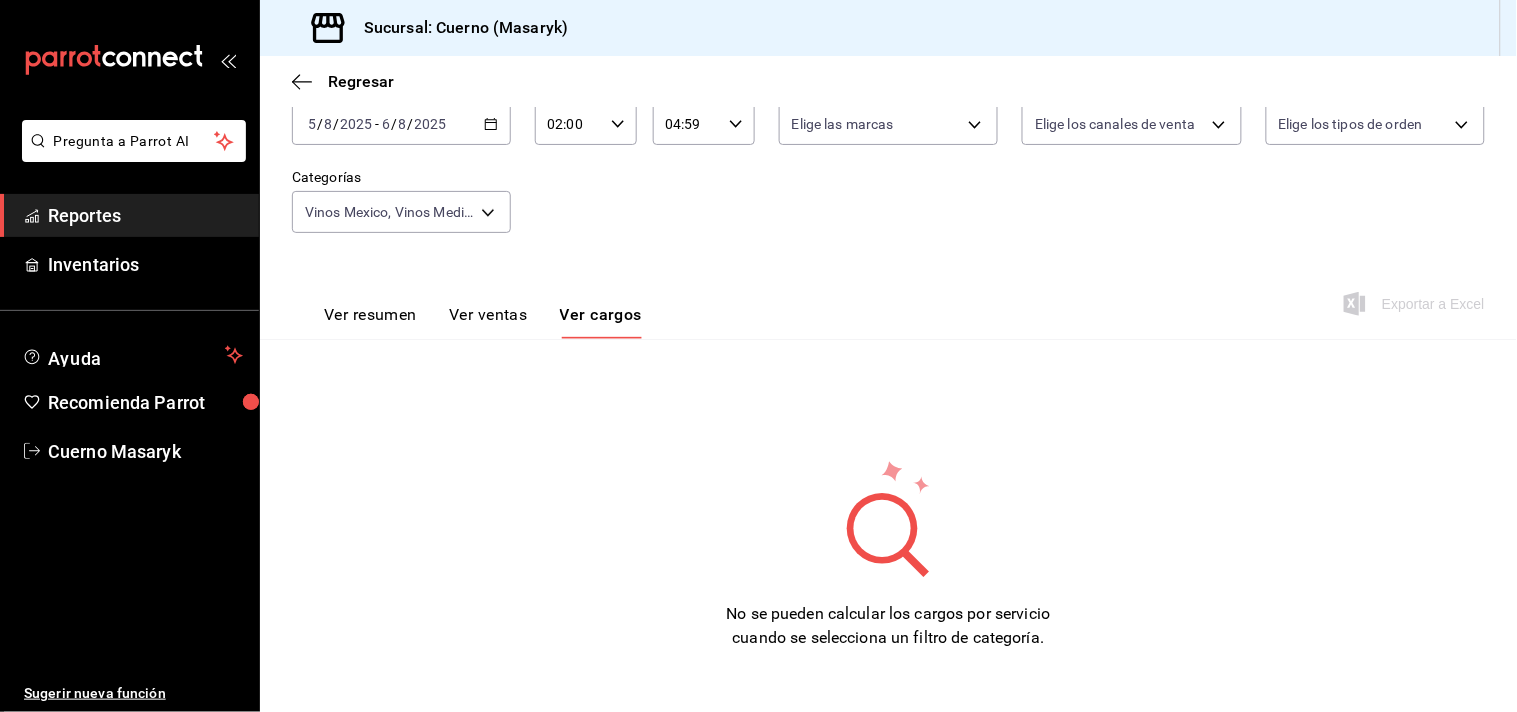 click on "Ver ventas" at bounding box center [488, 322] 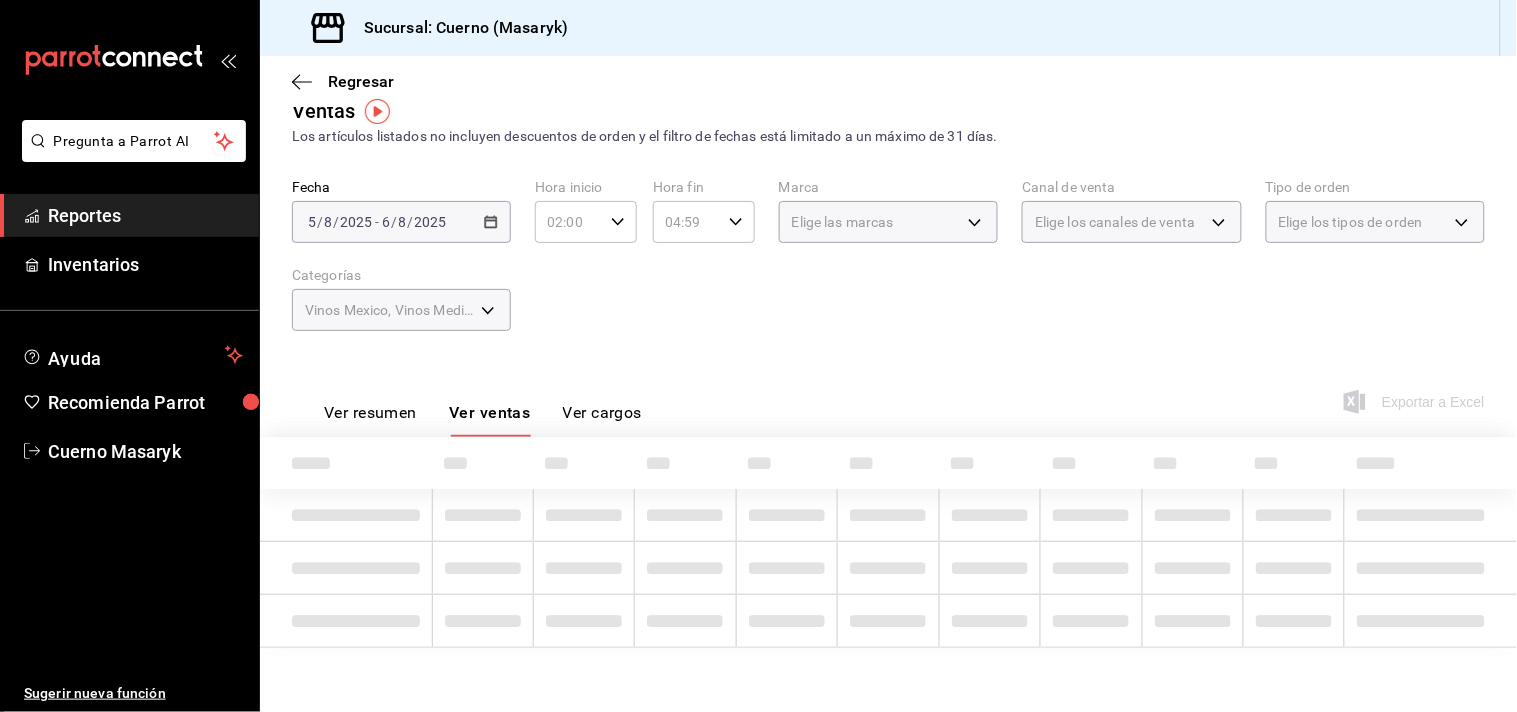 scroll, scrollTop: 125, scrollLeft: 0, axis: vertical 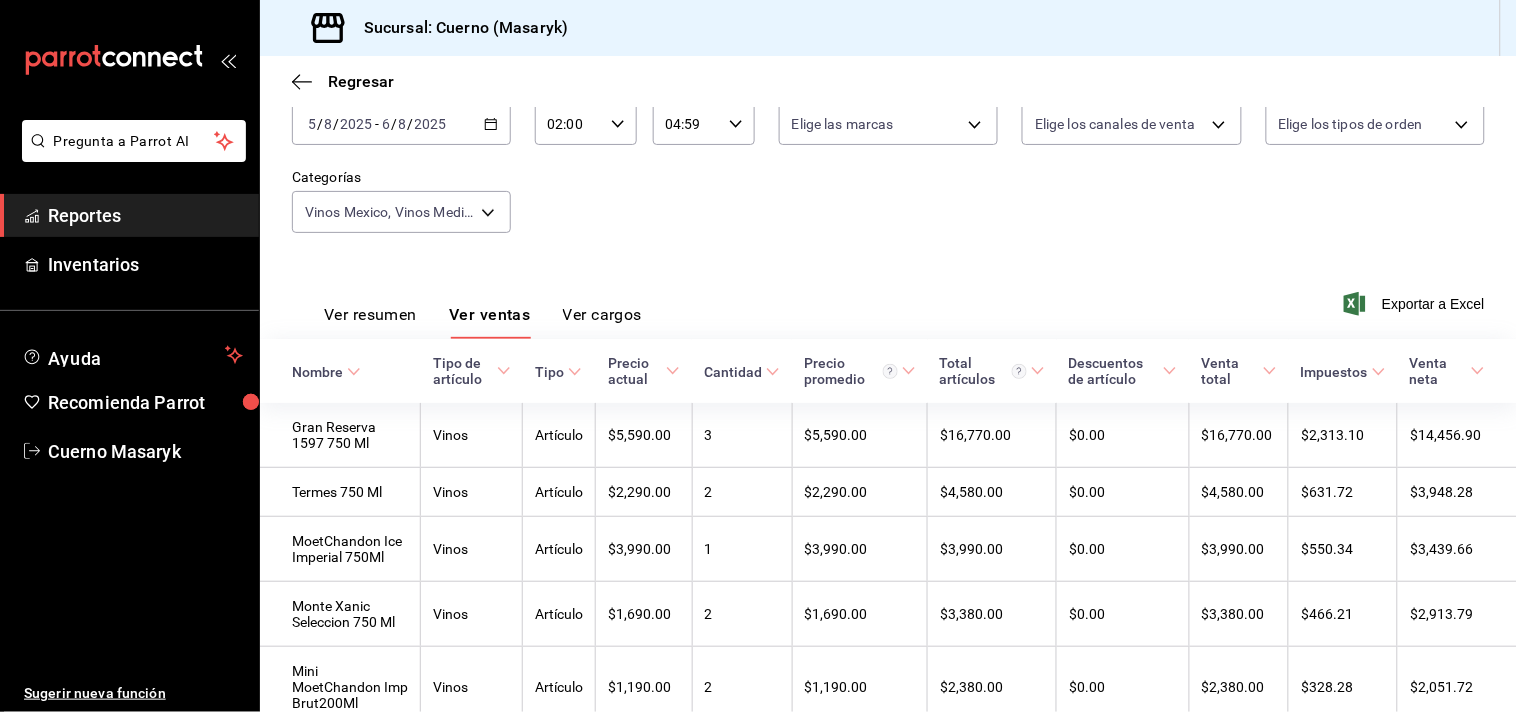 click on "Ver resumen" at bounding box center [370, 322] 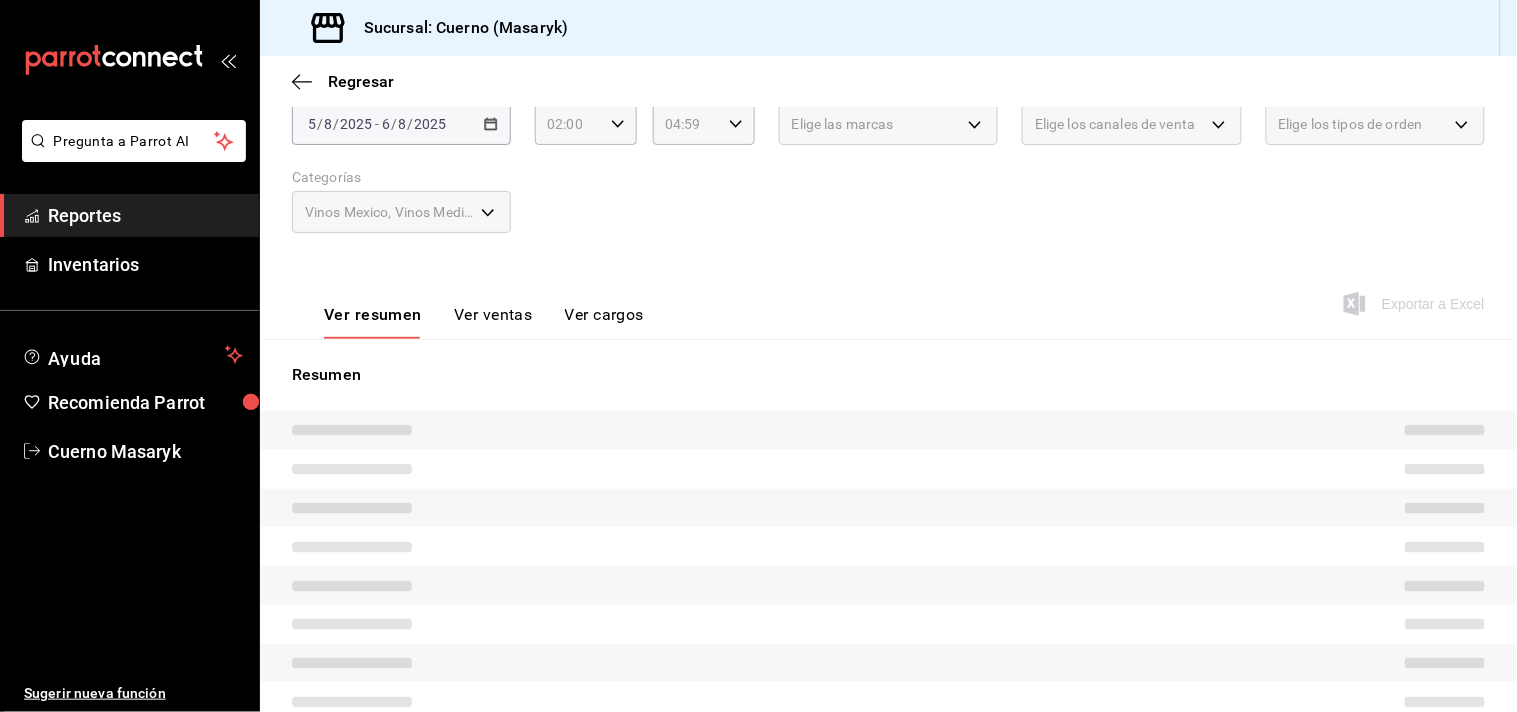 click at bounding box center [888, 430] 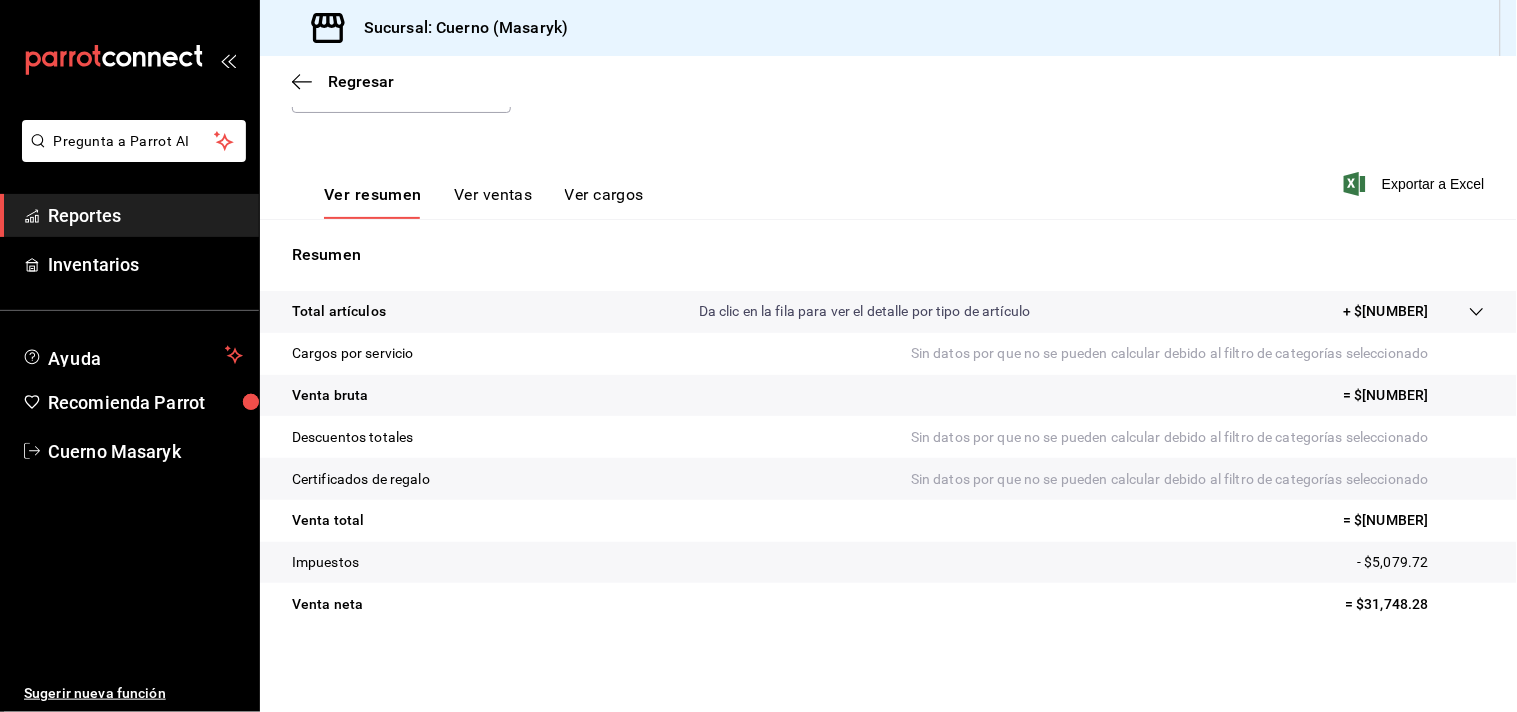 scroll, scrollTop: 246, scrollLeft: 0, axis: vertical 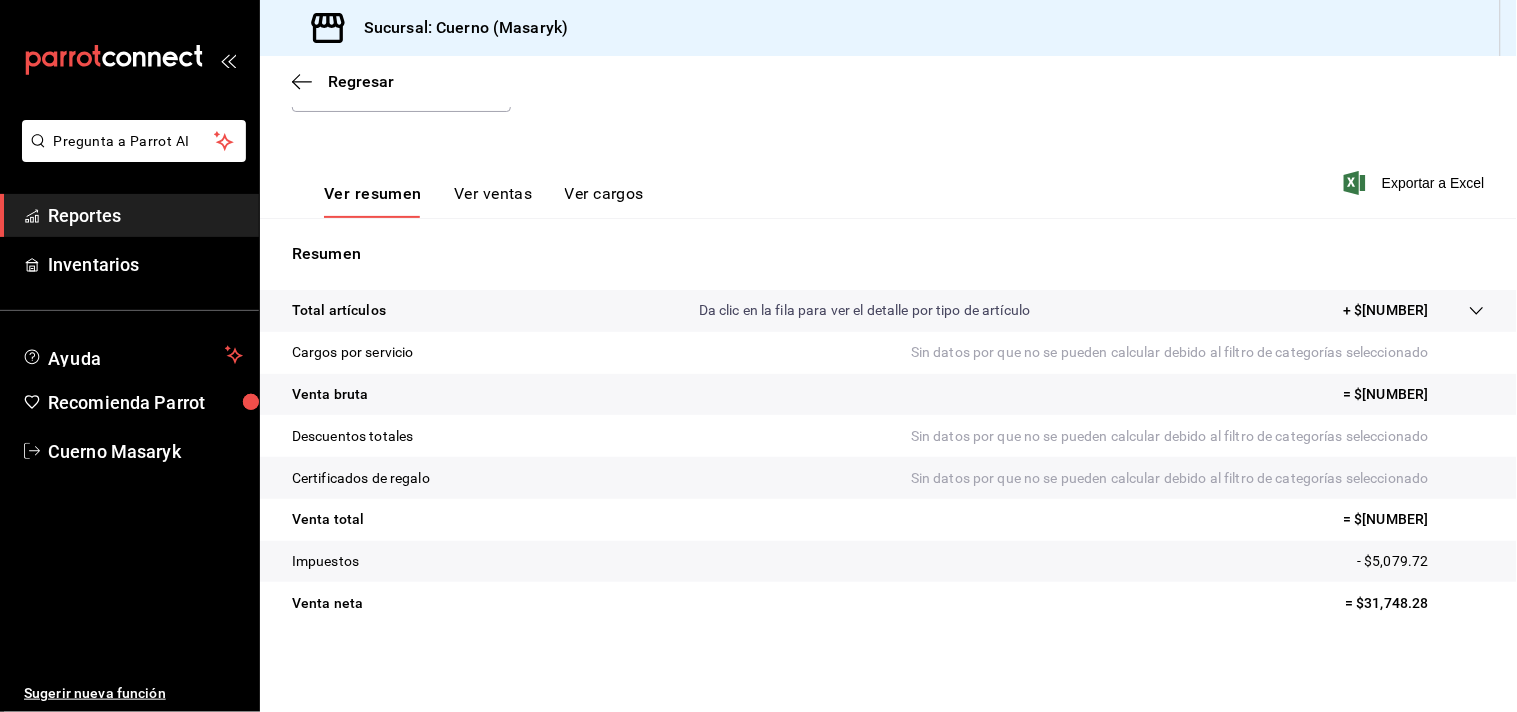 click on "Ver ventas" at bounding box center (493, 201) 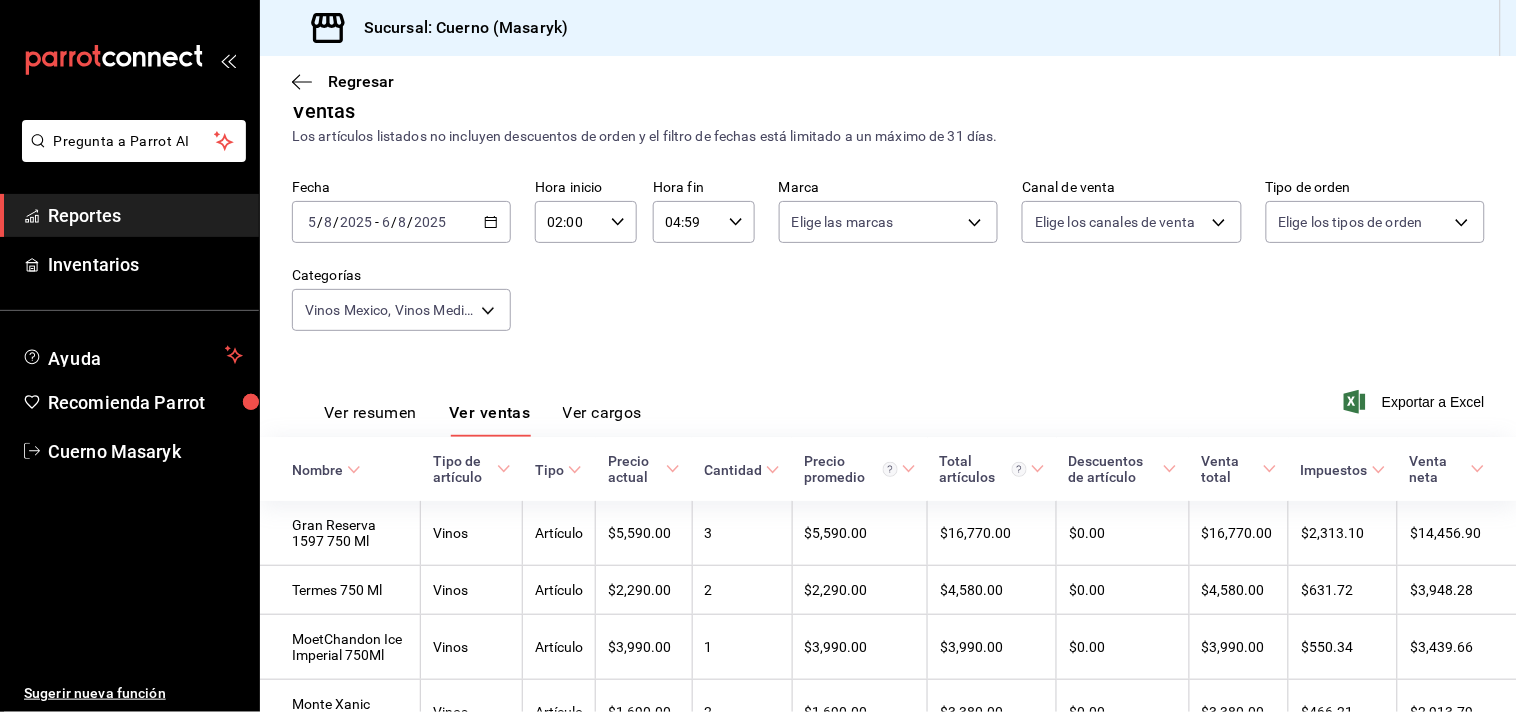 scroll, scrollTop: 246, scrollLeft: 0, axis: vertical 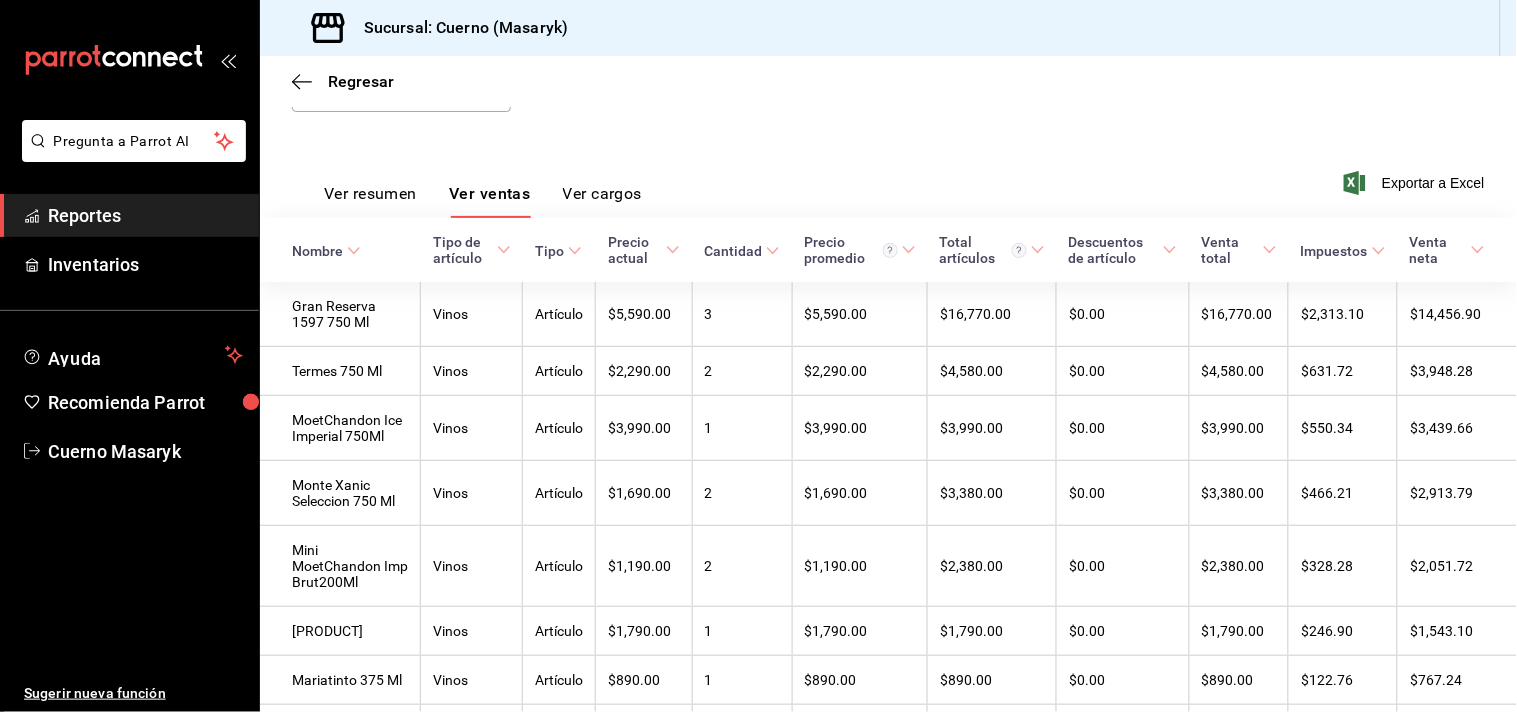 click on "Ver resumen" at bounding box center [370, 201] 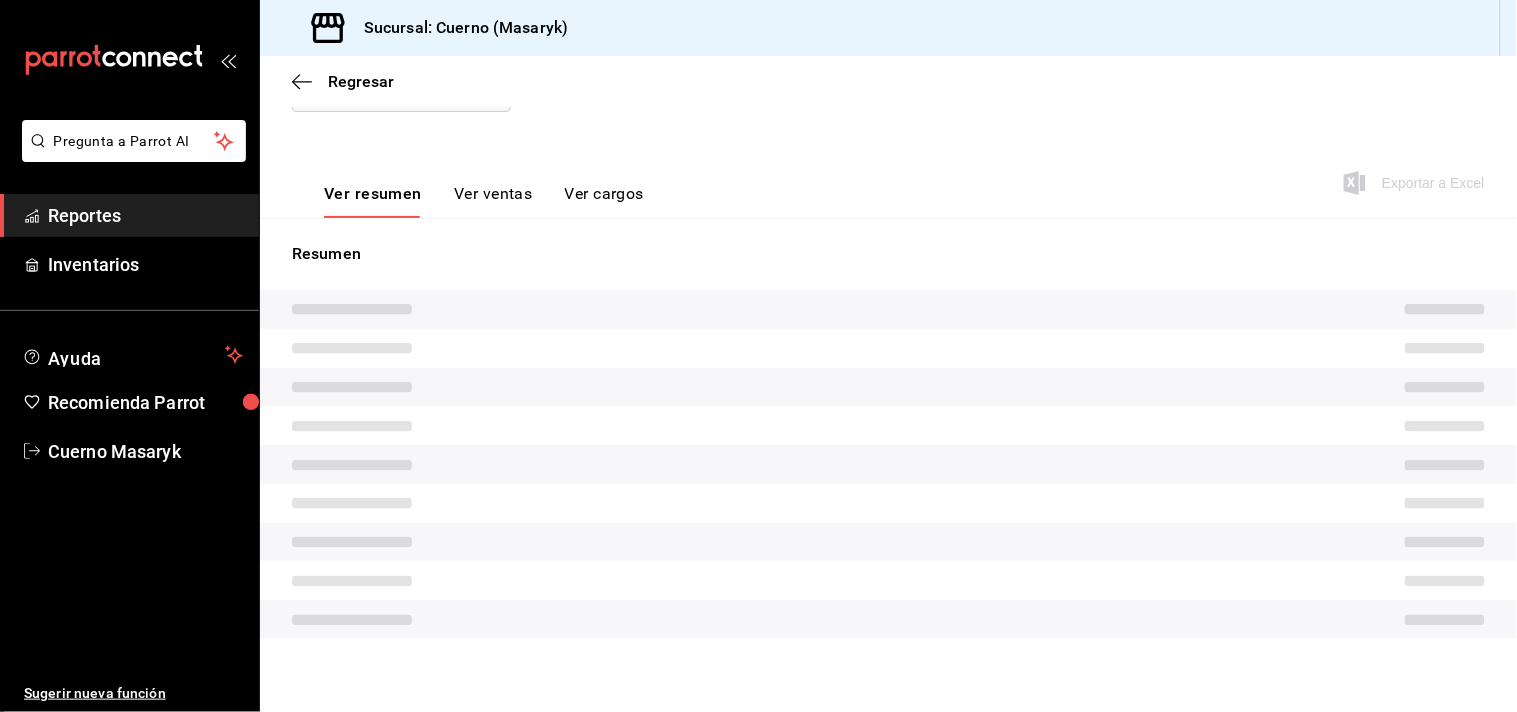 click on "Reportes" at bounding box center [145, 215] 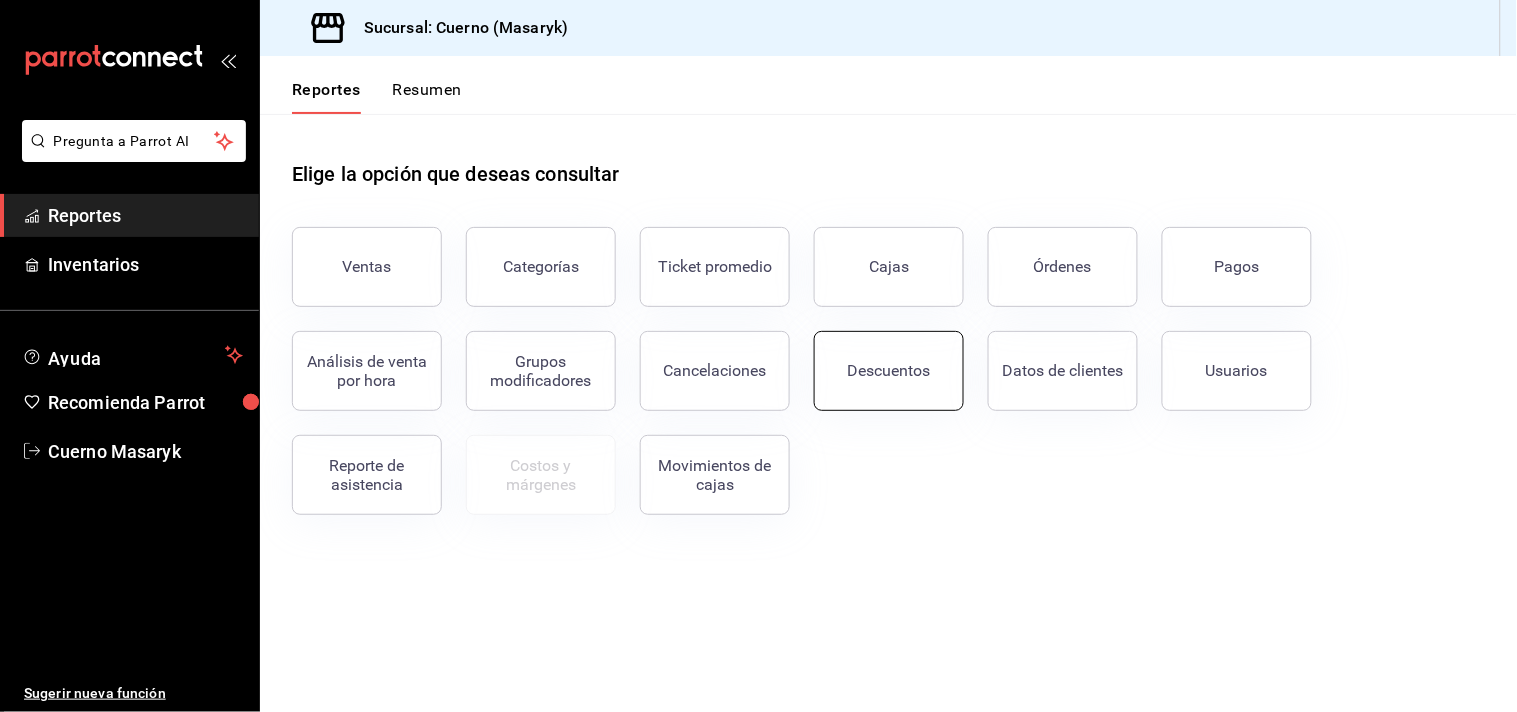 click on "Descuentos" at bounding box center (889, 371) 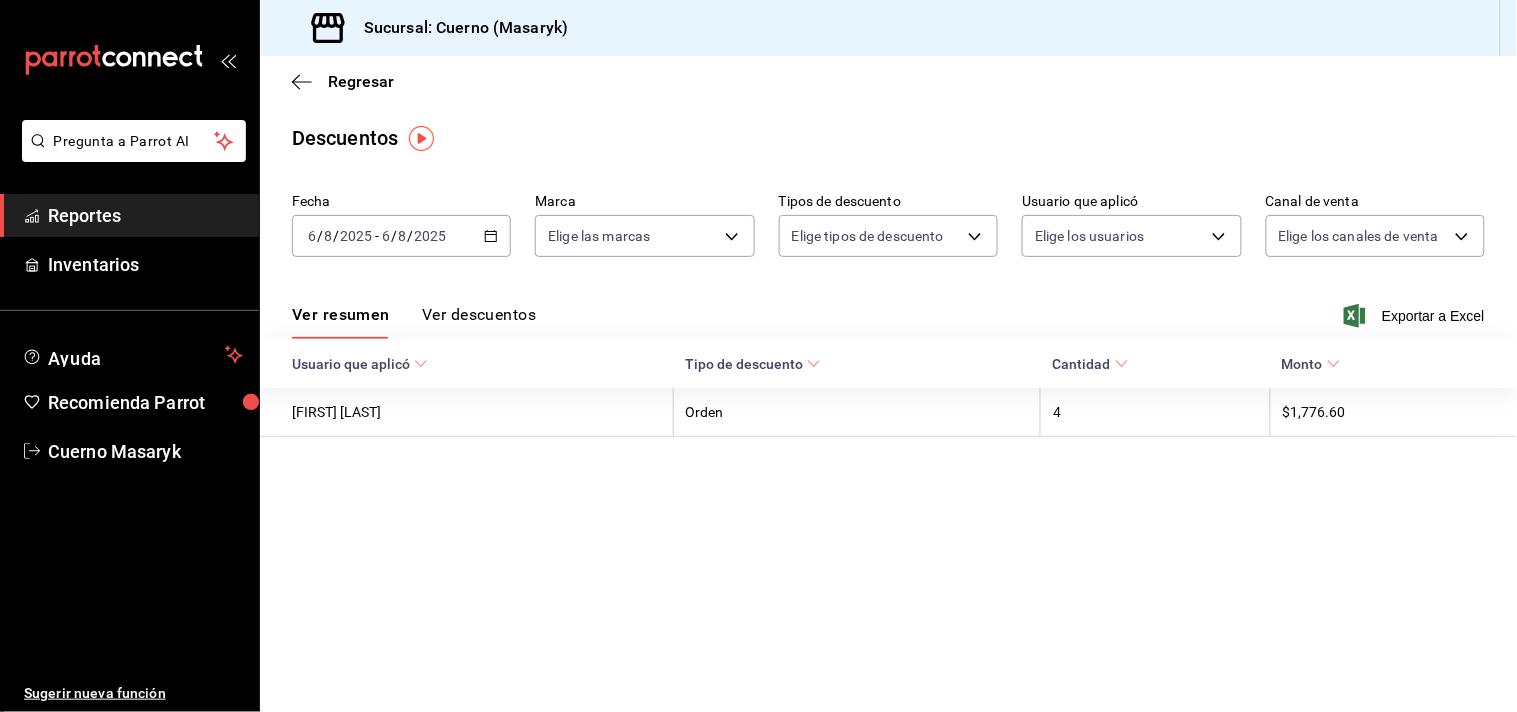 click on "Ver descuentos" at bounding box center (479, 322) 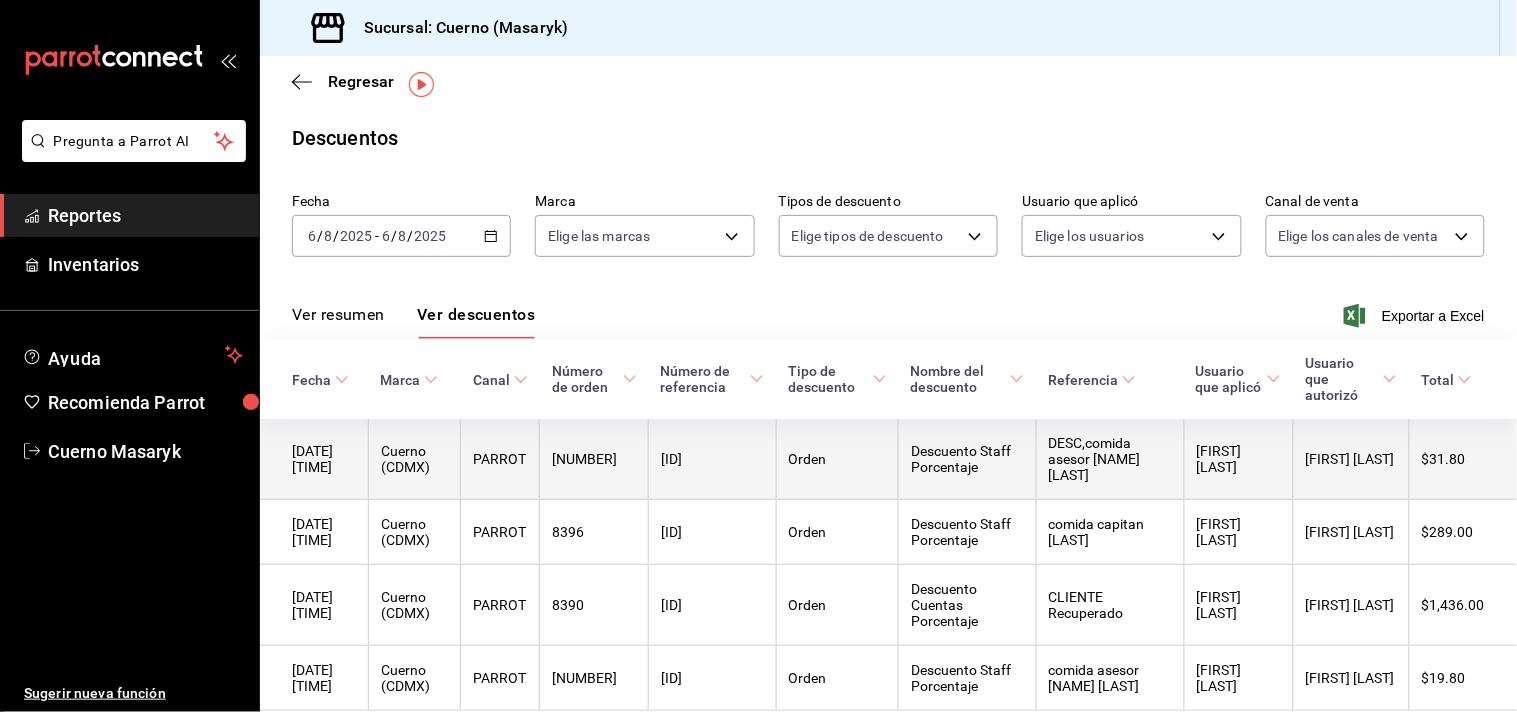 scroll, scrollTop: 104, scrollLeft: 0, axis: vertical 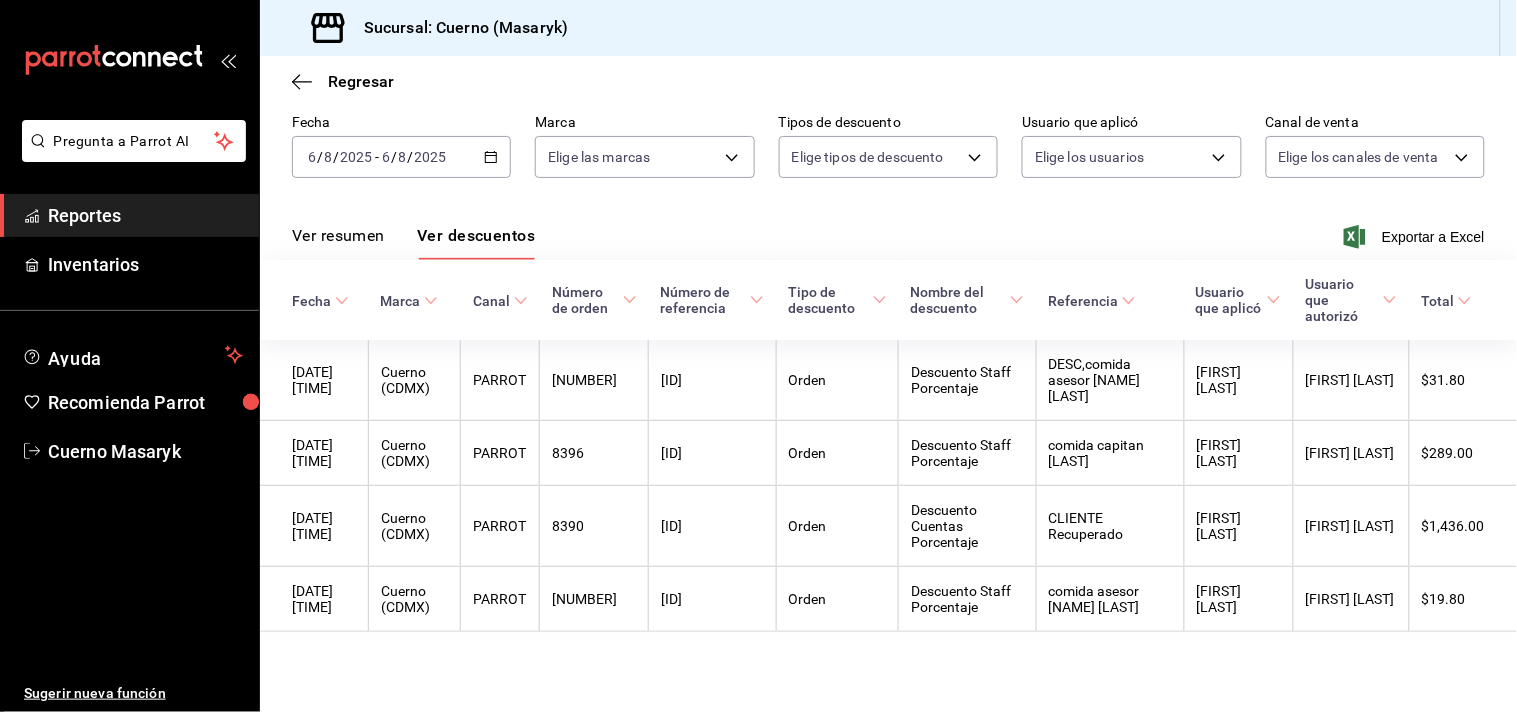 click 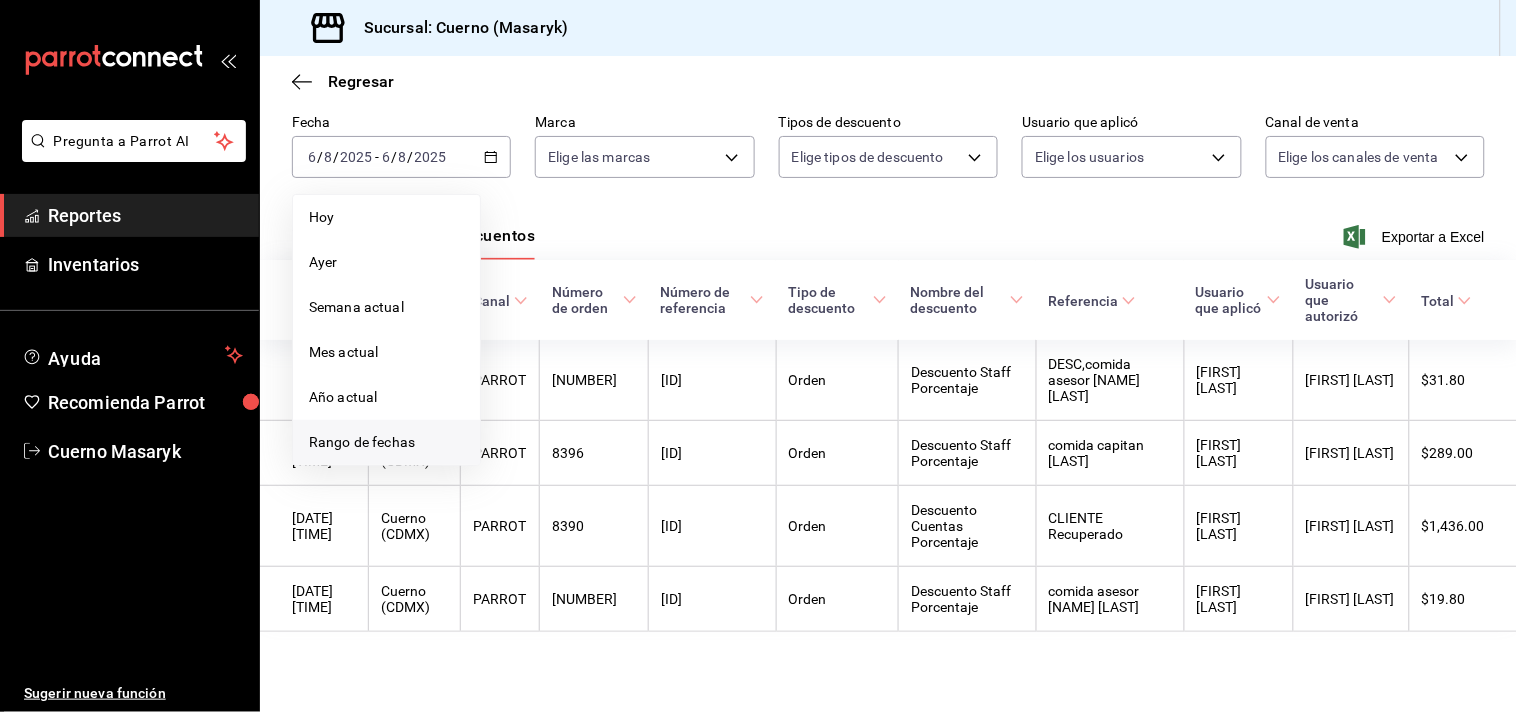 click on "Rango de fechas" at bounding box center [386, 442] 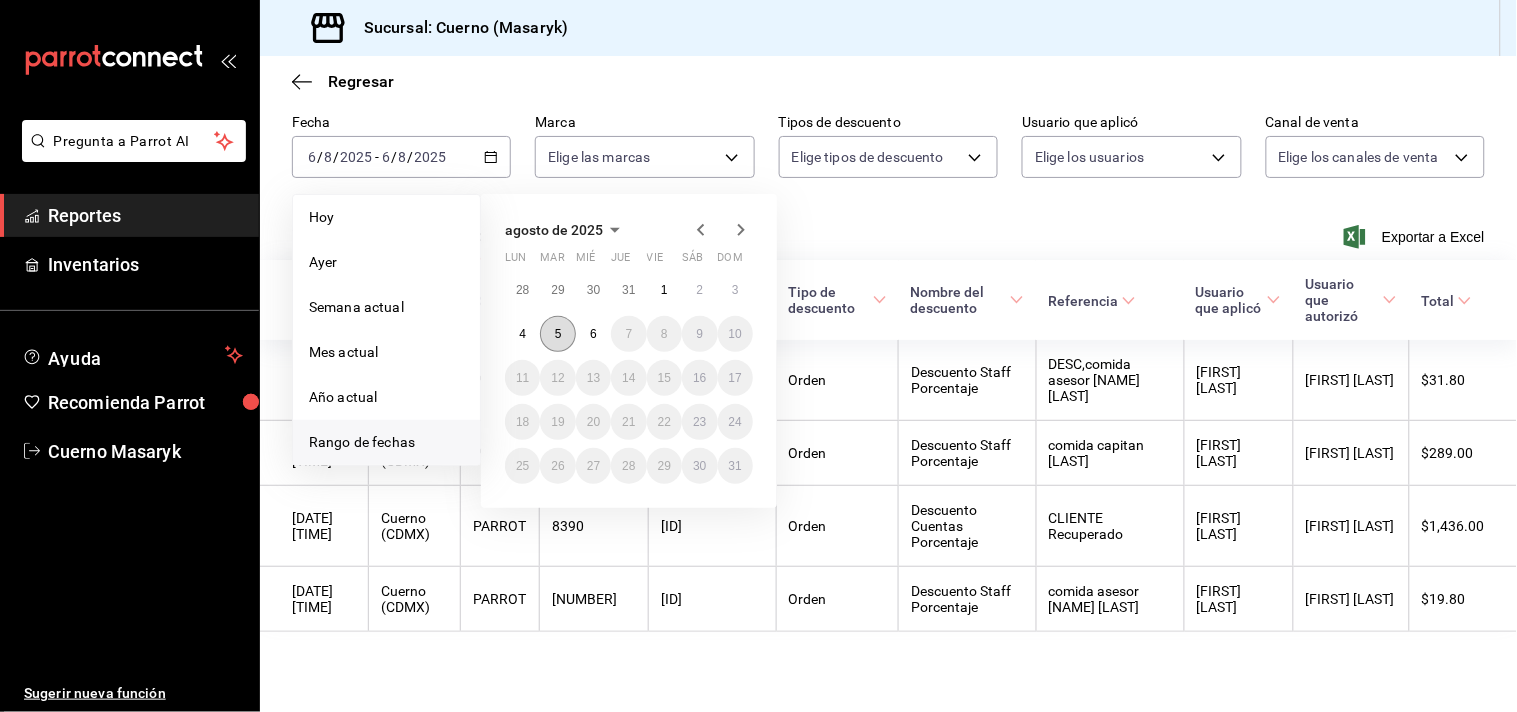 click on "5" at bounding box center [557, 334] 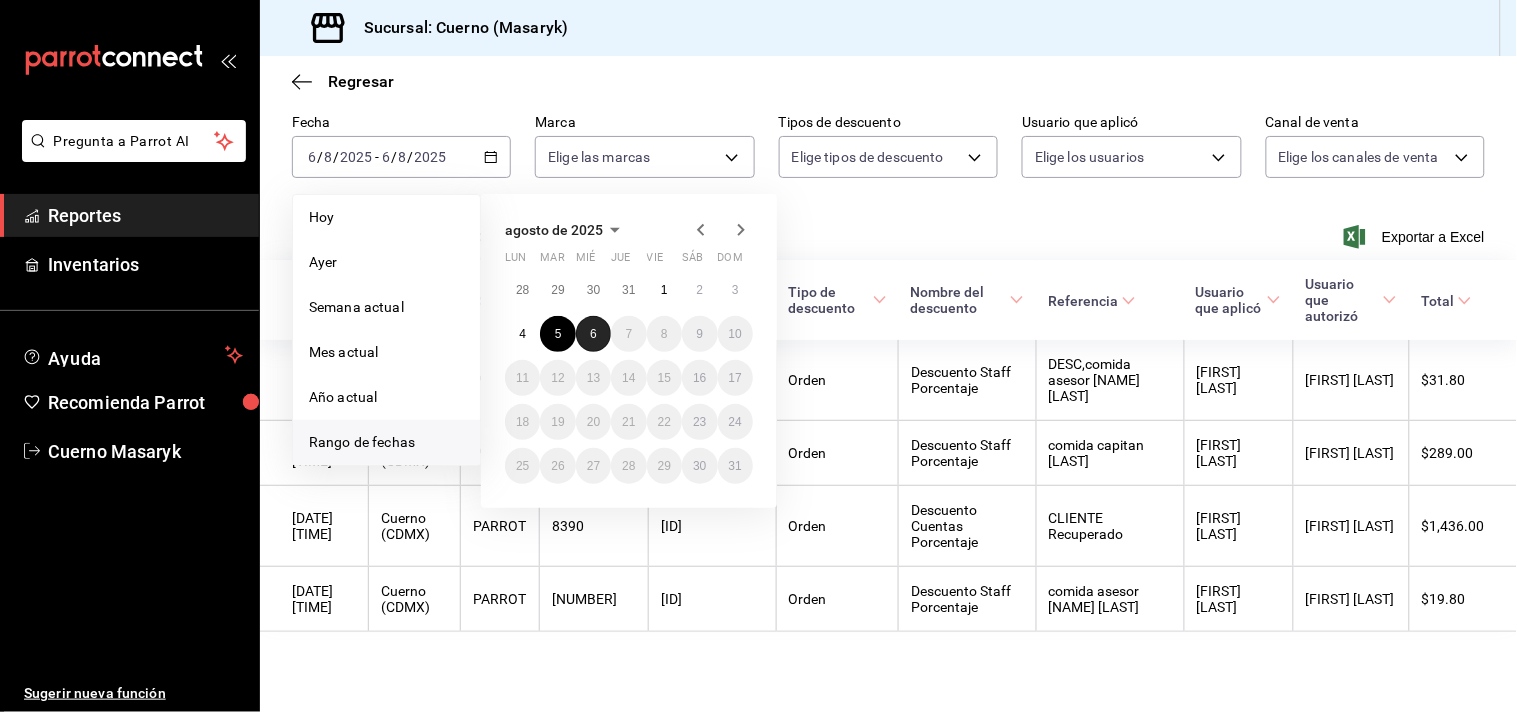 click on "6" at bounding box center (593, 334) 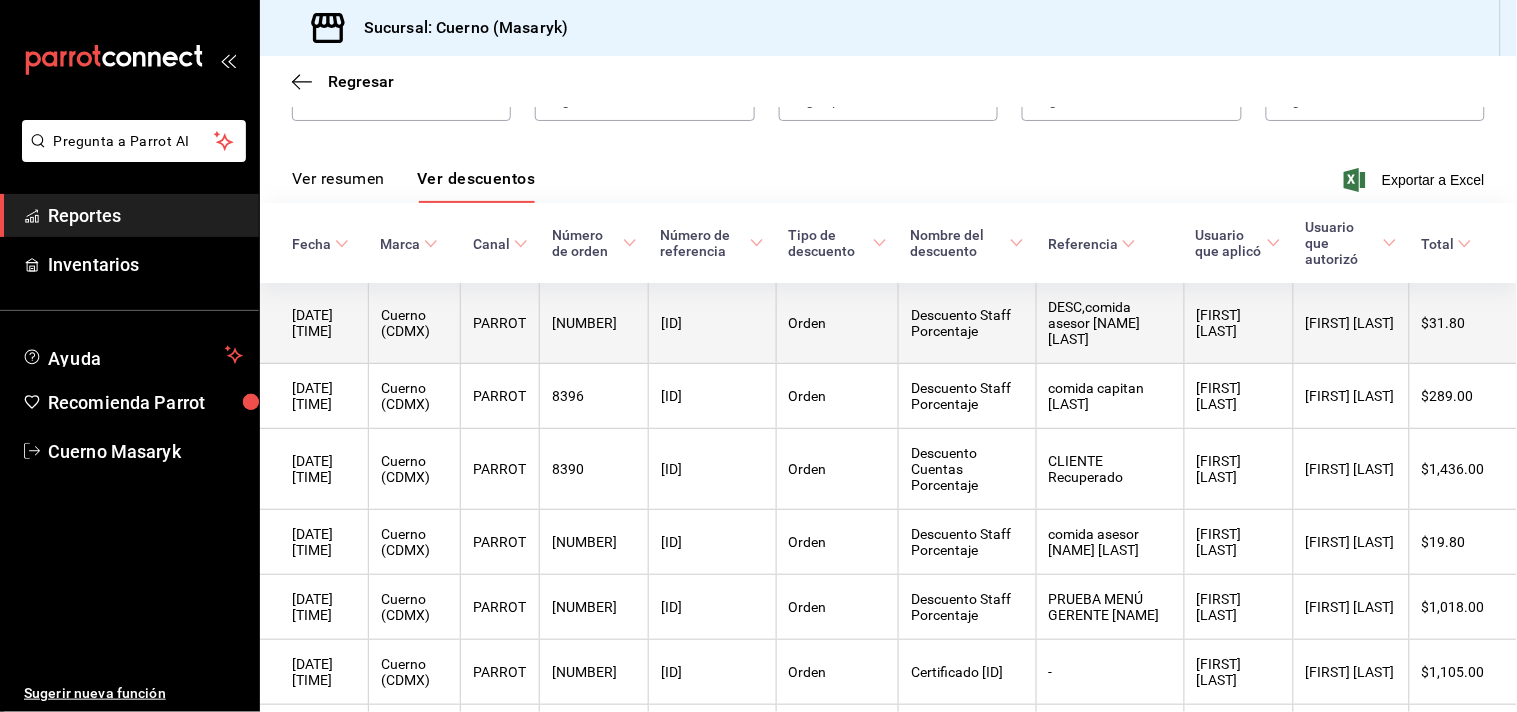 scroll, scrollTop: 118, scrollLeft: 0, axis: vertical 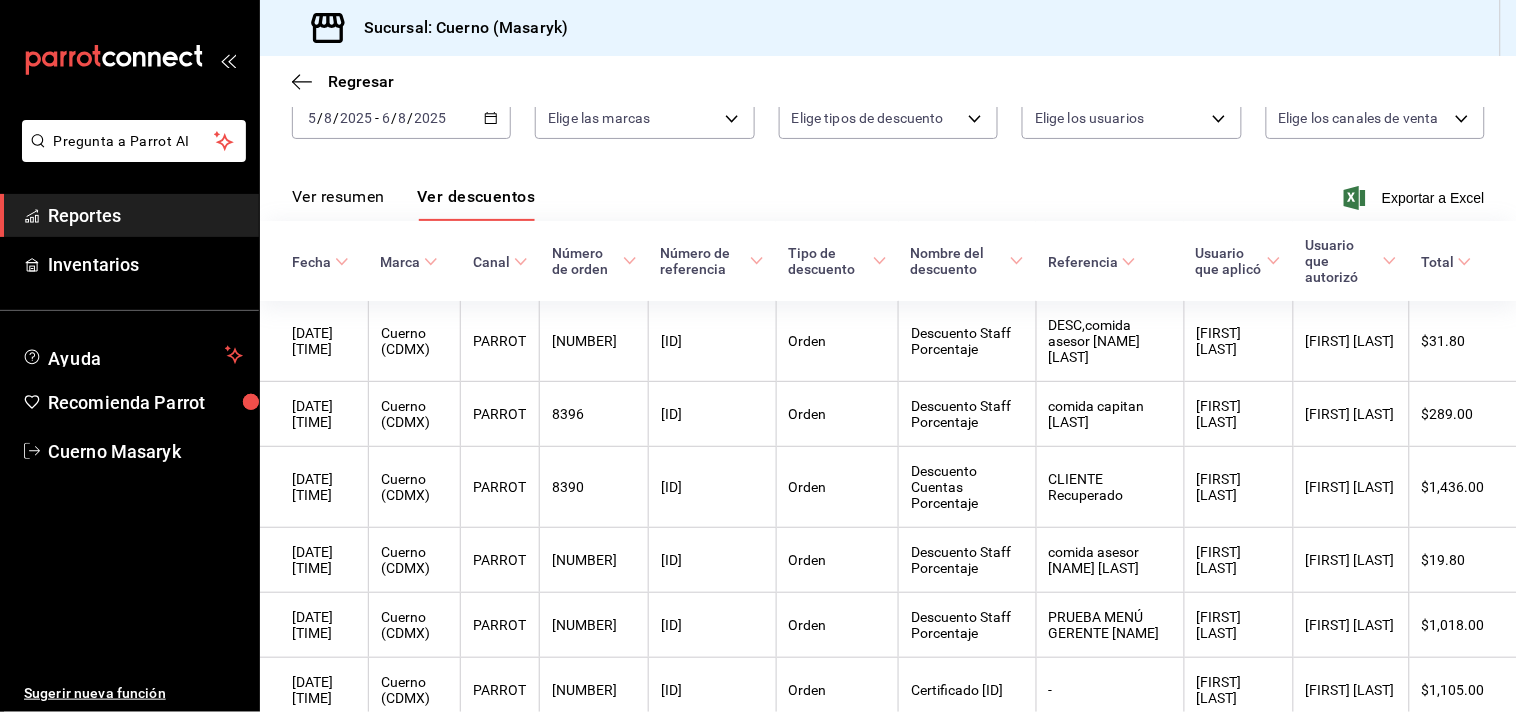 click on "Reportes" at bounding box center [145, 215] 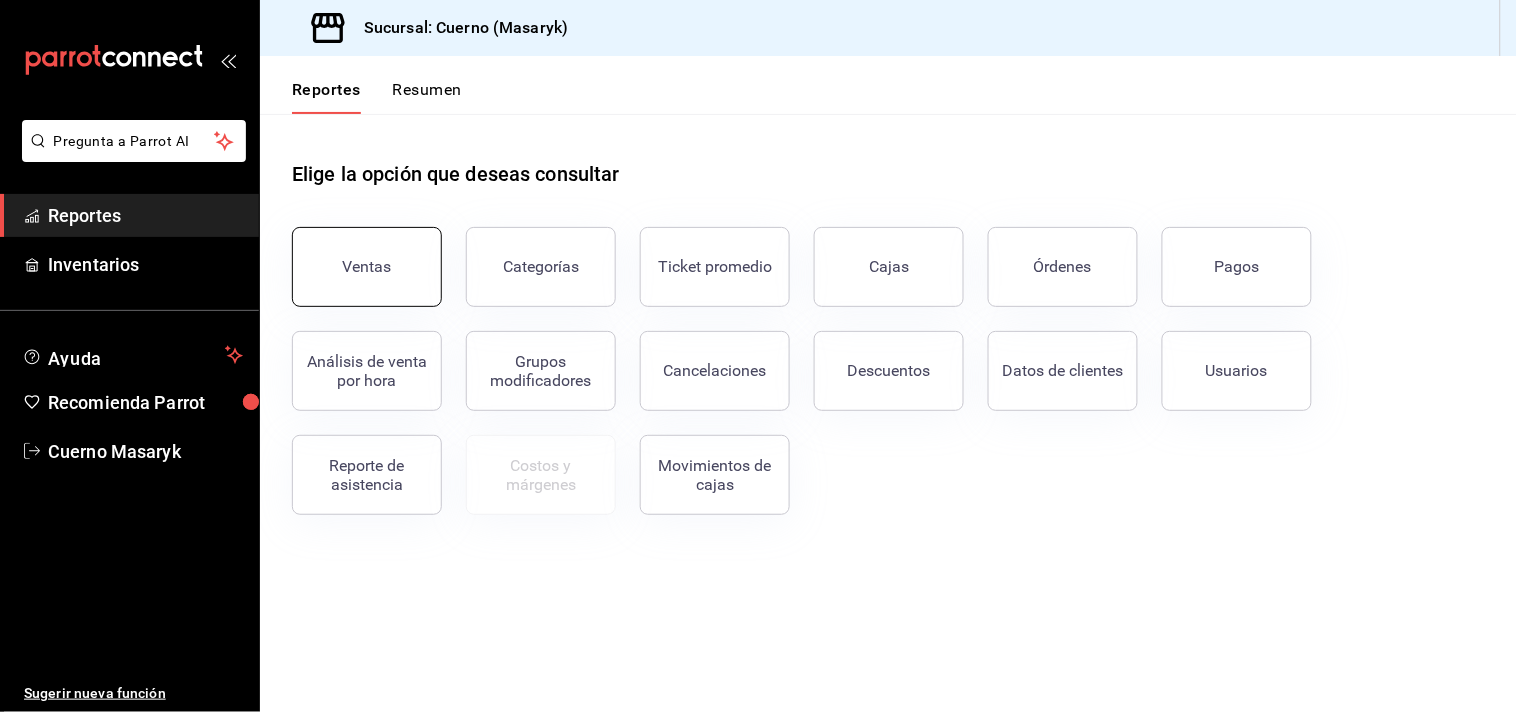 click on "Ventas" at bounding box center (367, 267) 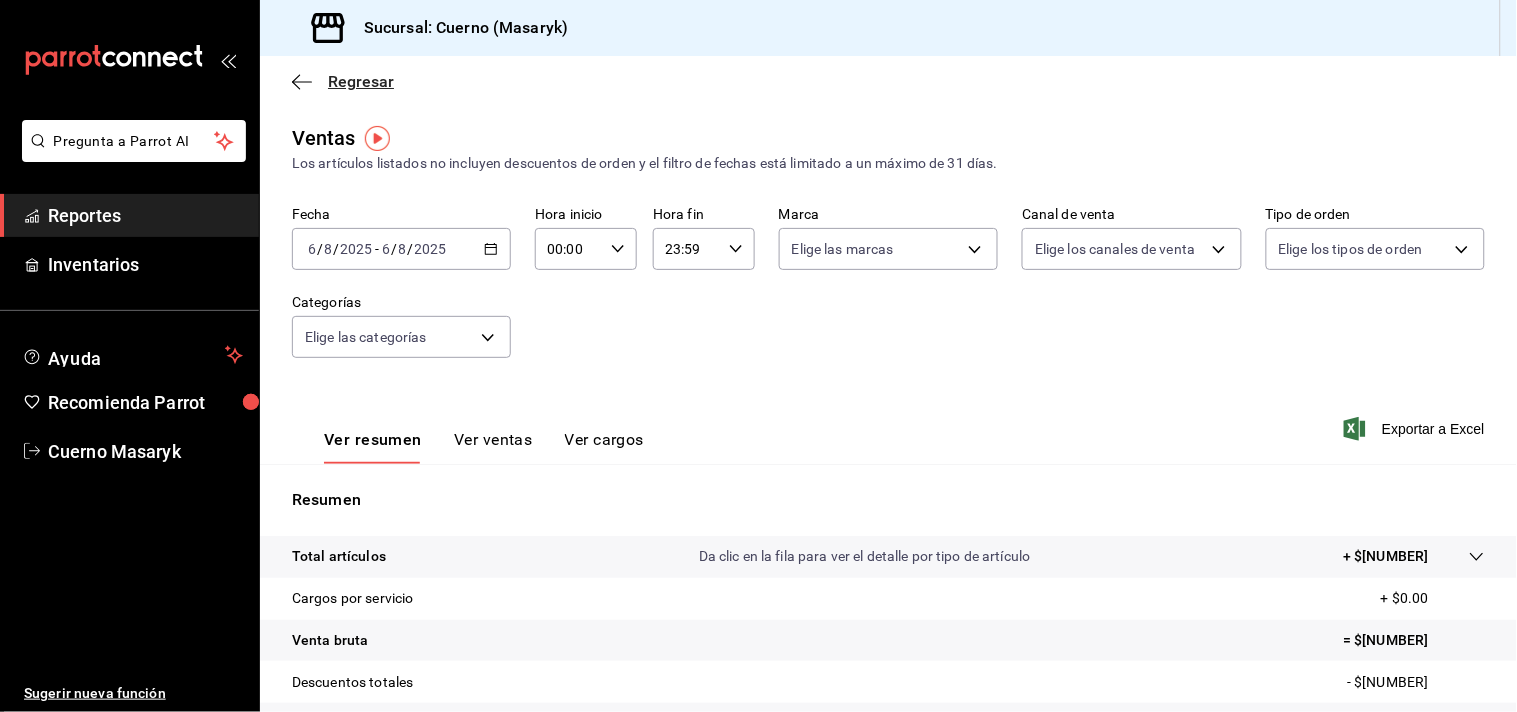 click 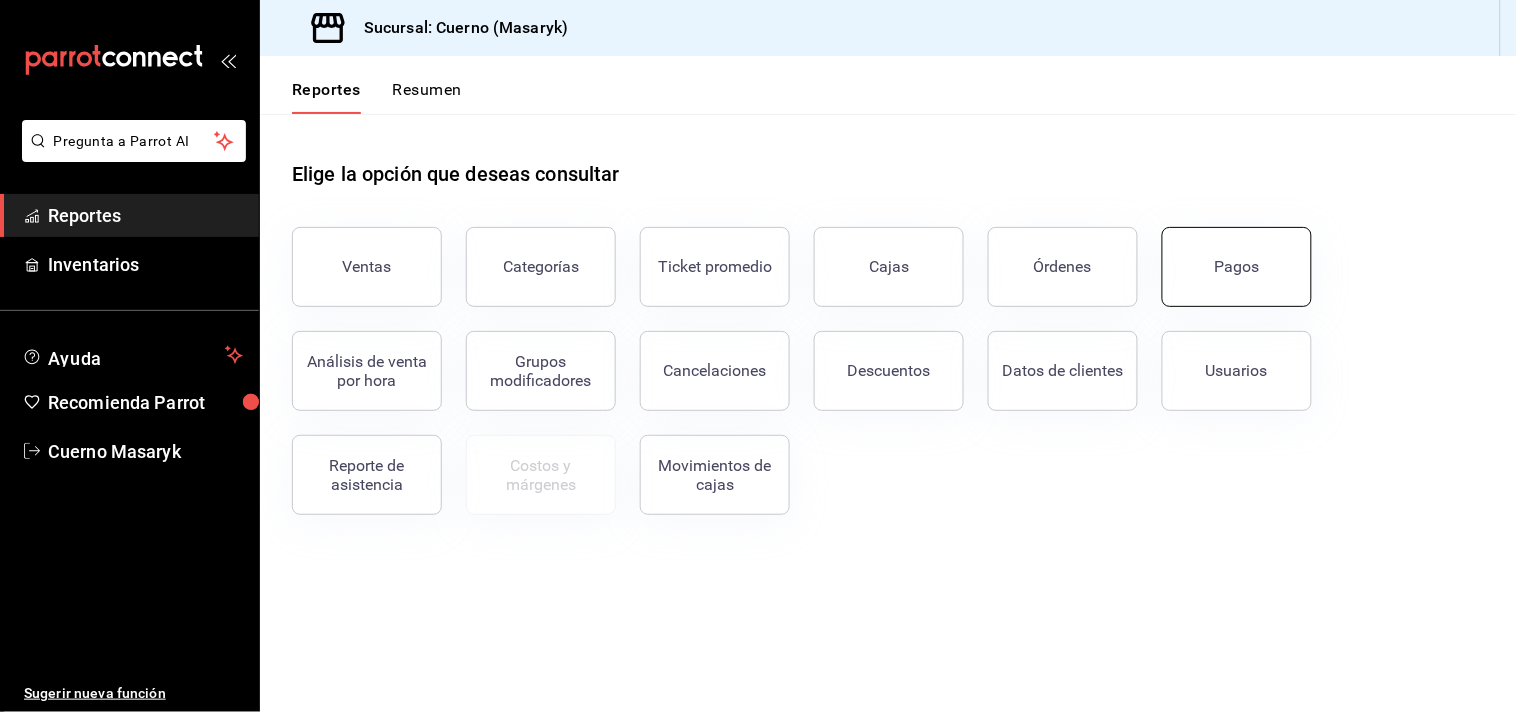 click on "Pagos" at bounding box center (1237, 267) 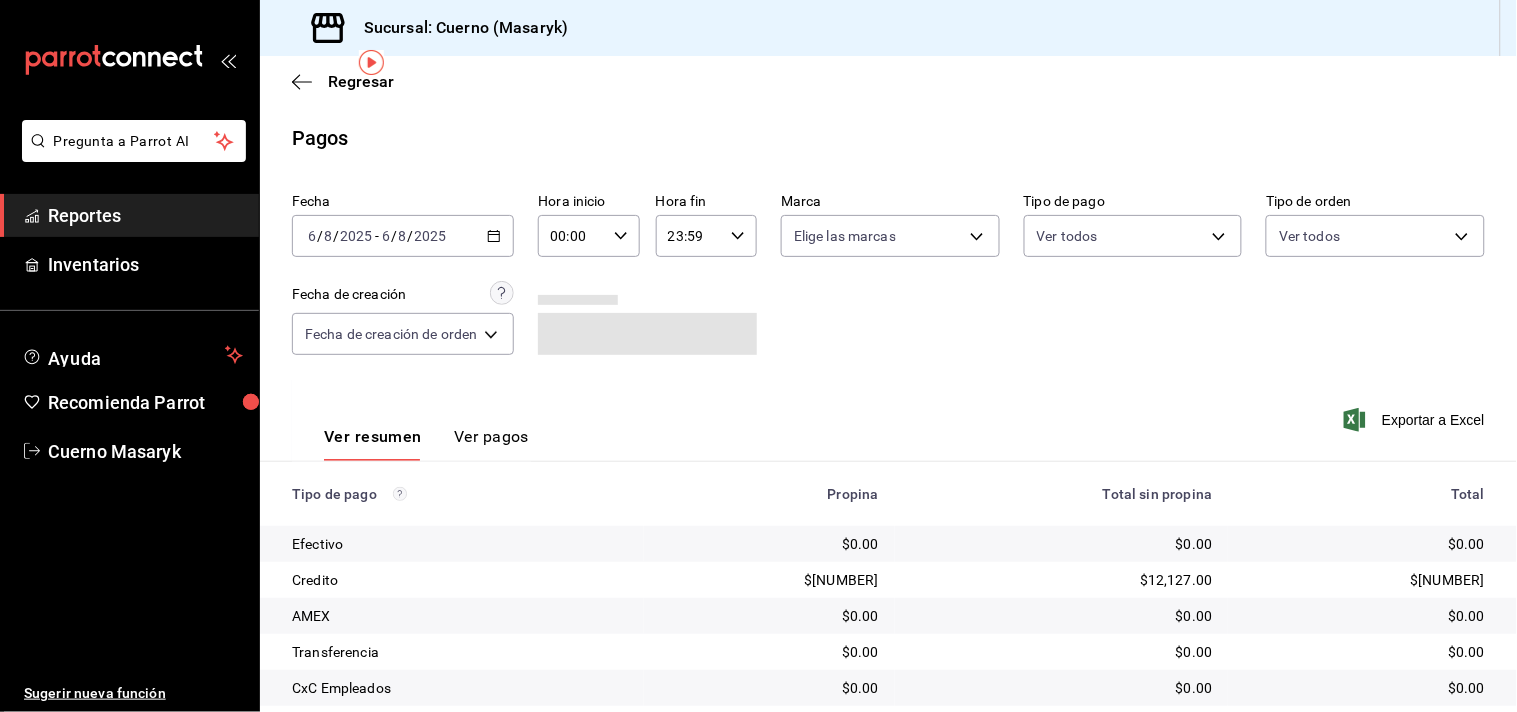 scroll, scrollTop: 206, scrollLeft: 0, axis: vertical 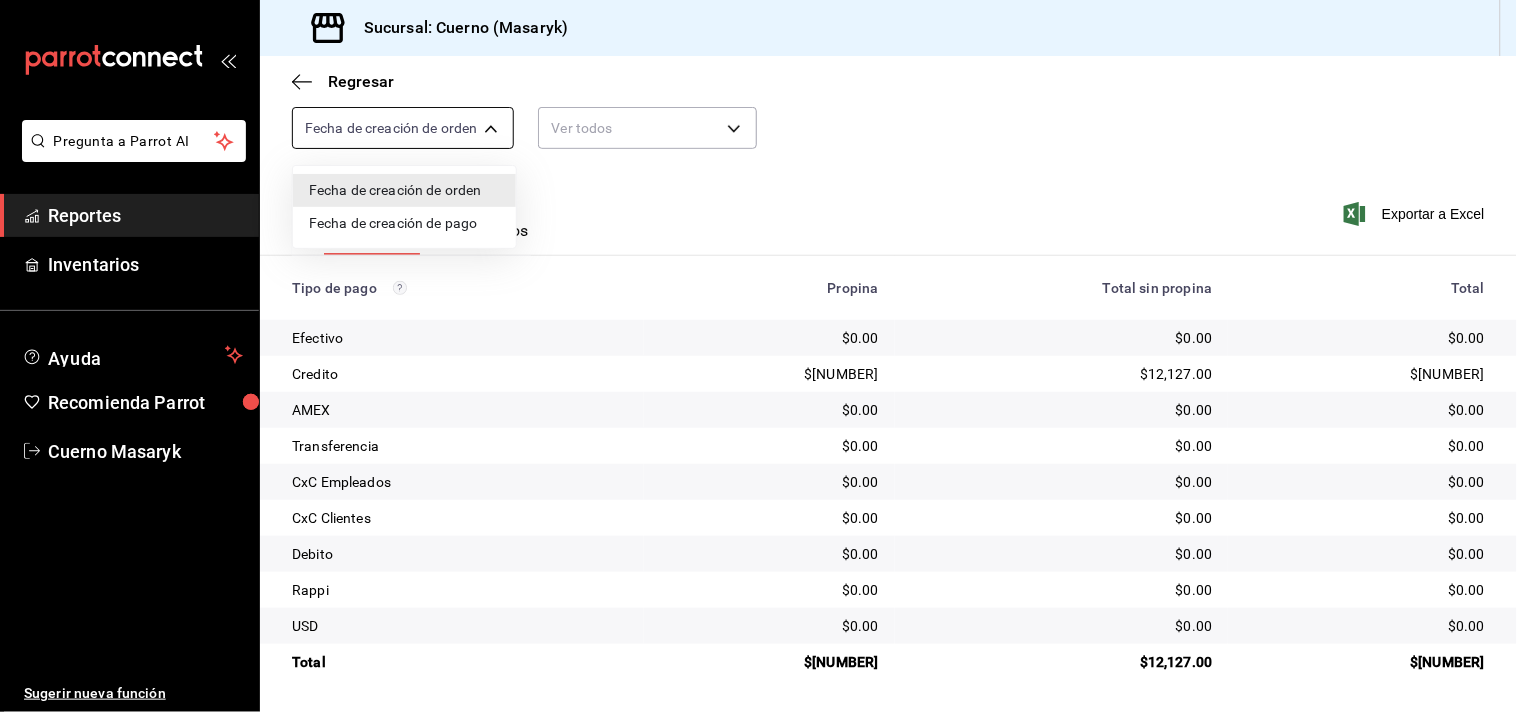click on "Pregunta a Parrot AI Reportes   Inventarios   Ayuda Recomienda Parrot   Cuerno Masaryk   Sugerir nueva función   Sucursal: Cuerno (Masaryk) Regresar Pagos Fecha 2025-08-06 6 / 8 / 2025 - 2025-08-06 6 / 8 / 2025 Hora inicio 00:00 Hora inicio Hora fin 23:59 Hora fin Marca Elige las marcas Tipo de pago Ver todos Tipo de orden Ver todos Fecha de creación   Fecha de creación de orden ORDER Usuarios Ver todos null Ver resumen Ver pagos Exportar a Excel Tipo de pago   Propina Total sin propina Total Efectivo $0.00 $0.00 $0.00 Credito $1,819.05 $12,127.00 $13,946.05 AMEX $0.00 $0.00 $0.00 Transferencia $0.00 $0.00 $0.00 CxC Empleados $0.00 $0.00 $0.00 CxC Clientes $0.00 $0.00 $0.00 Debito $0.00 $0.00 $0.00 Rappi $0.00 $0.00 $0.00 USD $0.00 $0.00 $0.00 Total $1,819.05 $12,127.00 $13,946.05 GANA 1 MES GRATIS EN TU SUSCRIPCIÓN AQUÍ Ver video tutorial Ir a video Pregunta a Parrot AI Reportes   Inventarios   Ayuda Recomienda Parrot   Cuerno Masaryk   Sugerir nueva función   Visitar centro de ayuda (81) 2046 6363" at bounding box center (758, 356) 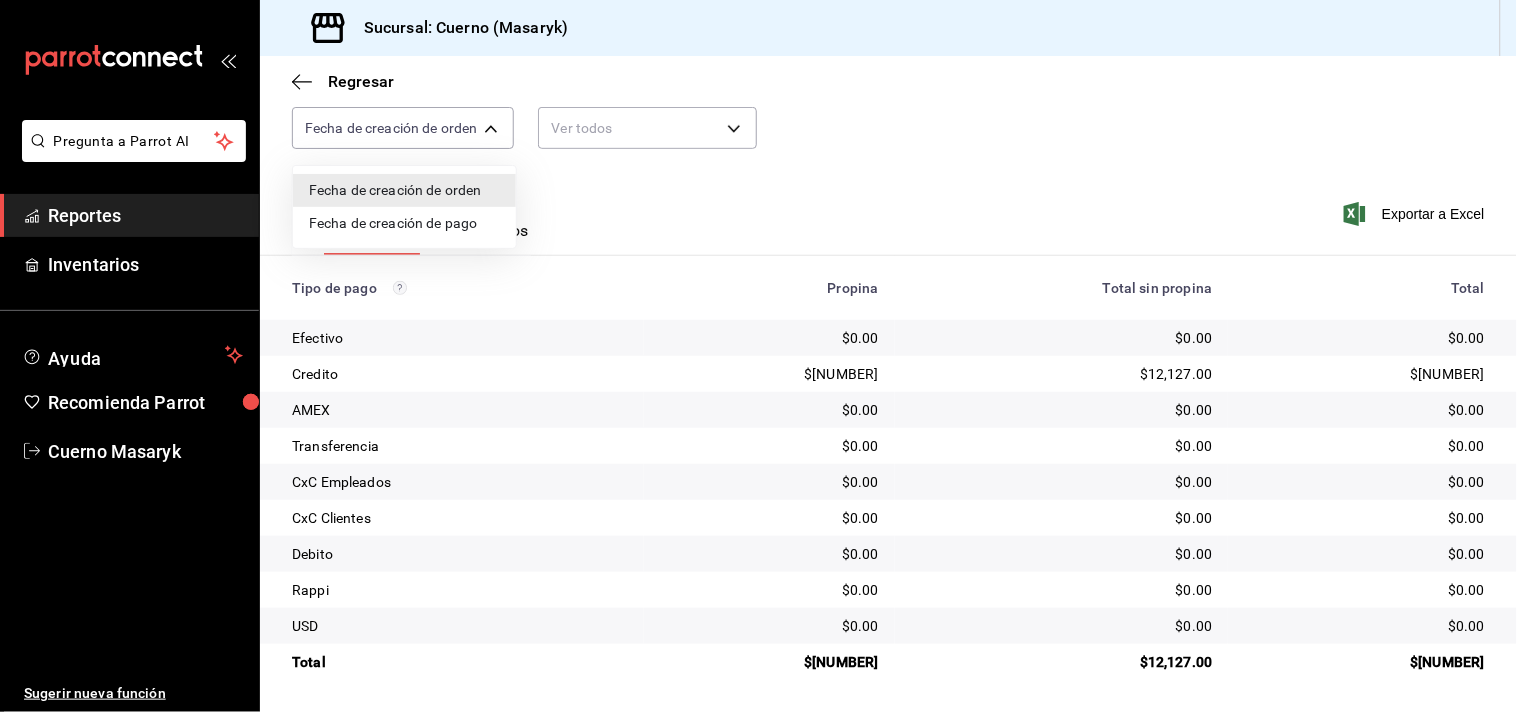 click at bounding box center (758, 356) 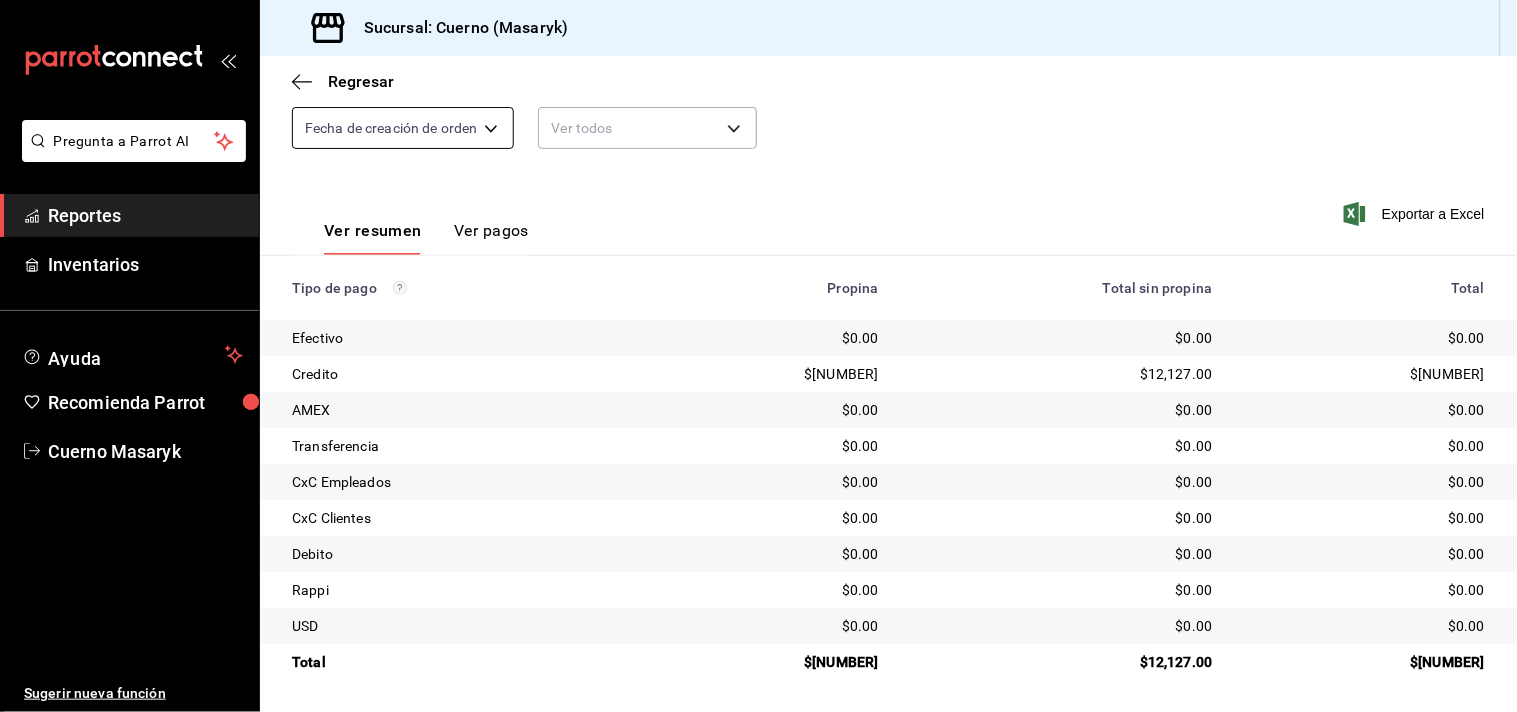 click on "Pregunta a Parrot AI Reportes   Inventarios   Ayuda Recomienda Parrot   Cuerno Masaryk   Sugerir nueva función   Sucursal: Cuerno (Masaryk) Regresar Pagos Fecha 2025-08-06 6 / 8 / 2025 - 2025-08-06 6 / 8 / 2025 Hora inicio 00:00 Hora inicio Hora fin 23:59 Hora fin Marca Elige las marcas Tipo de pago Ver todos Tipo de orden Ver todos Fecha de creación   Fecha de creación de orden ORDER Usuarios Ver todos null Ver resumen Ver pagos Exportar a Excel Tipo de pago   Propina Total sin propina Total Efectivo $0.00 $0.00 $0.00 Credito $1,819.05 $12,127.00 $13,946.05 AMEX $0.00 $0.00 $0.00 Transferencia $0.00 $0.00 $0.00 CxC Empleados $0.00 $0.00 $0.00 CxC Clientes $0.00 $0.00 $0.00 Debito $0.00 $0.00 $0.00 Rappi $0.00 $0.00 $0.00 USD $0.00 $0.00 $0.00 Total $1,819.05 $12,127.00 $13,946.05 GANA 1 MES GRATIS EN TU SUSCRIPCIÓN AQUÍ Ver video tutorial Ir a video Pregunta a Parrot AI Reportes   Inventarios   Ayuda Recomienda Parrot   Cuerno Masaryk   Sugerir nueva función   Visitar centro de ayuda (81) 2046 6363" at bounding box center (758, 356) 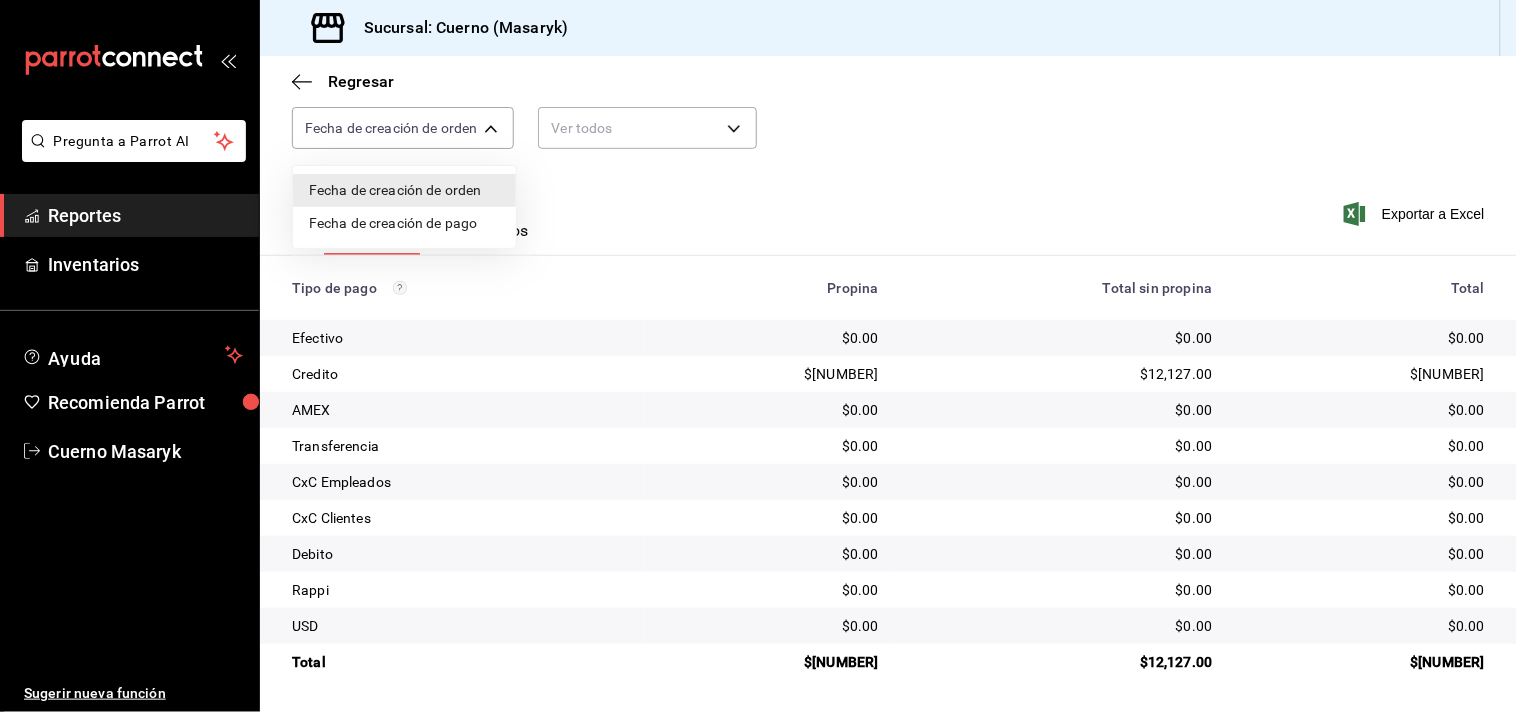 click at bounding box center (758, 356) 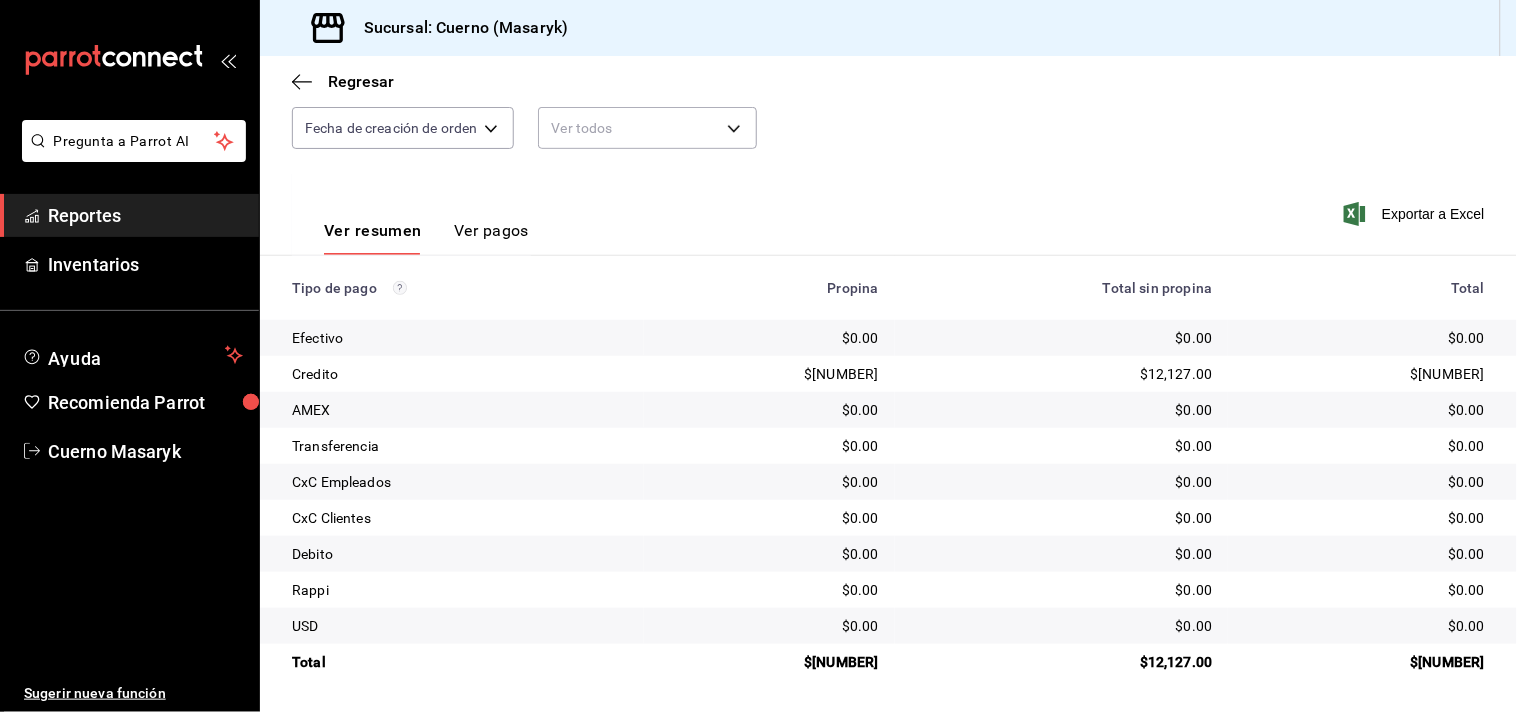 click on "Ver pagos" at bounding box center (491, 238) 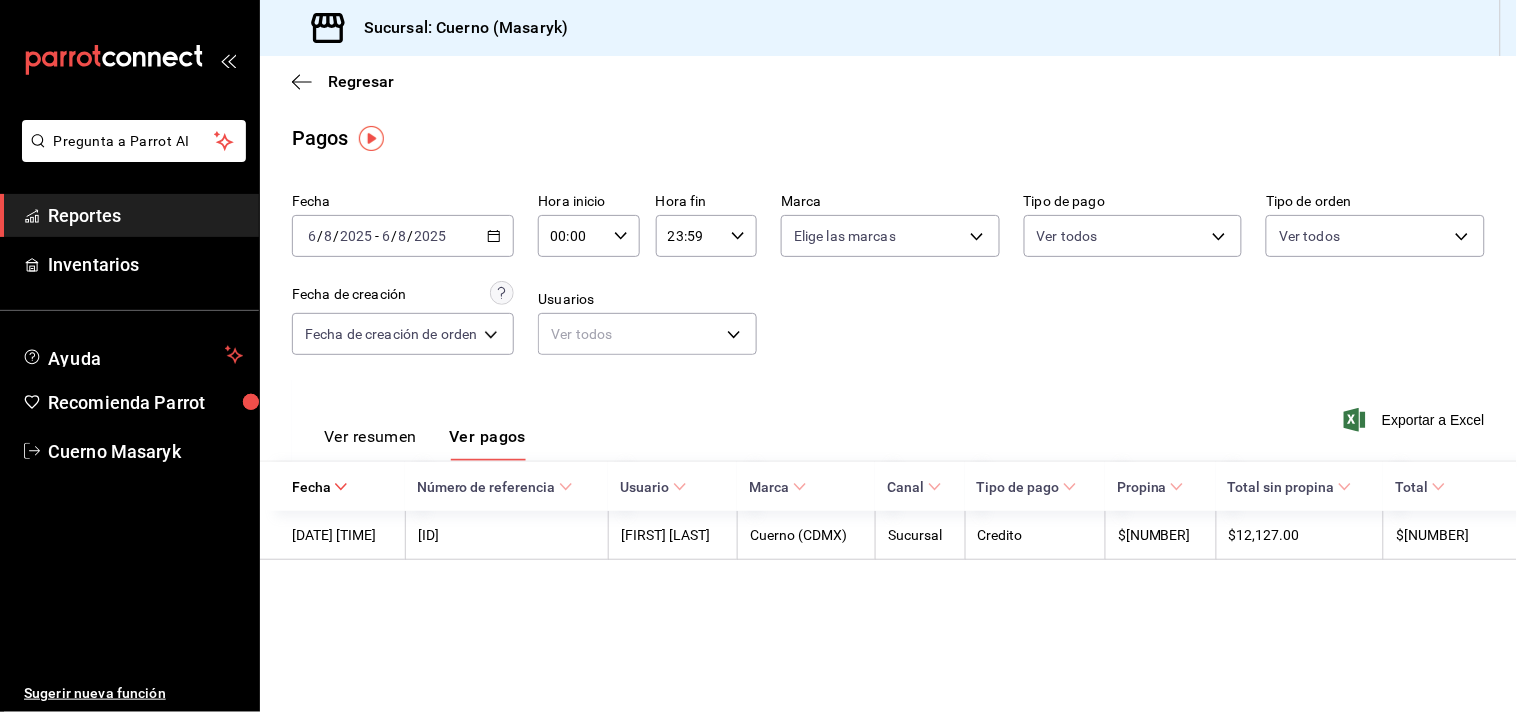scroll, scrollTop: 0, scrollLeft: 0, axis: both 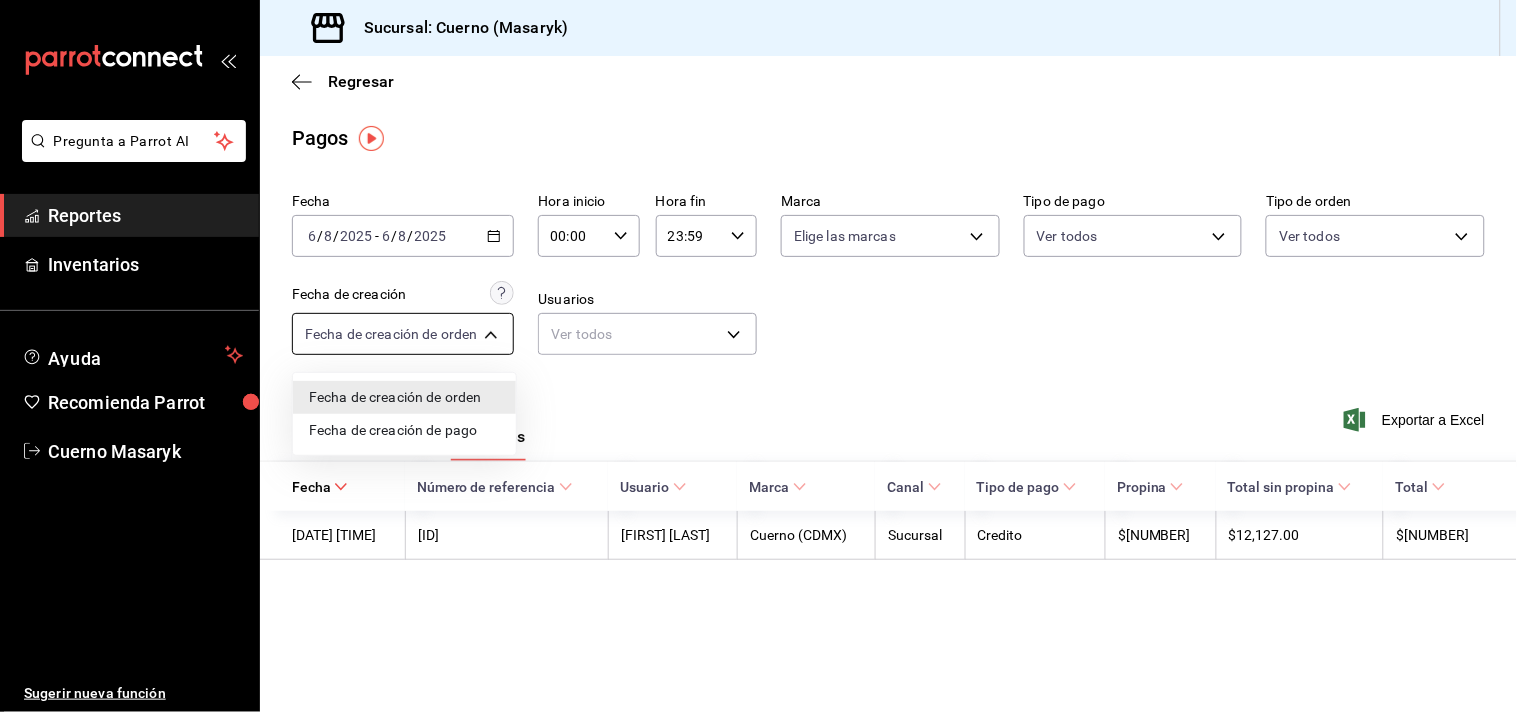 click on "Pregunta a Parrot AI Reportes   Inventarios   Ayuda Recomienda Parrot   Cuerno Masaryk   Sugerir nueva función   Sucursal: Cuerno (Masaryk) Regresar Pagos Fecha 2025-08-06 6 / 8 / 2025 - 2025-08-06 6 / 8 / 2025 Hora inicio 00:00 Hora inicio Hora fin 23:59 Hora fin Marca Elige las marcas Tipo de pago Ver todos Tipo de orden Ver todos Fecha de creación   Fecha de creación de orden ORDER Usuarios Ver todos null Ver resumen Ver pagos Exportar a Excel Fecha Número de referencia Usuario Marca Canal Tipo de pago Propina Total sin propina Total 06/08/2025 01:42 AM 060825-P-0001 Fatima Daniela Tovar Cuerno (CDMX) Sucursal Credito $1,819.05 $12,127.00 $13,946.05 GANA 1 MES GRATIS EN TU SUSCRIPCIÓN AQUÍ ¿Recuerdas cómo empezó tu restaurante?
Hoy puedes ayudar a un colega a tener el mismo cambio que tú viviste.
Recomienda Parrot directamente desde tu Portal Administrador.
Es fácil y rápido.
🎁 Por cada restaurante que se una, ganas 1 mes gratis. Ver video tutorial Ir a video Pregunta a Parrot AI Reportes" at bounding box center [758, 356] 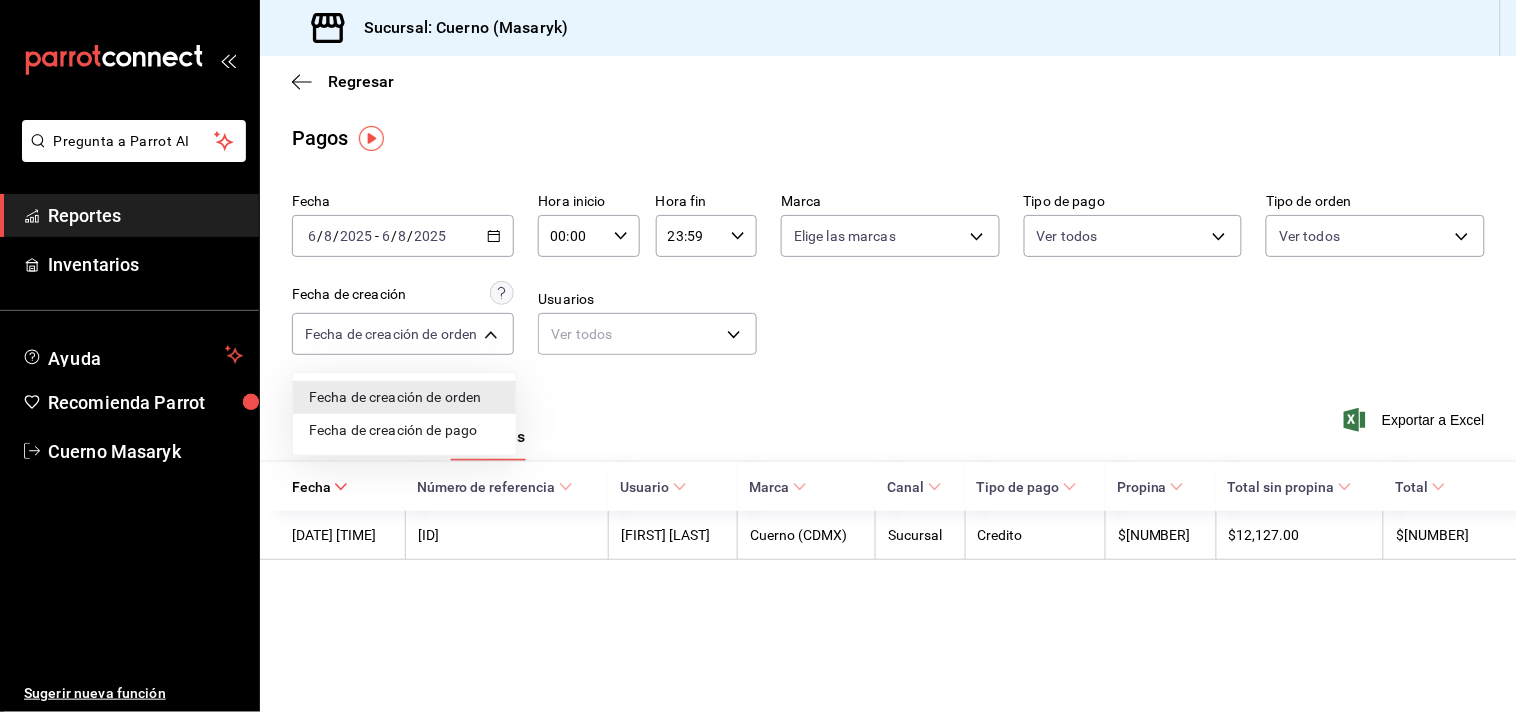 click at bounding box center (758, 356) 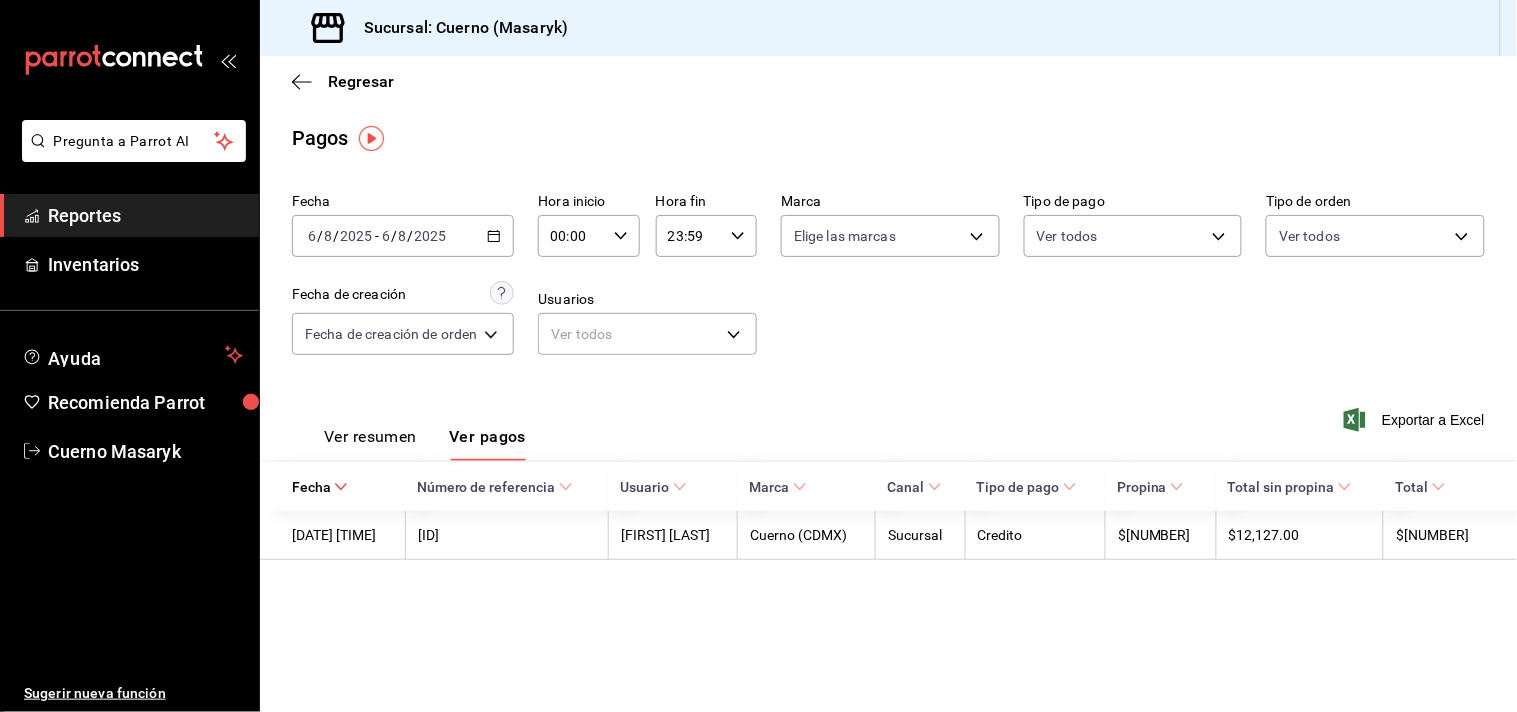 click on "[DATE] [DATE]" at bounding box center [403, 236] 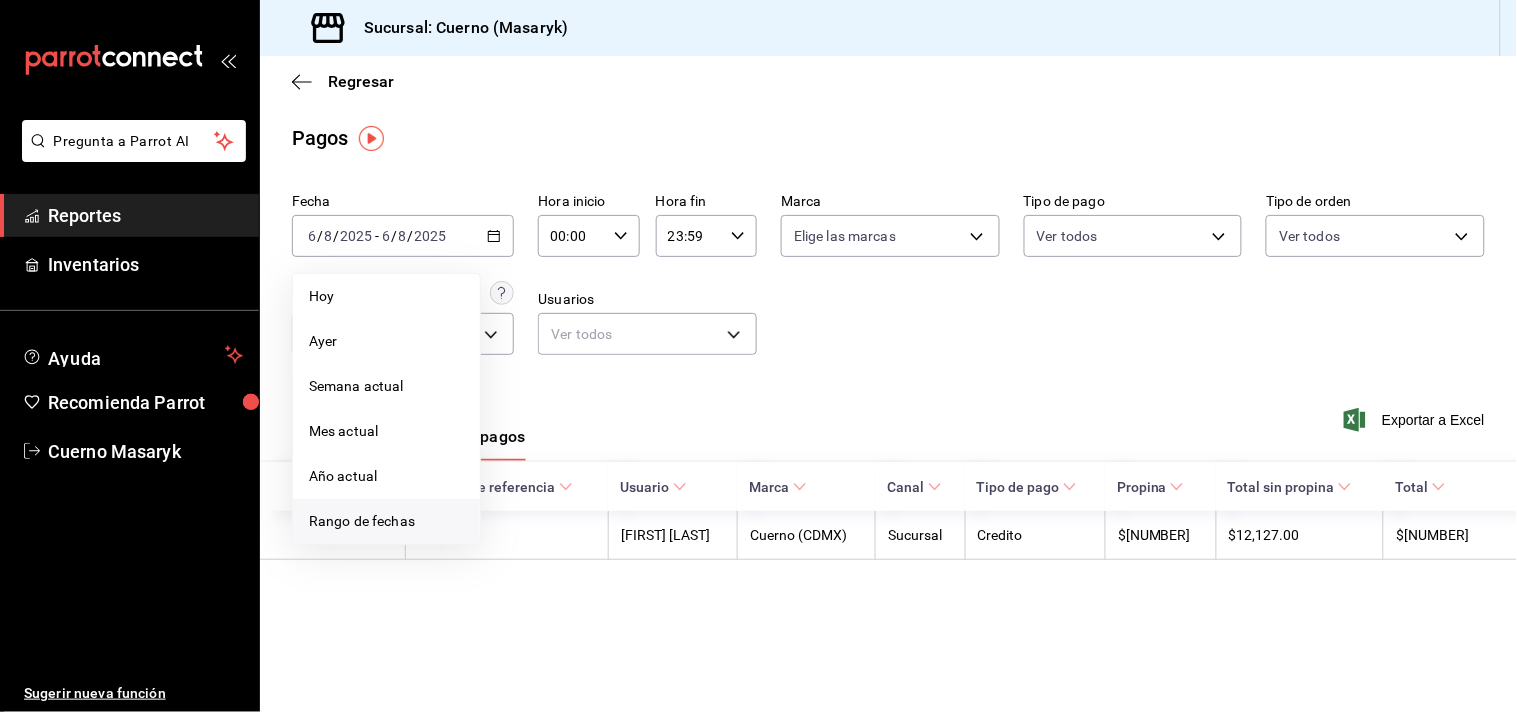 click on "Rango de fechas" at bounding box center [386, 521] 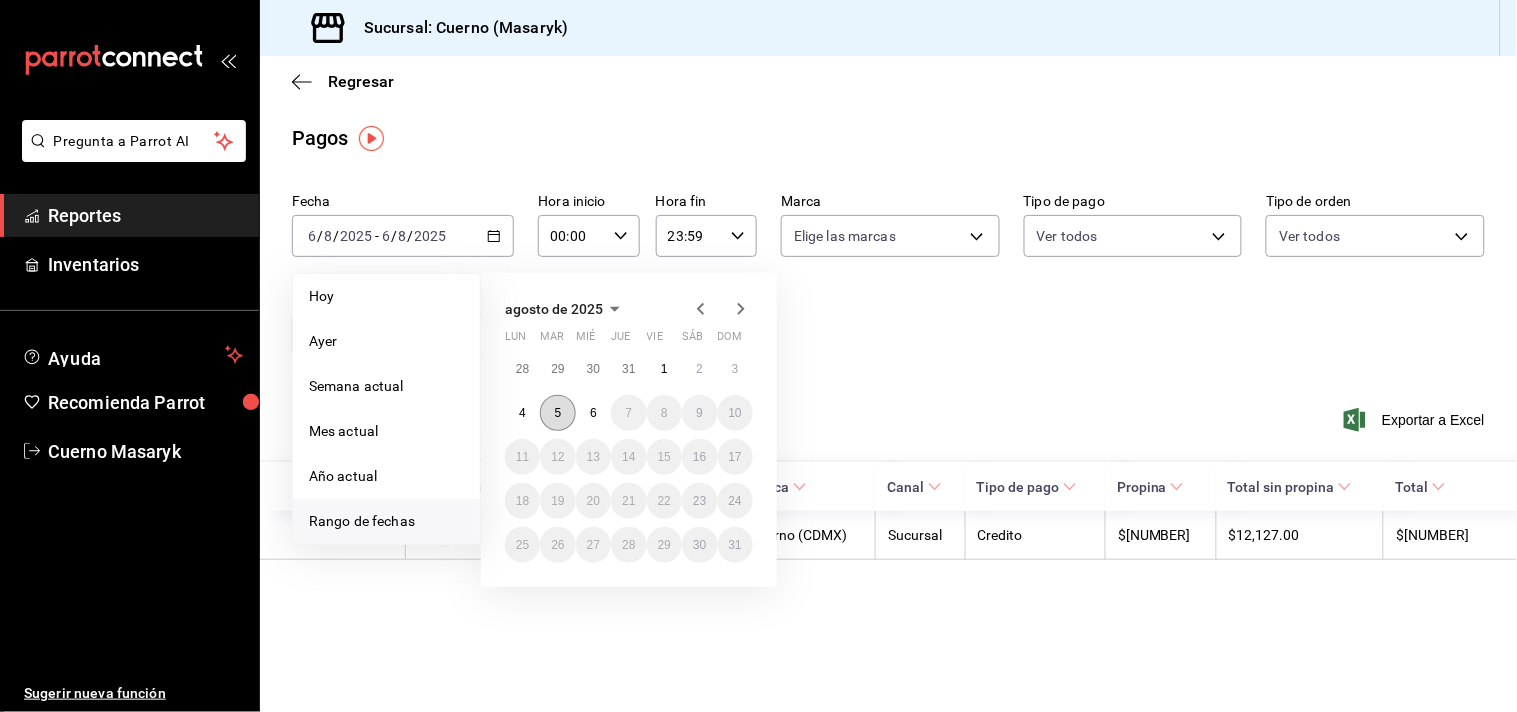 click on "5" at bounding box center [557, 413] 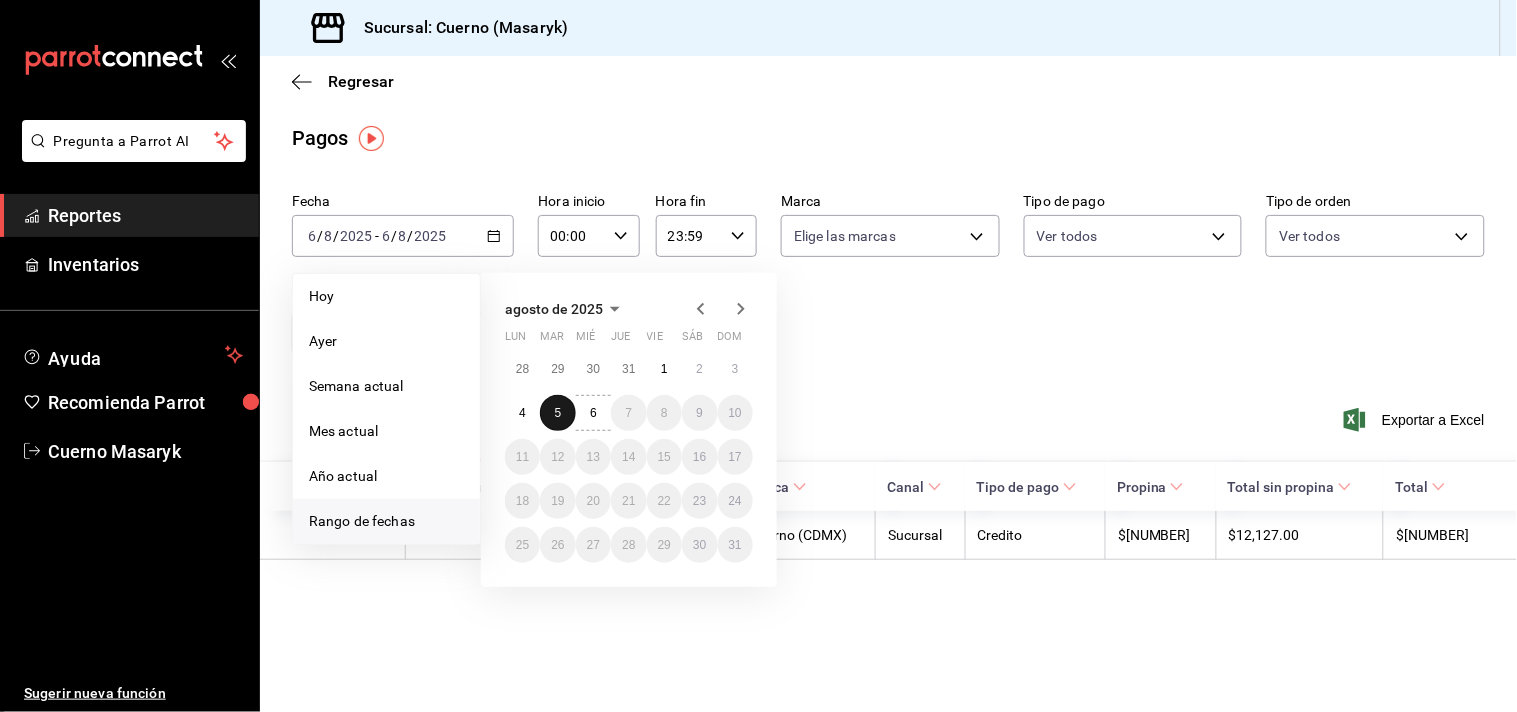 click on "5" at bounding box center [557, 413] 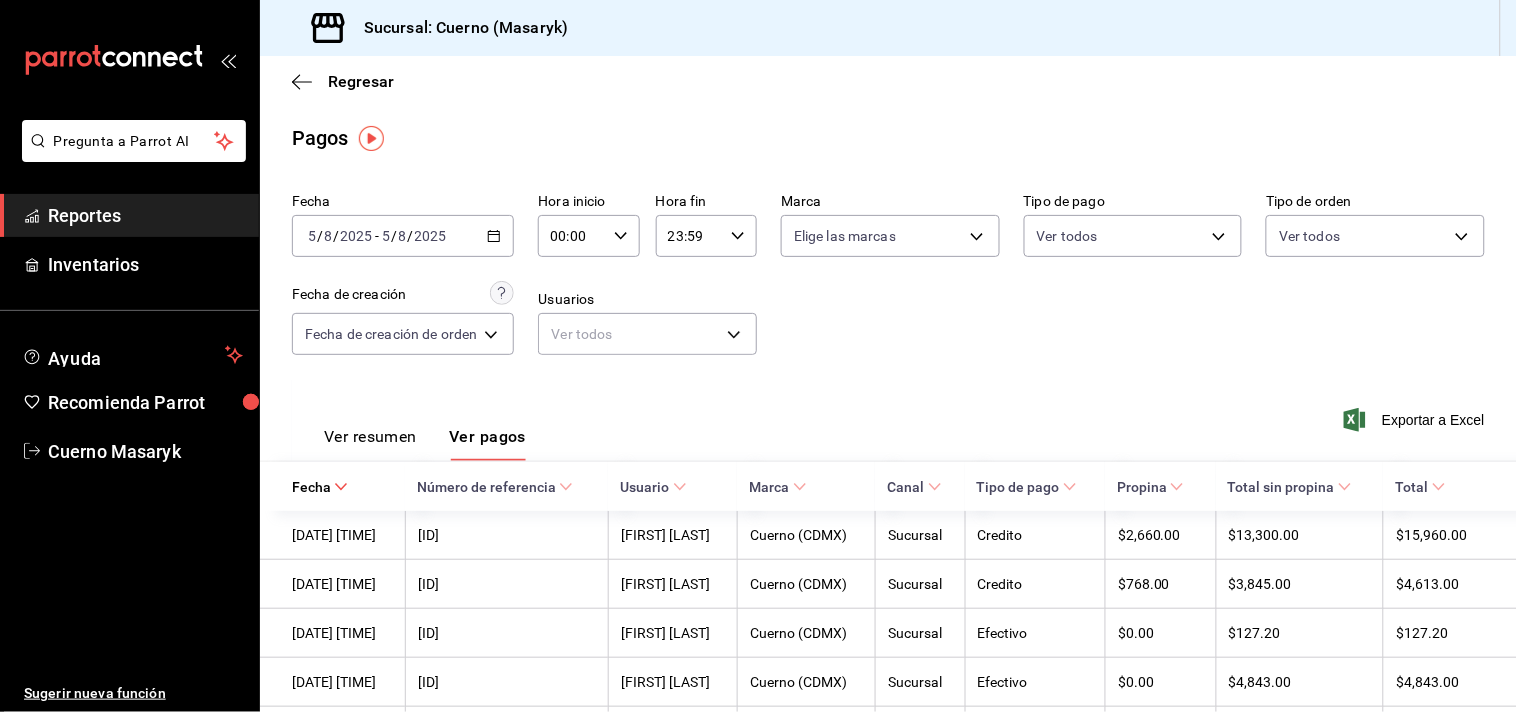 click 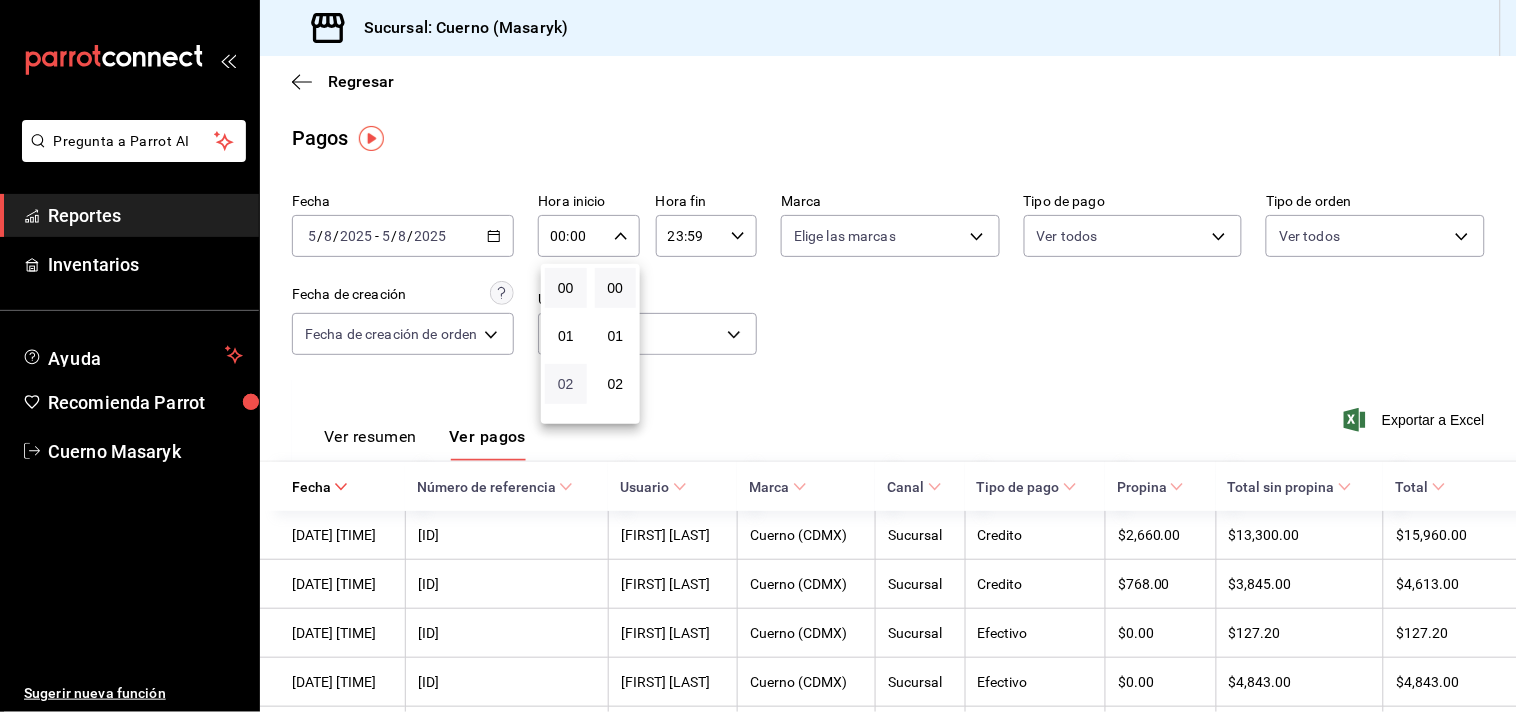 click on "02" at bounding box center (566, 384) 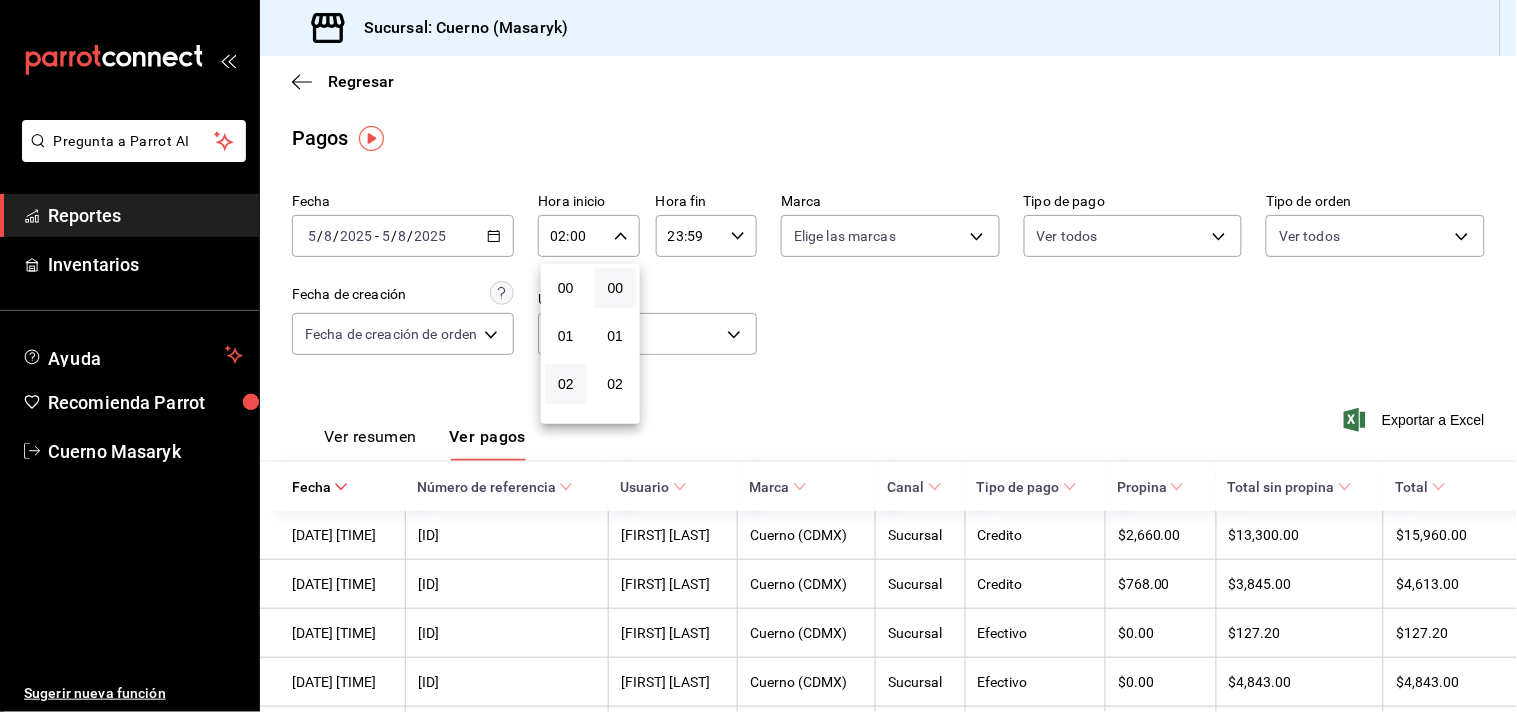 click at bounding box center (758, 356) 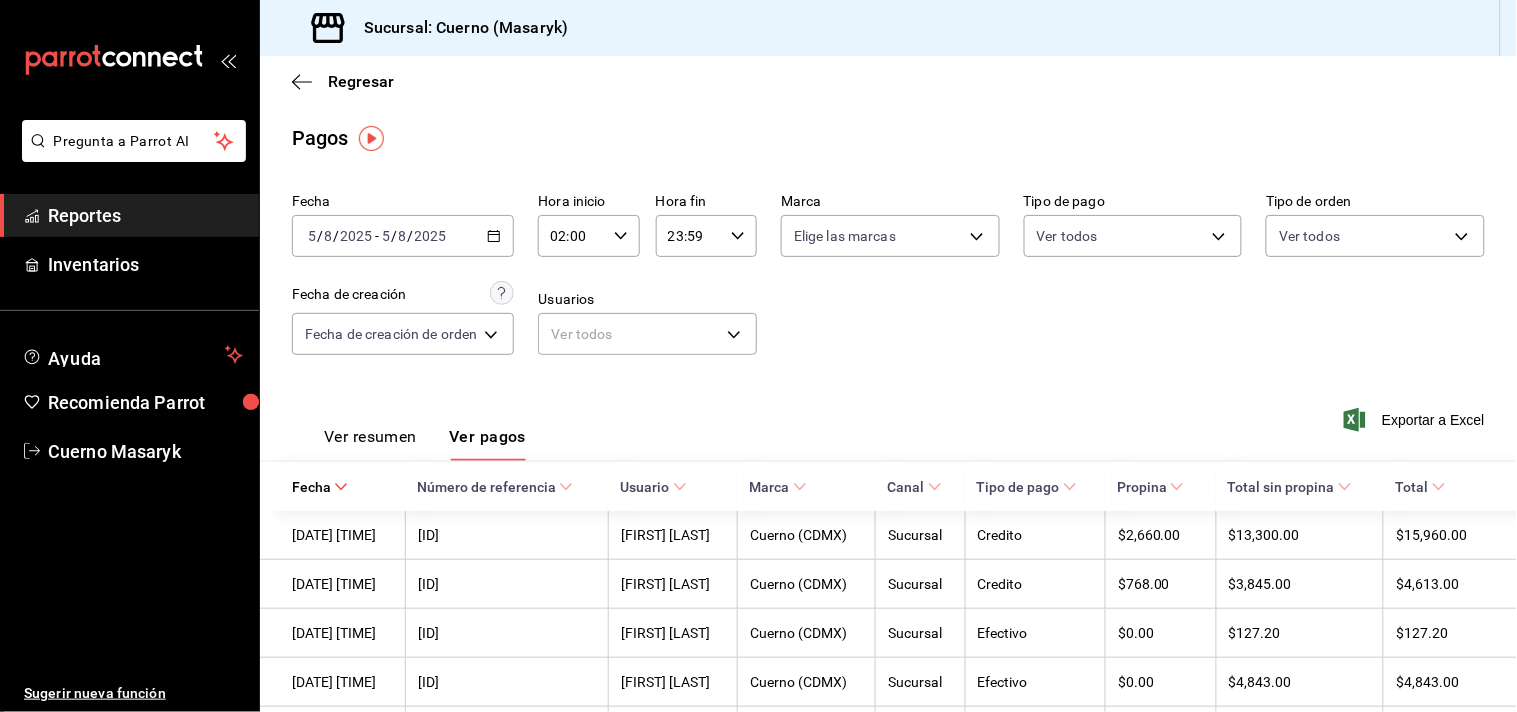 click 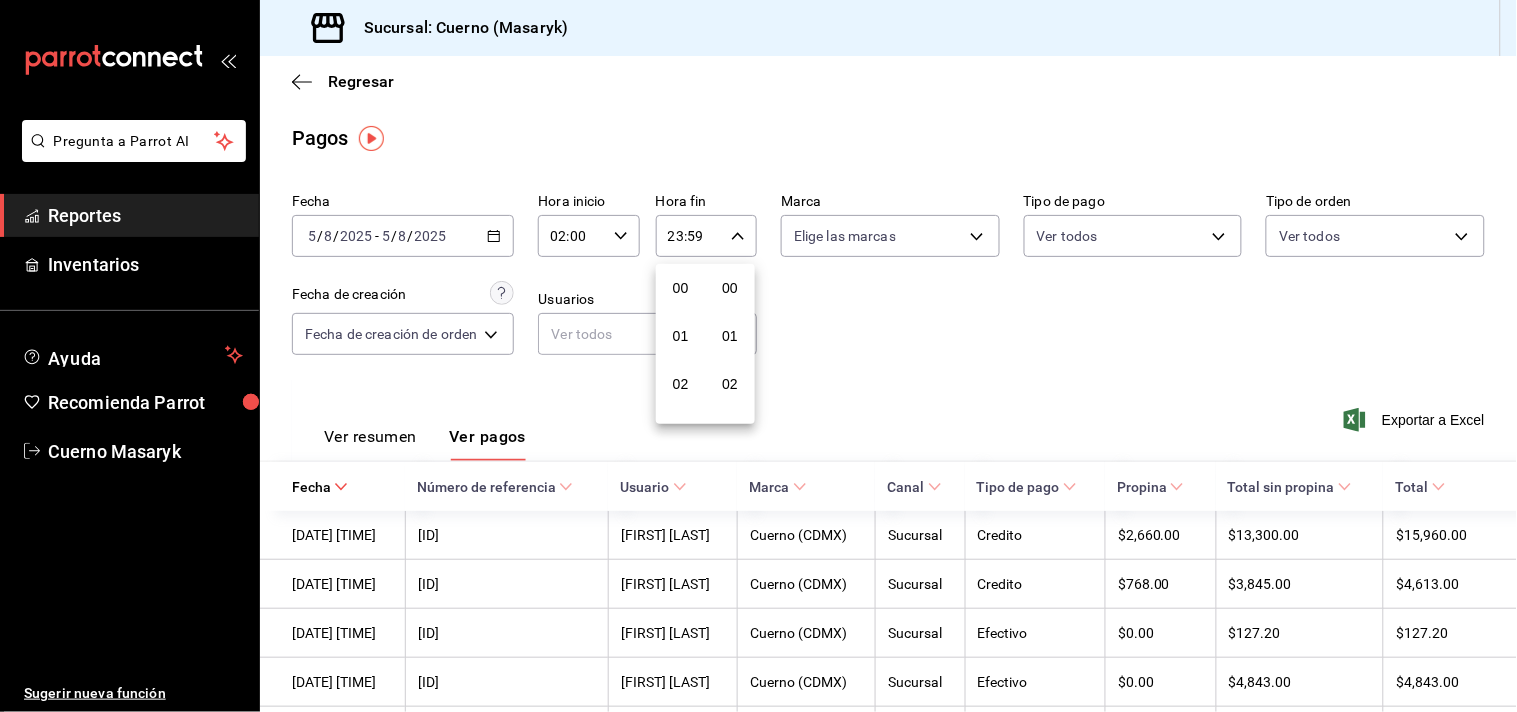 scroll, scrollTop: 981, scrollLeft: 0, axis: vertical 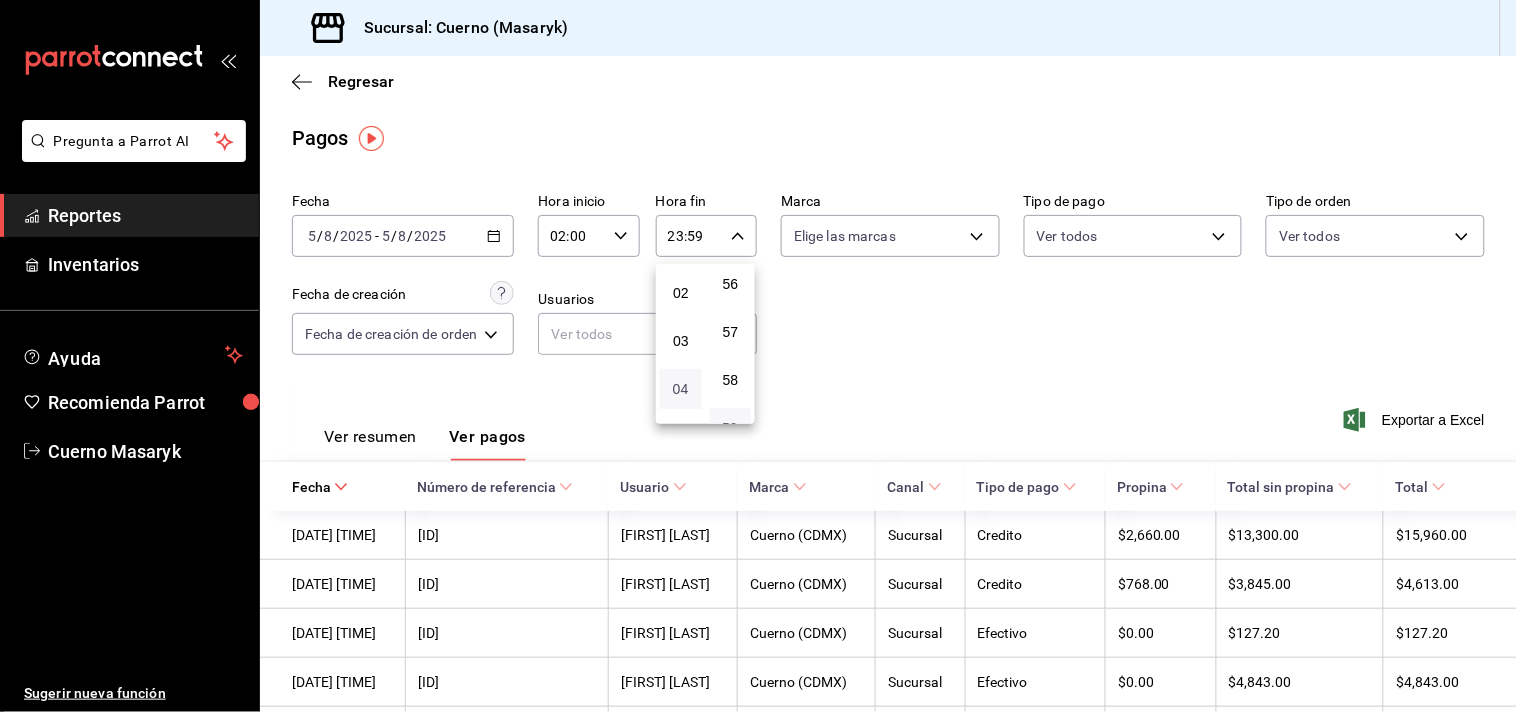 click on "04" at bounding box center (681, 389) 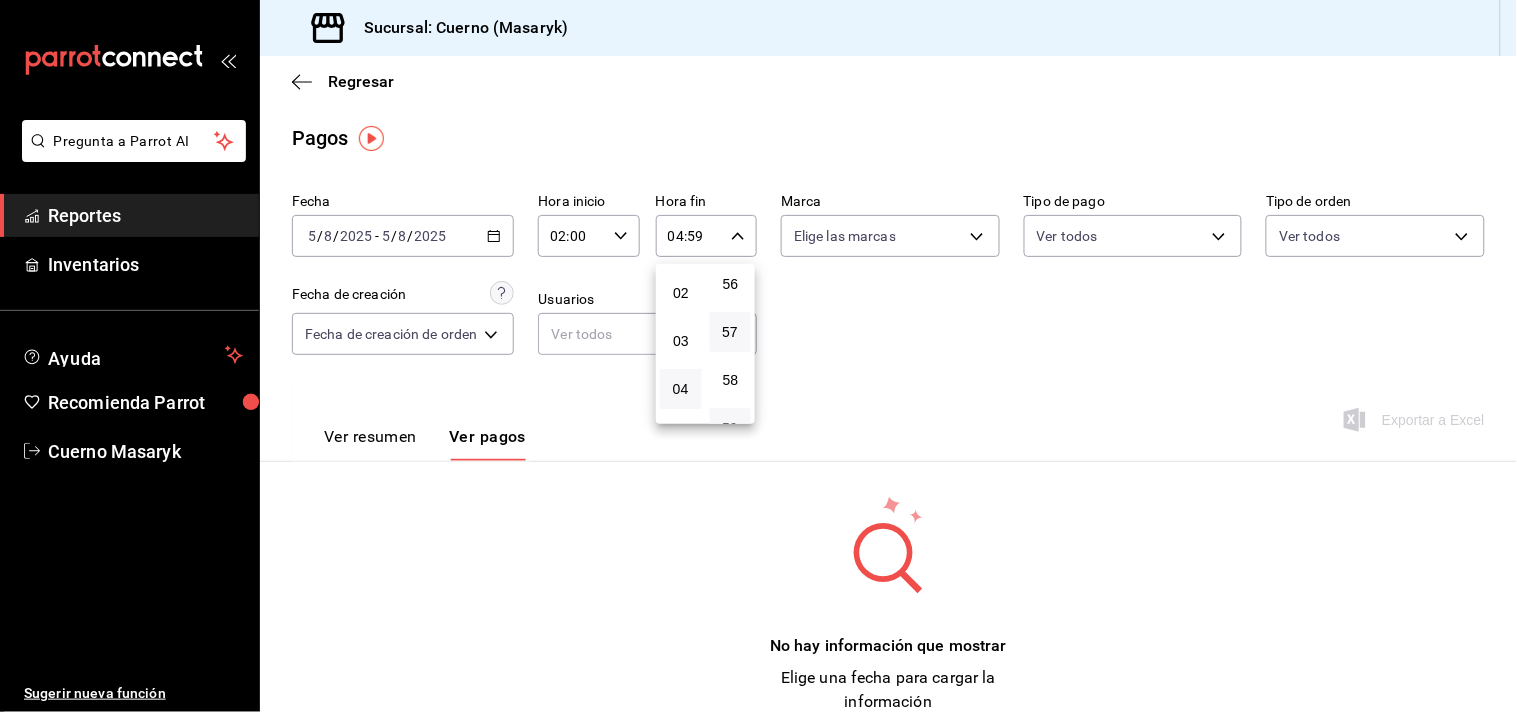 click on "57" at bounding box center [731, 332] 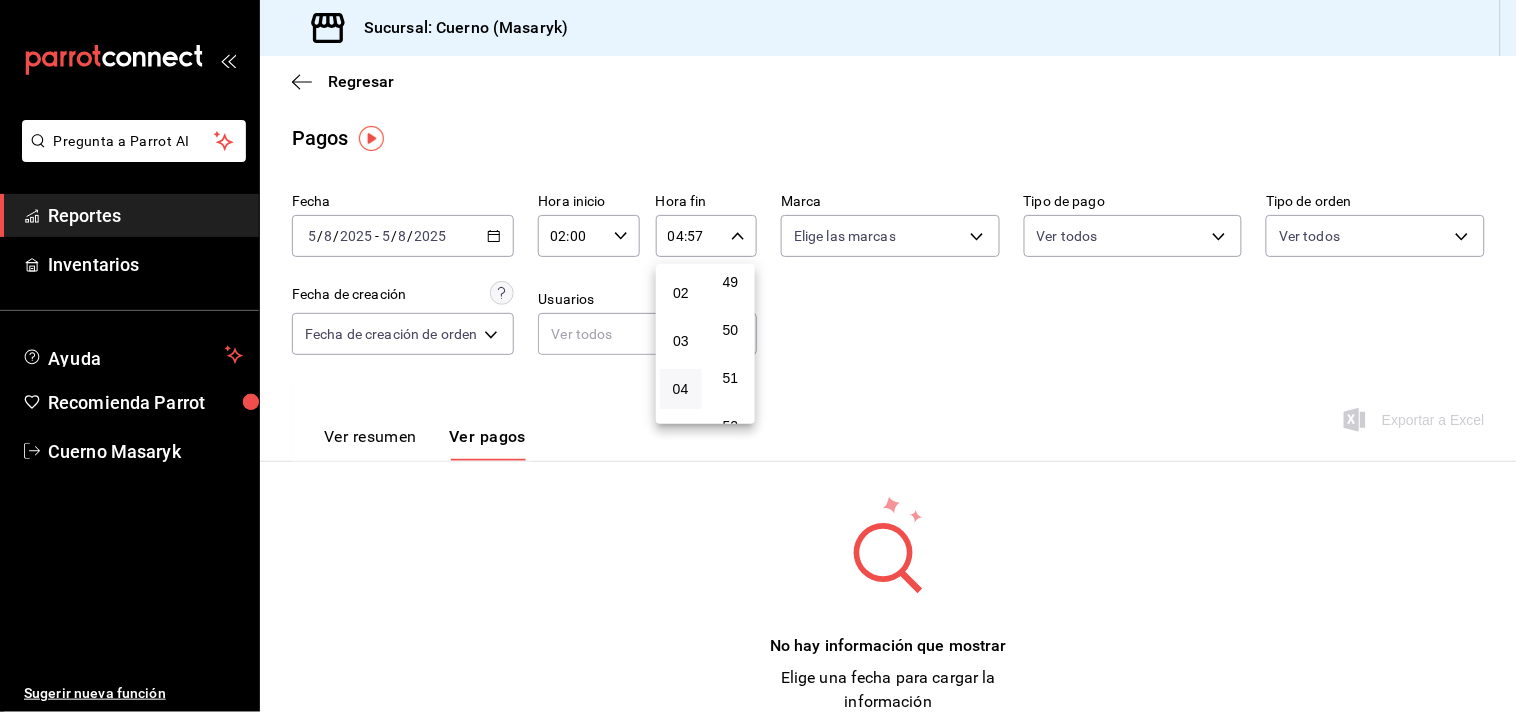 scroll, scrollTop: 2691, scrollLeft: 0, axis: vertical 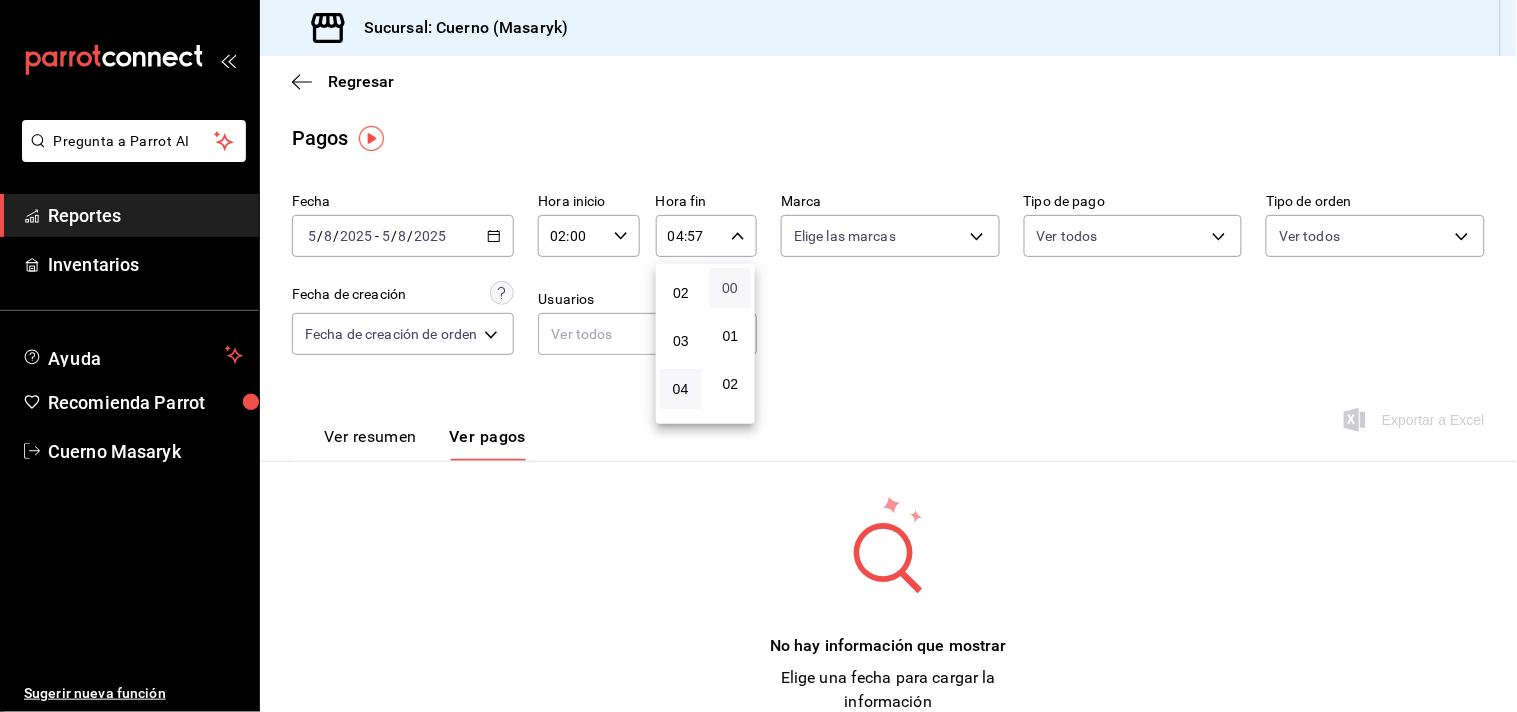 click on "00" at bounding box center [731, 288] 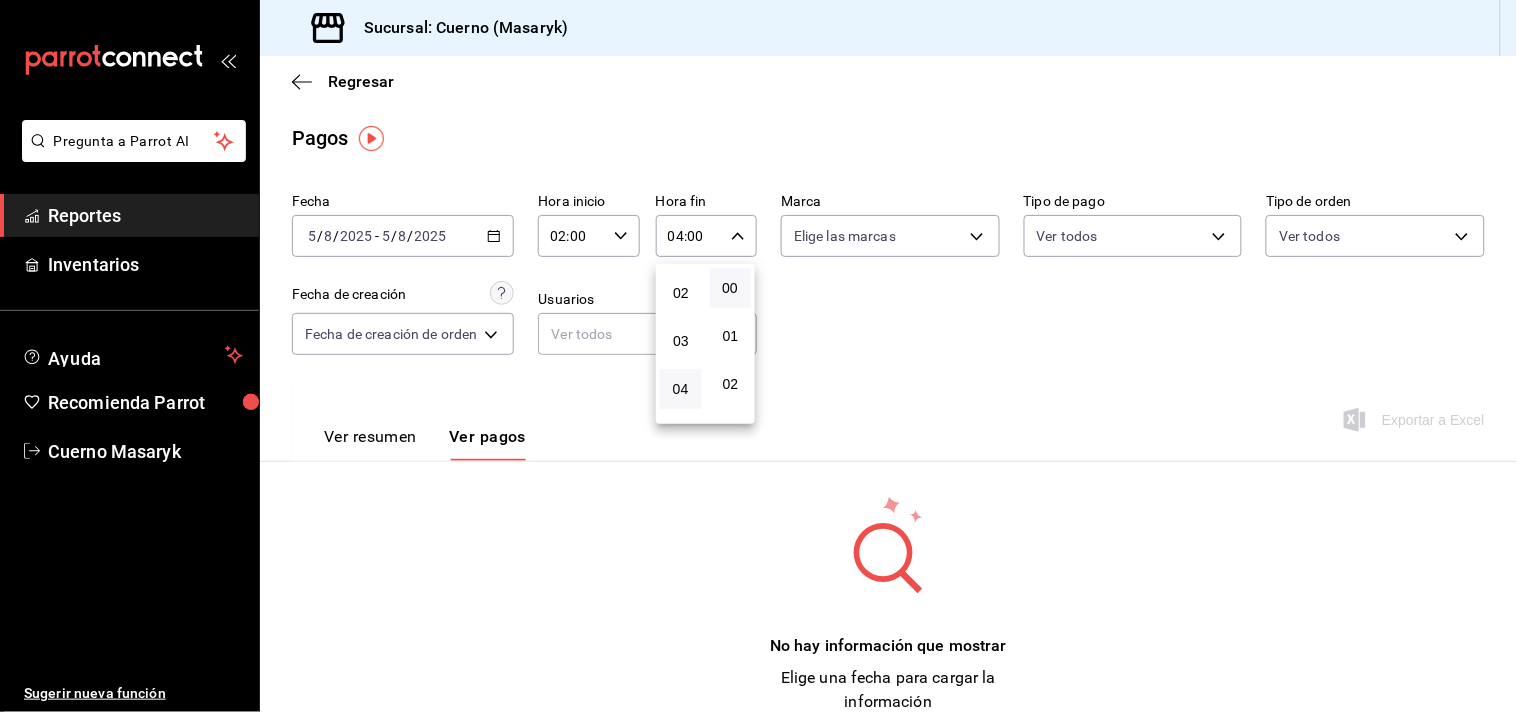 click at bounding box center (758, 356) 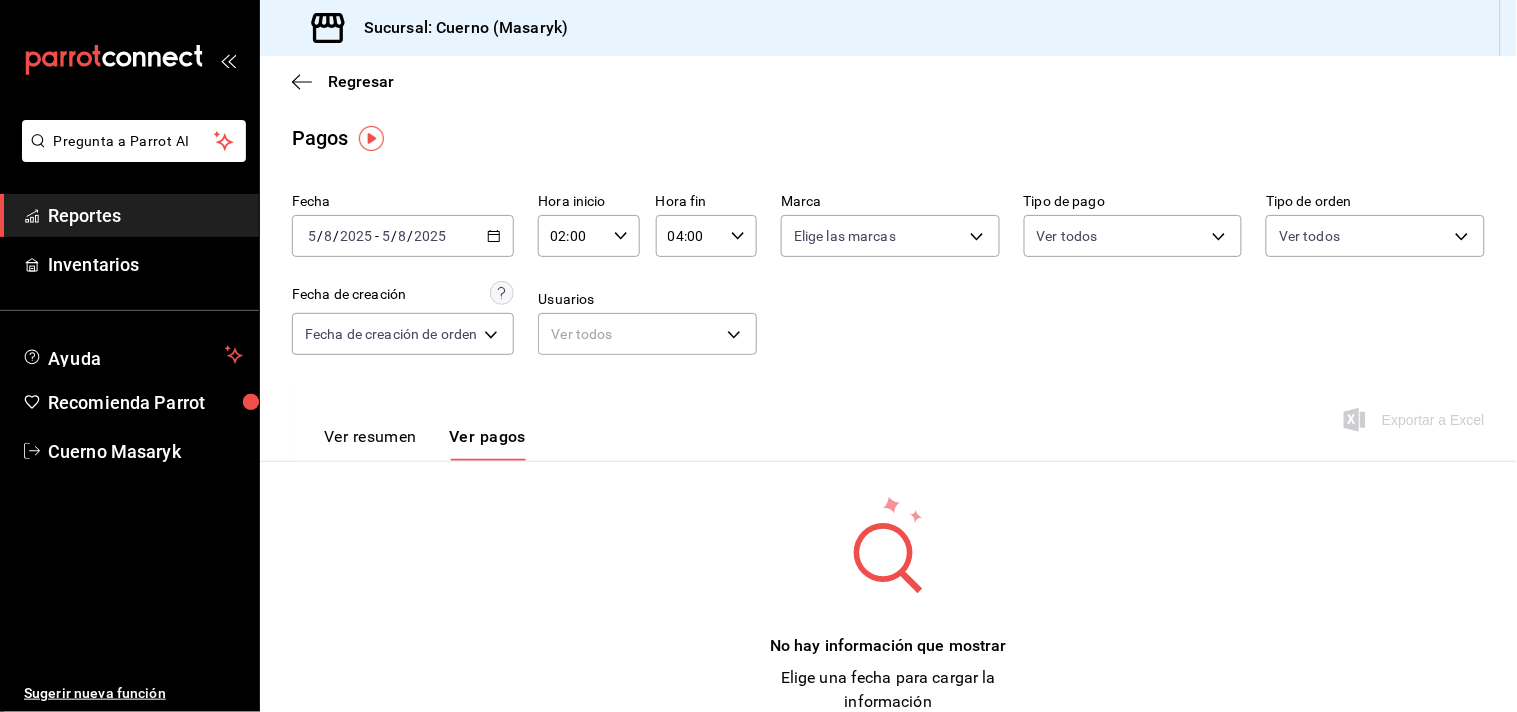 click on "Ver resumen" at bounding box center [370, 444] 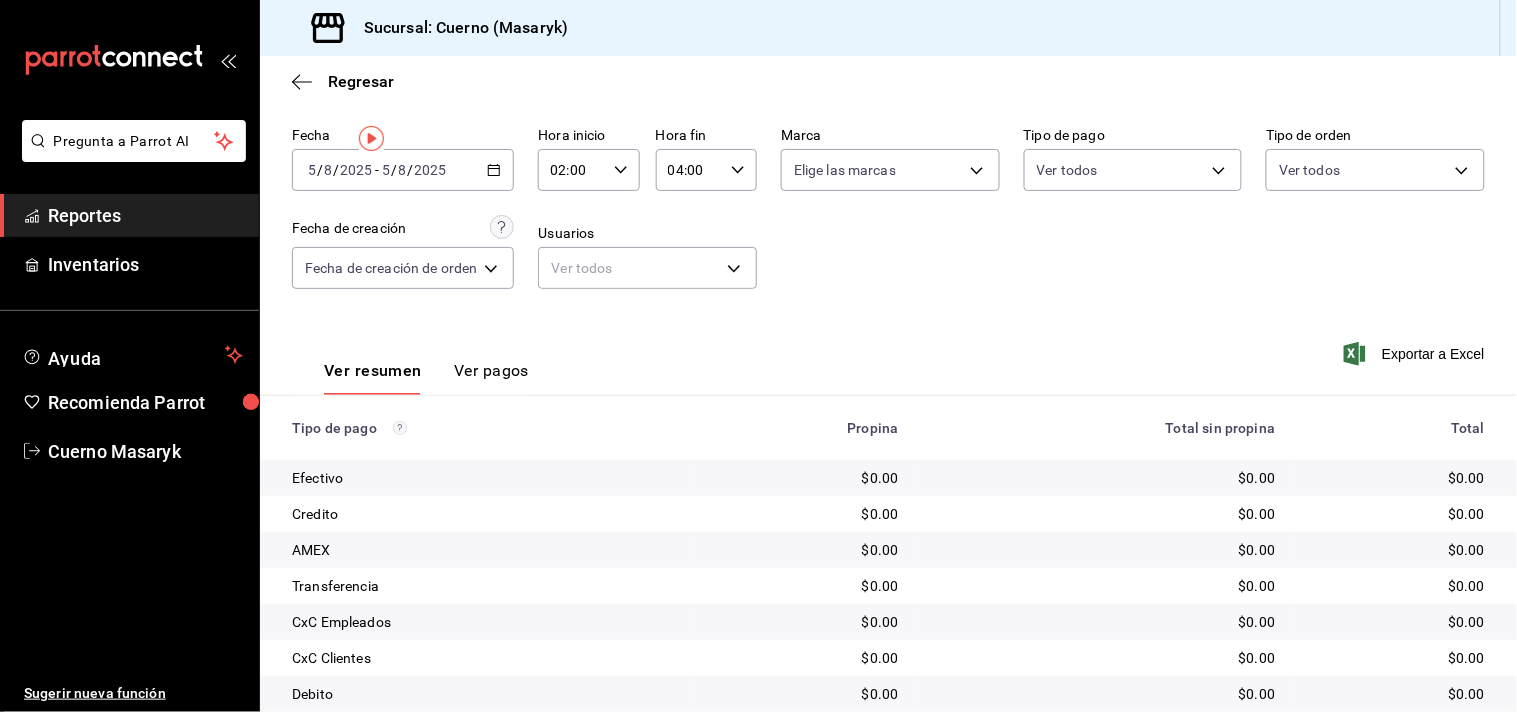 scroll, scrollTop: 0, scrollLeft: 0, axis: both 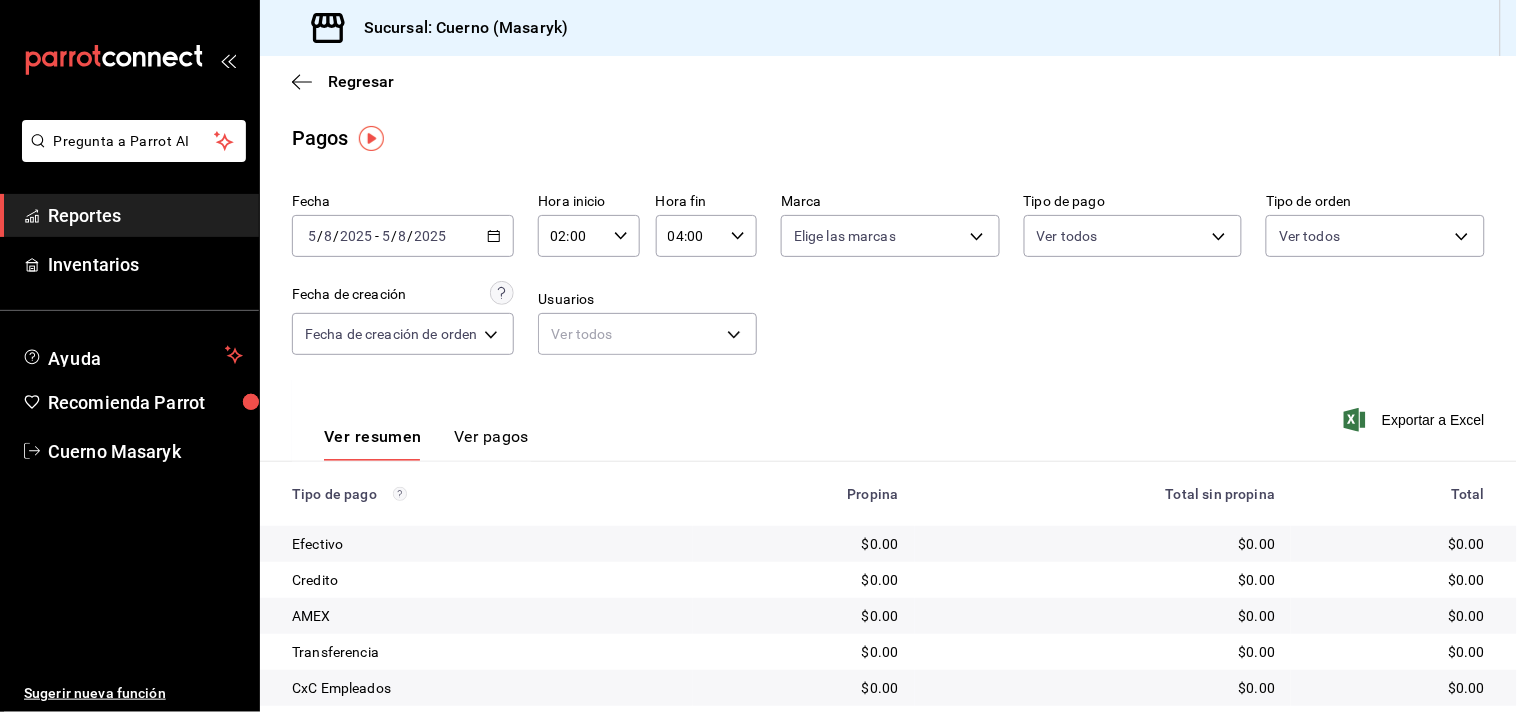 click 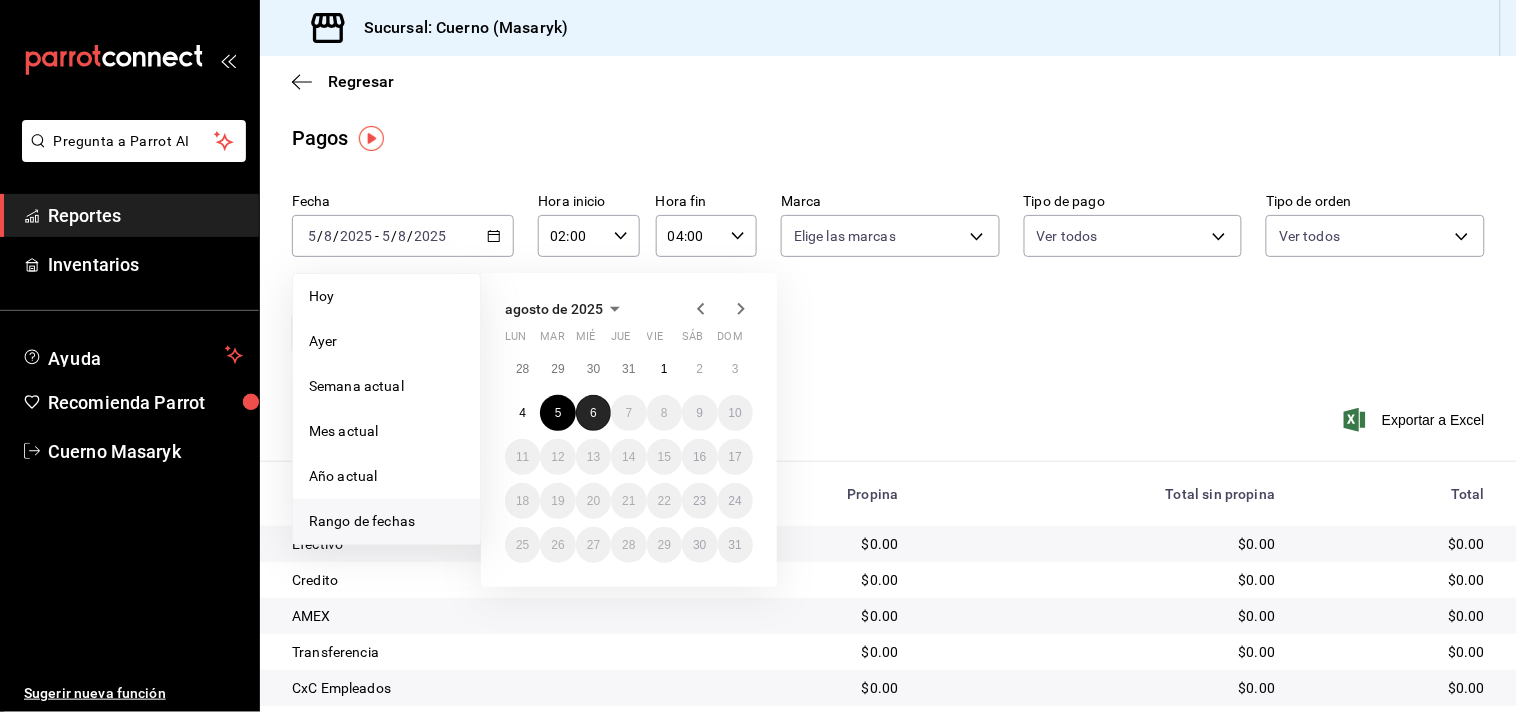 click on "6" at bounding box center (593, 413) 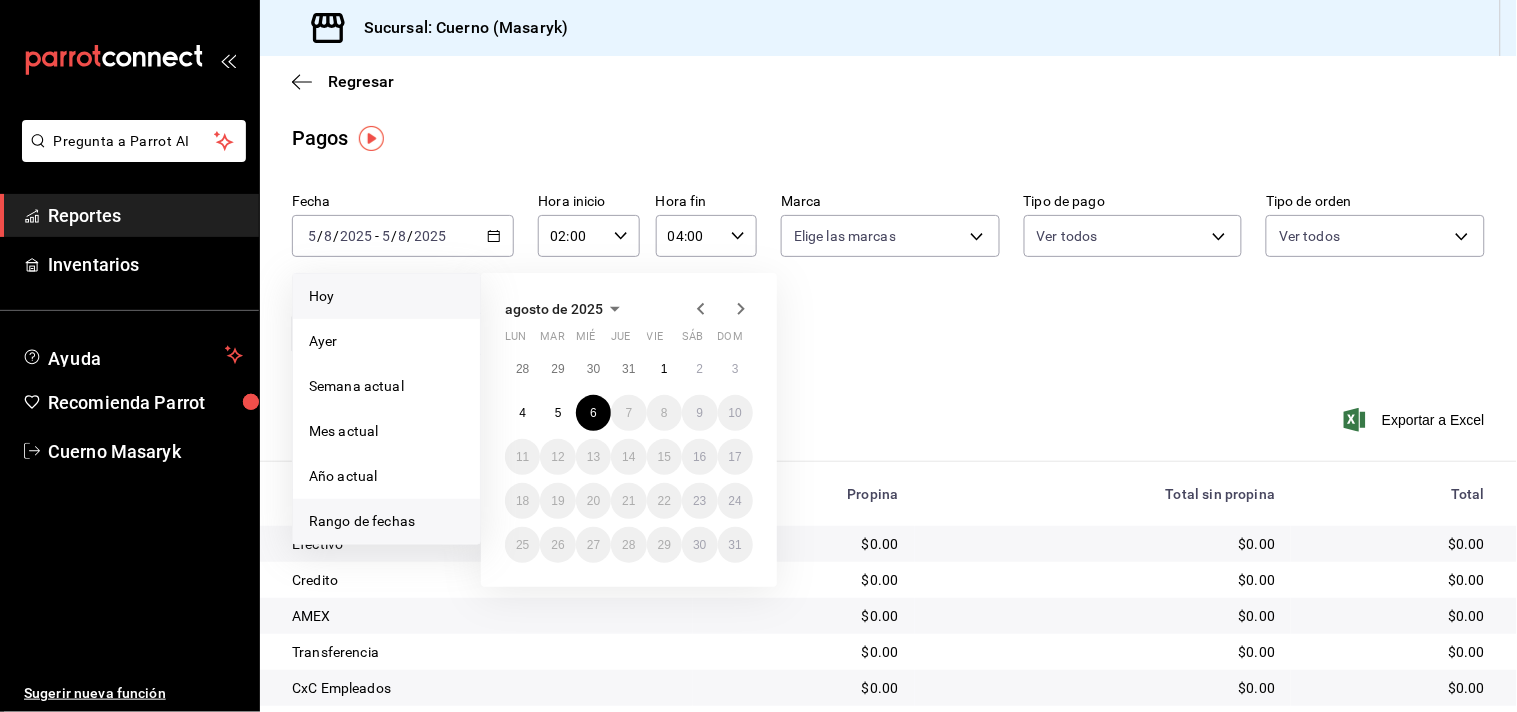 click on "Hoy" at bounding box center [386, 296] 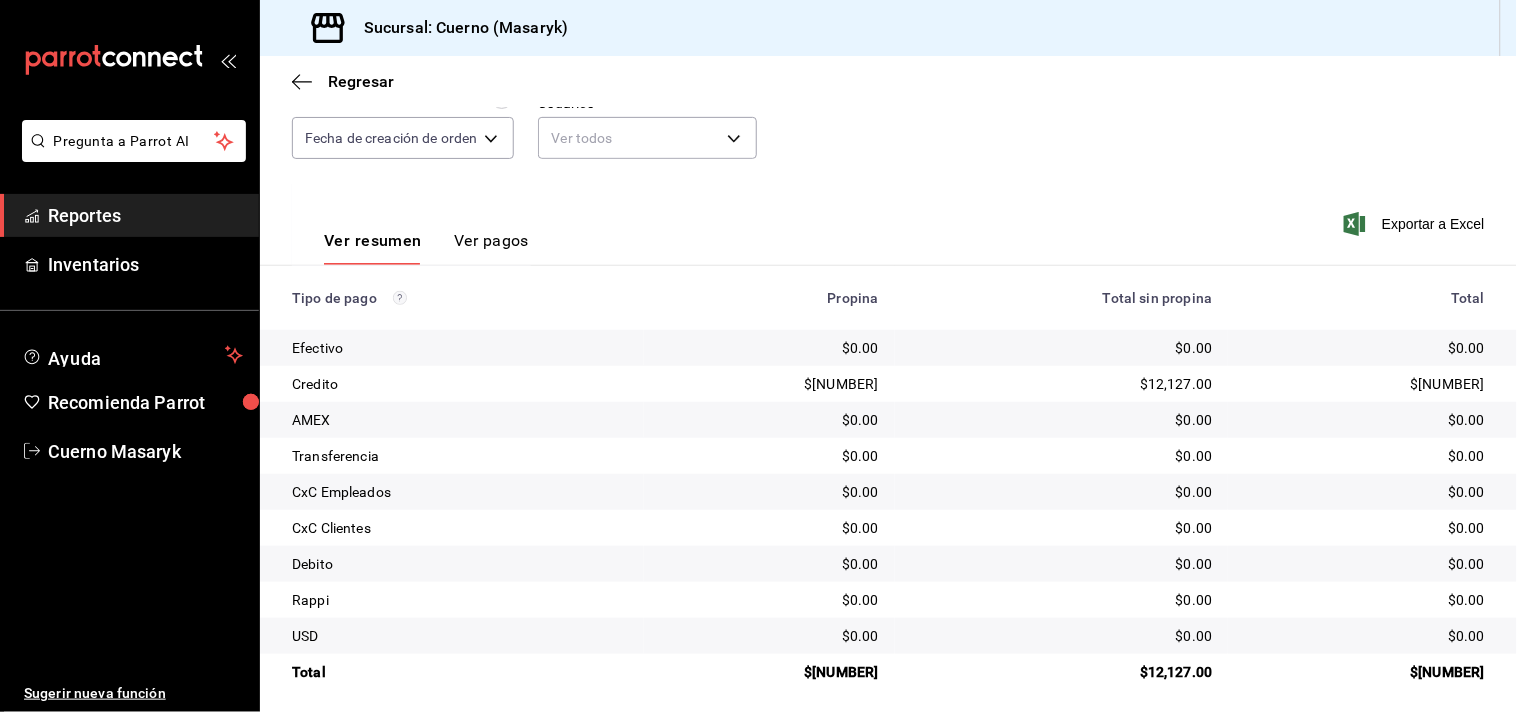 scroll, scrollTop: 206, scrollLeft: 0, axis: vertical 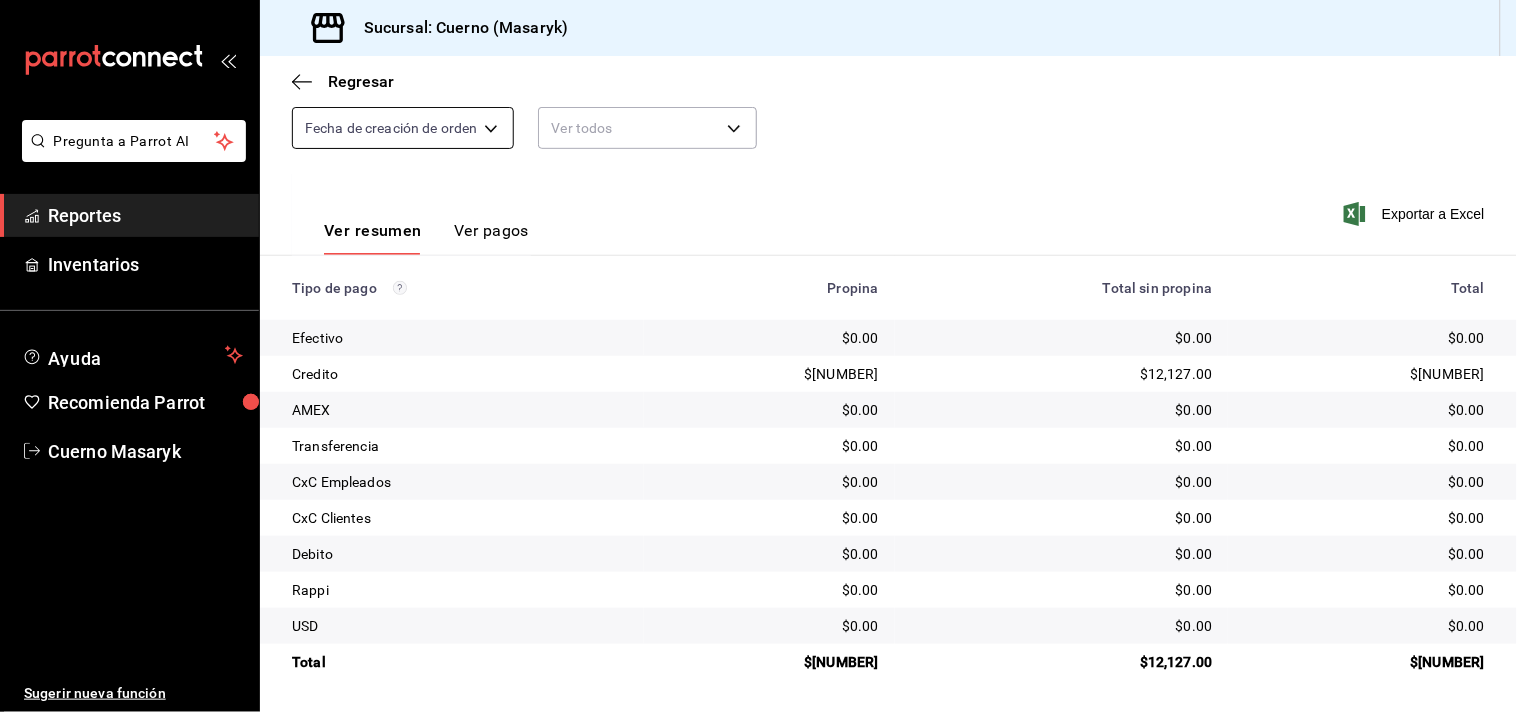 click on "Pregunta a Parrot AI Reportes   Inventarios   Ayuda Recomienda Parrot   Cuerno Masaryk   Sugerir nueva función   Sucursal: Cuerno (Masaryk) Regresar Pagos Fecha 2025-08-06 6 / 8 / 2025 - 2025-08-06 6 / 8 / 2025 Hora inicio 00:00 Hora inicio Hora fin 23:59 Hora fin Marca Elige las marcas Tipo de pago Ver todos Tipo de orden Ver todos Fecha de creación   Fecha de creación de orden ORDER Usuarios Ver todos null Ver resumen Ver pagos Exportar a Excel Tipo de pago   Propina Total sin propina Total Efectivo $0.00 $0.00 $0.00 Credito $1,819.05 $12,127.00 $13,946.05 AMEX $0.00 $0.00 $0.00 Transferencia $0.00 $0.00 $0.00 CxC Empleados $0.00 $0.00 $0.00 CxC Clientes $0.00 $0.00 $0.00 Debito $0.00 $0.00 $0.00 Rappi $0.00 $0.00 $0.00 USD $0.00 $0.00 $0.00 Total $1,819.05 $12,127.00 $13,946.05 GANA 1 MES GRATIS EN TU SUSCRIPCIÓN AQUÍ Ver video tutorial Ir a video Pregunta a Parrot AI Reportes   Inventarios   Ayuda Recomienda Parrot   Cuerno Masaryk   Sugerir nueva función   Visitar centro de ayuda (81) 2046 6363" at bounding box center [758, 356] 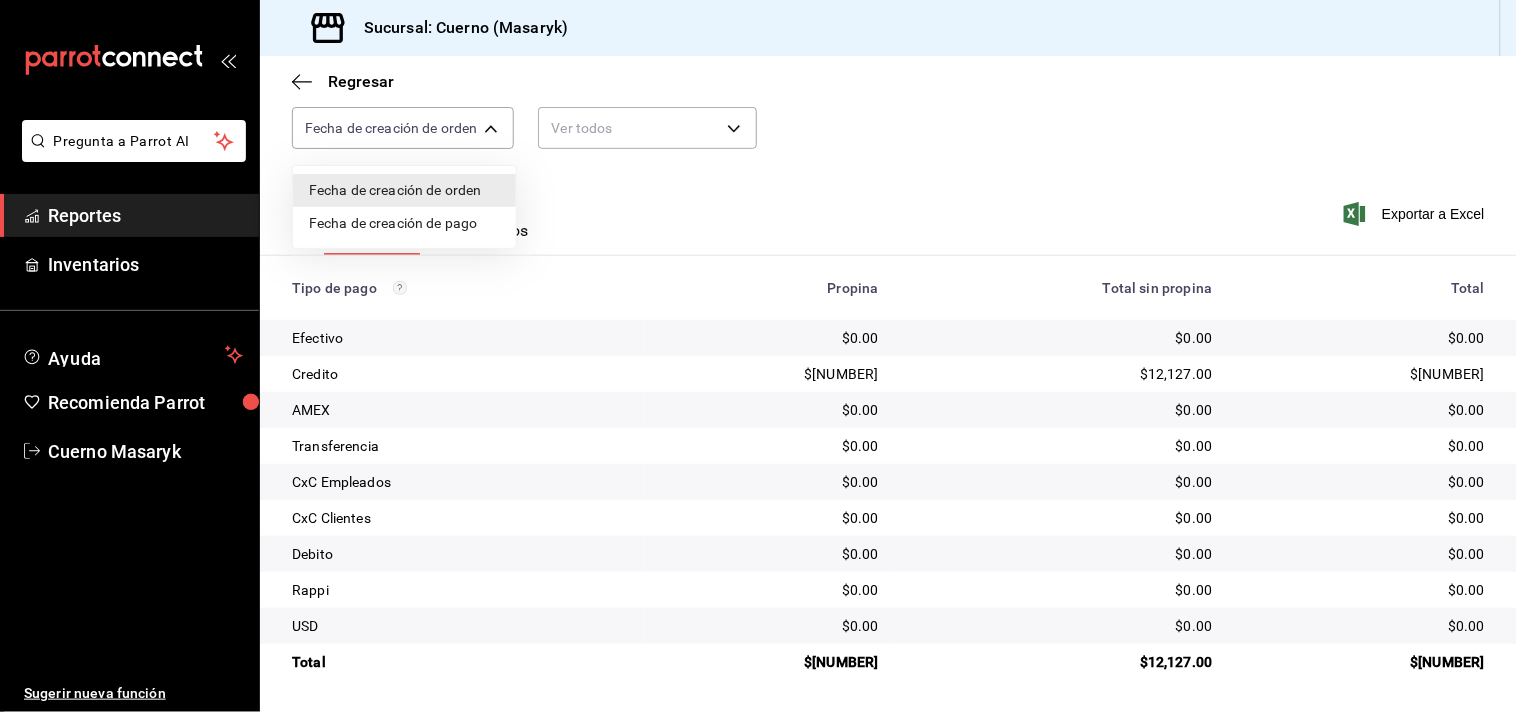 click at bounding box center (758, 356) 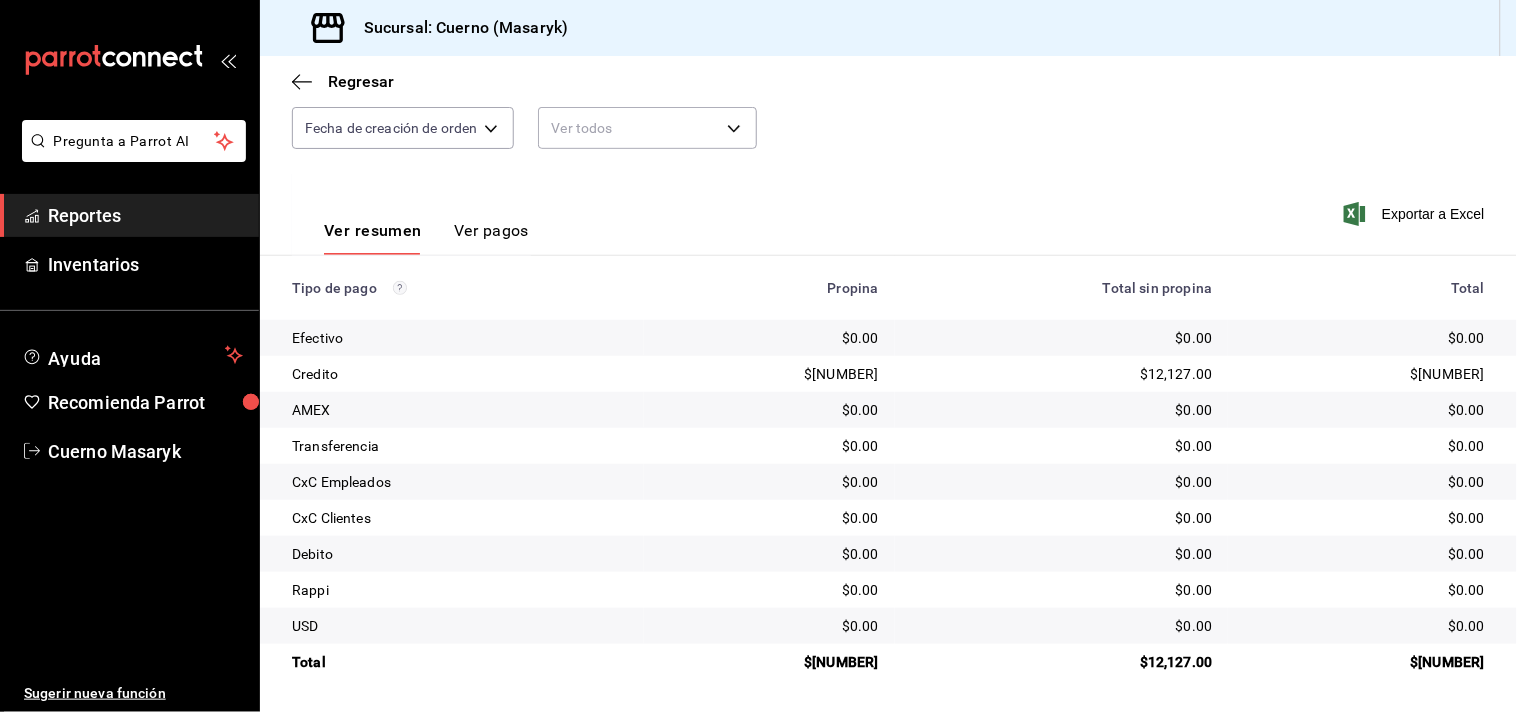 click on "Reportes" at bounding box center (145, 215) 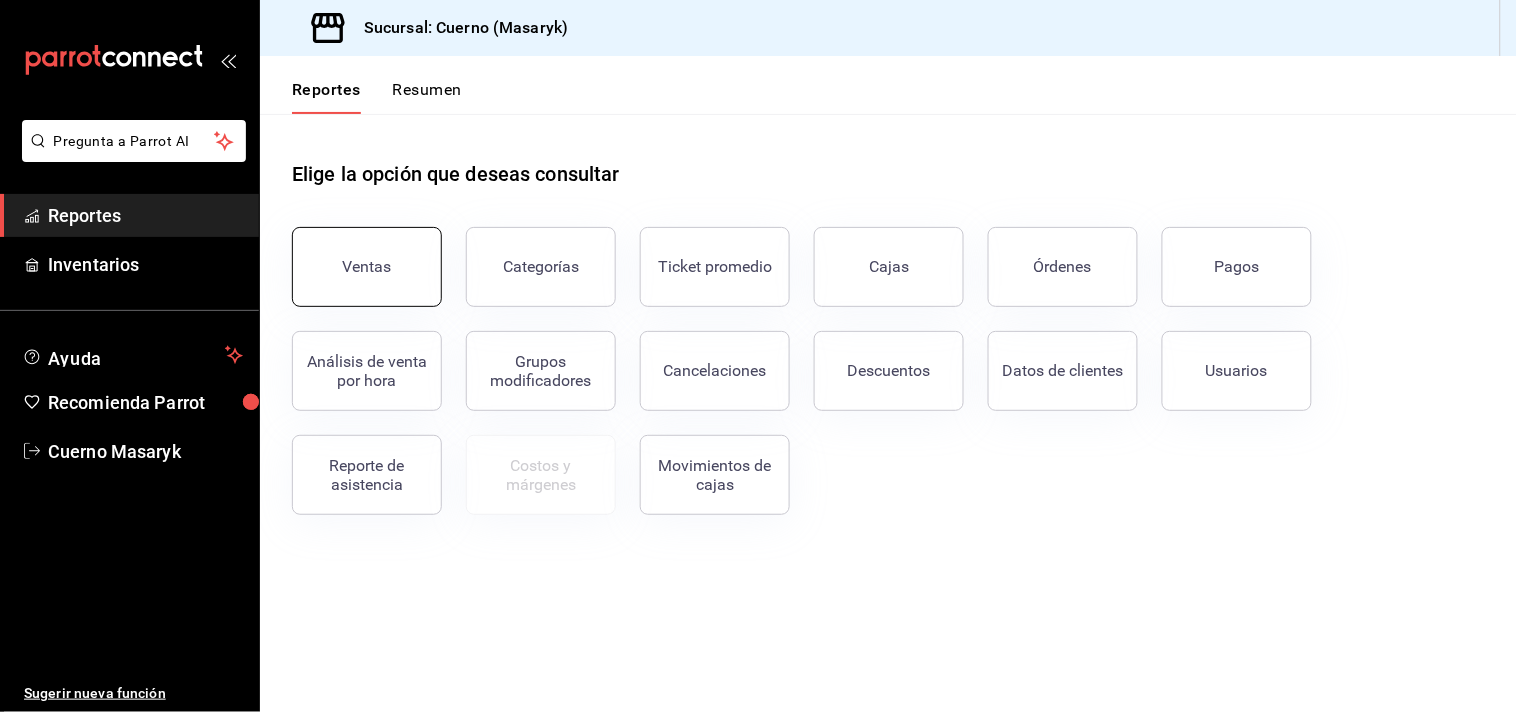 click on "Ventas" at bounding box center [367, 267] 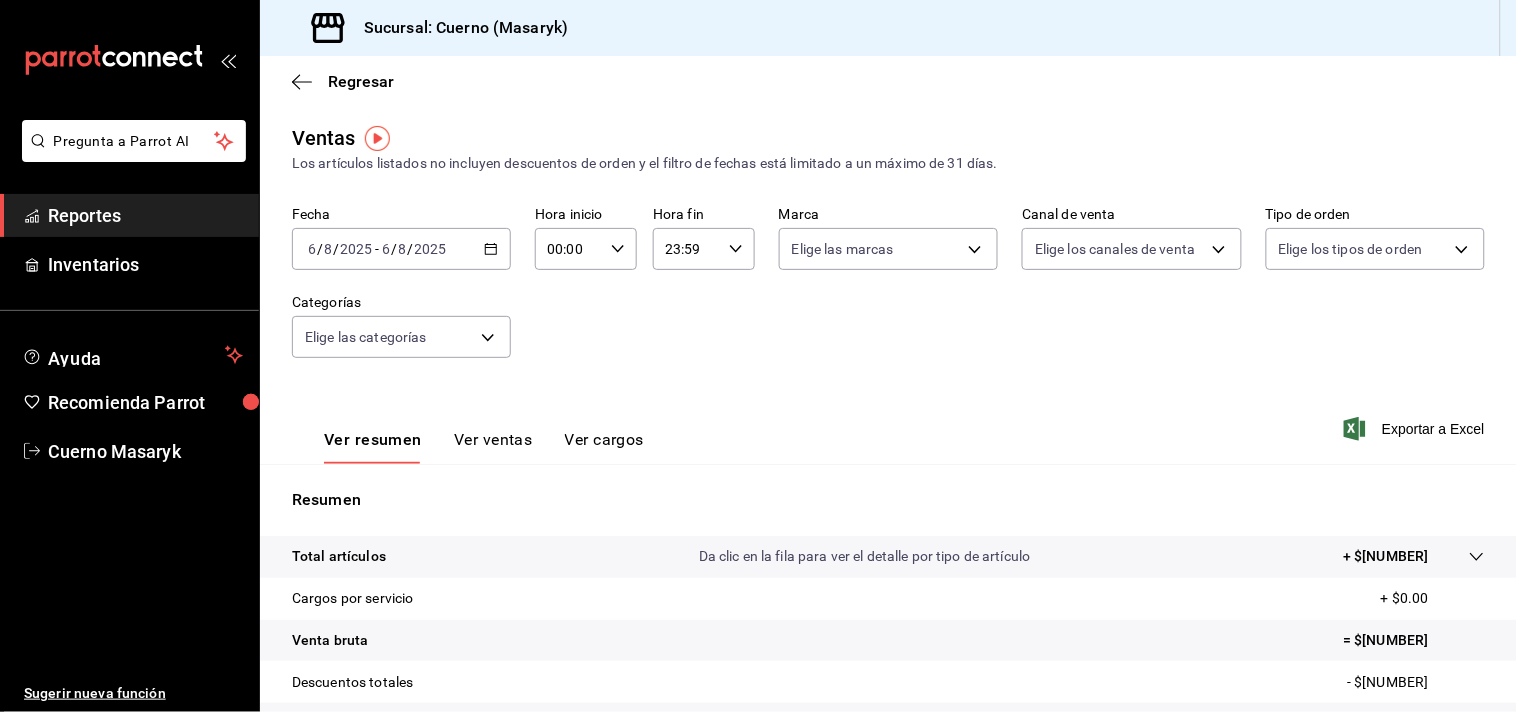 click on "Total artículos Da clic en la fila para ver el detalle por tipo de artículo + $12,416.00" at bounding box center (888, 557) 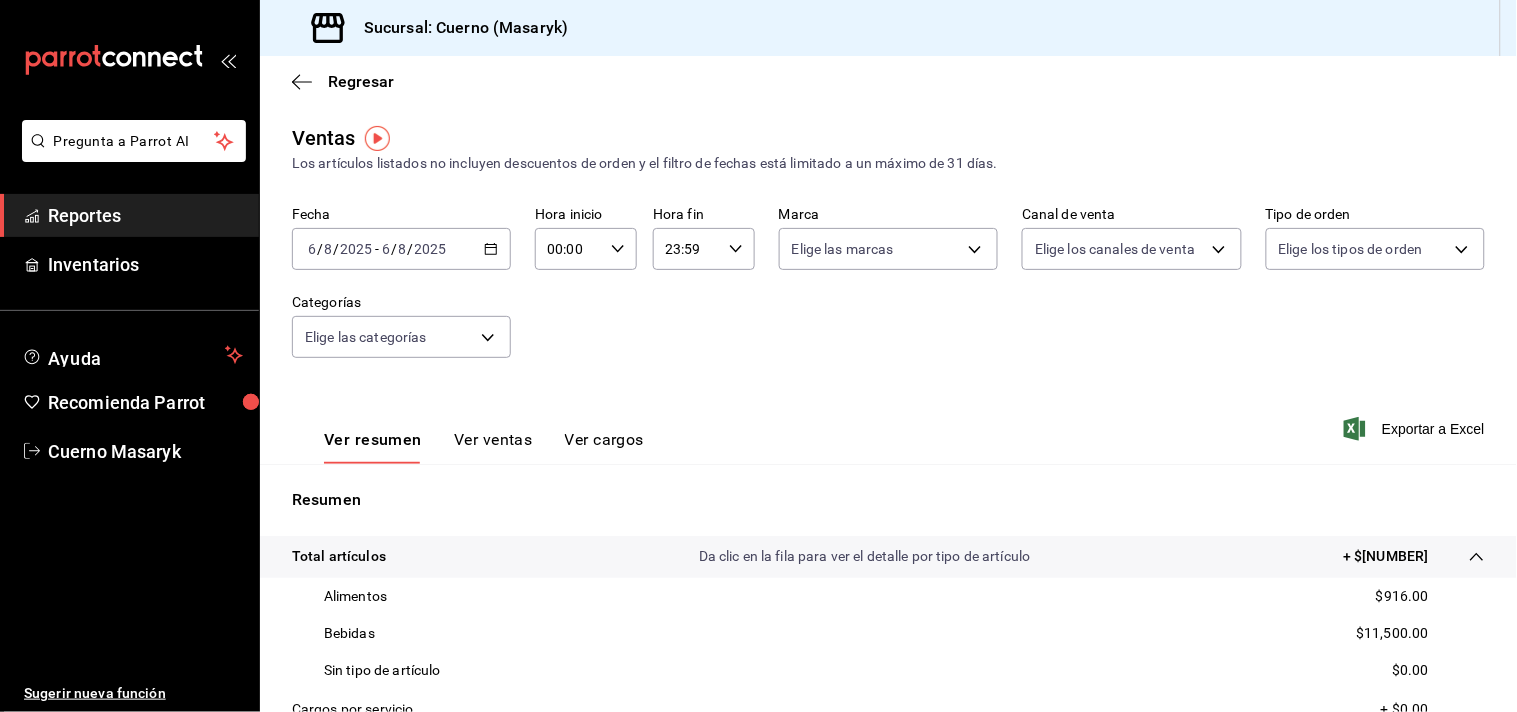 click on "[DATE] [DATE]" at bounding box center (401, 249) 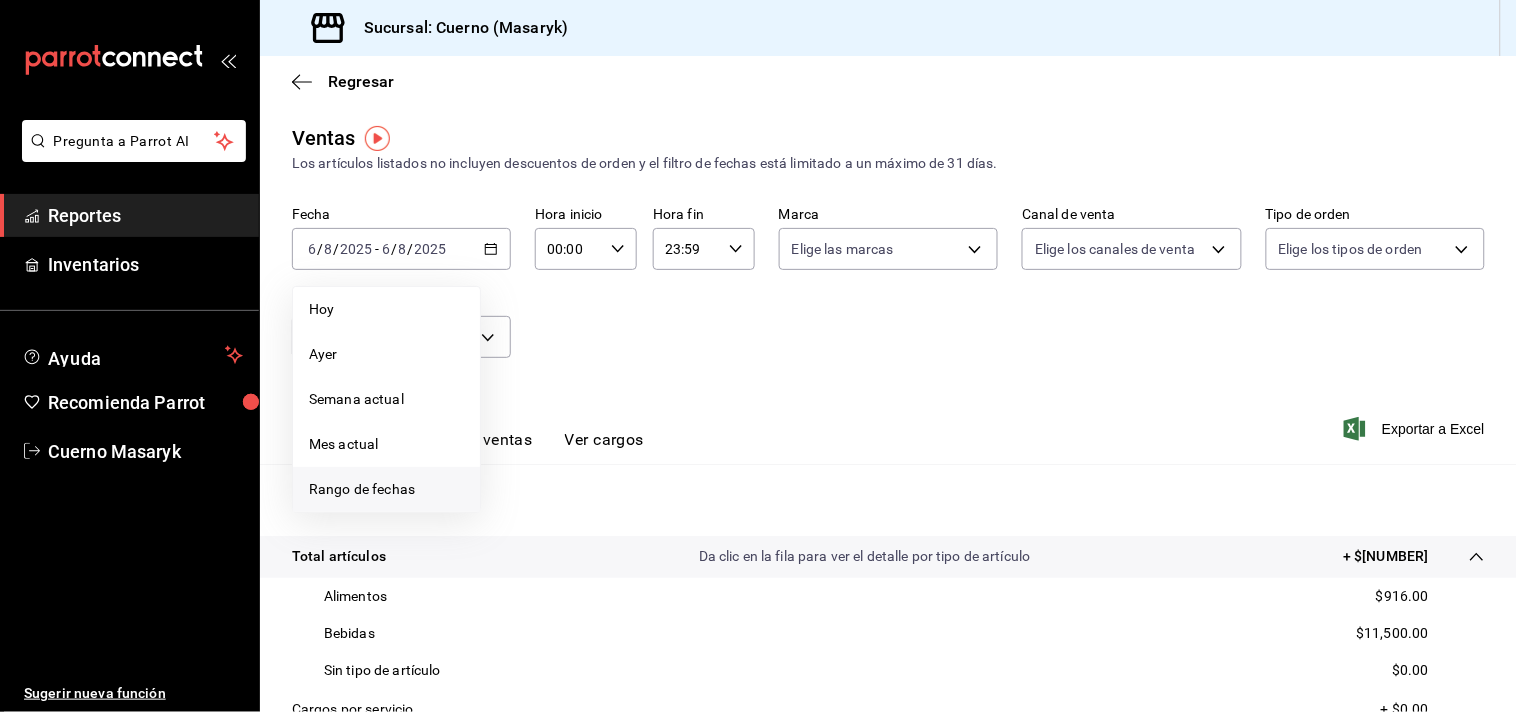 click on "Rango de fechas" at bounding box center [386, 489] 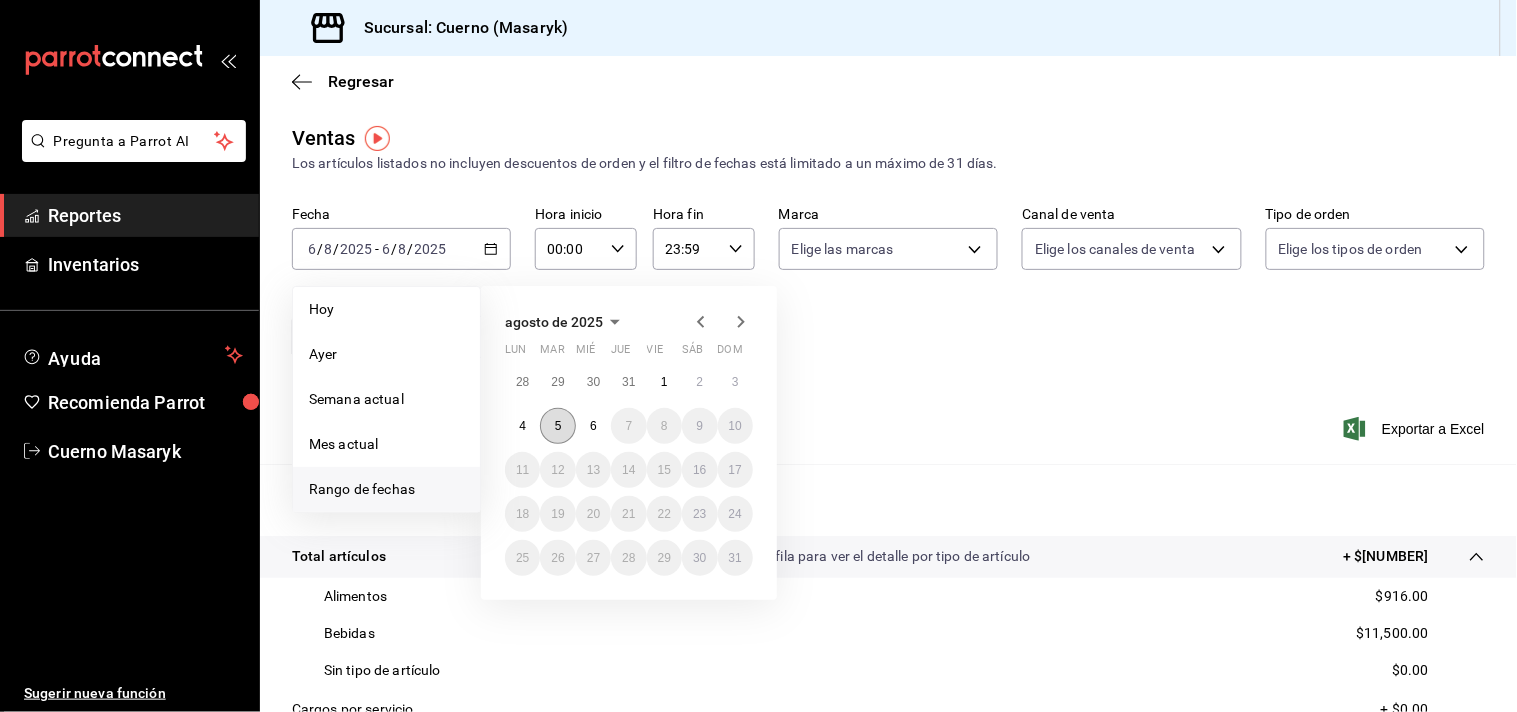 click on "5" at bounding box center (557, 426) 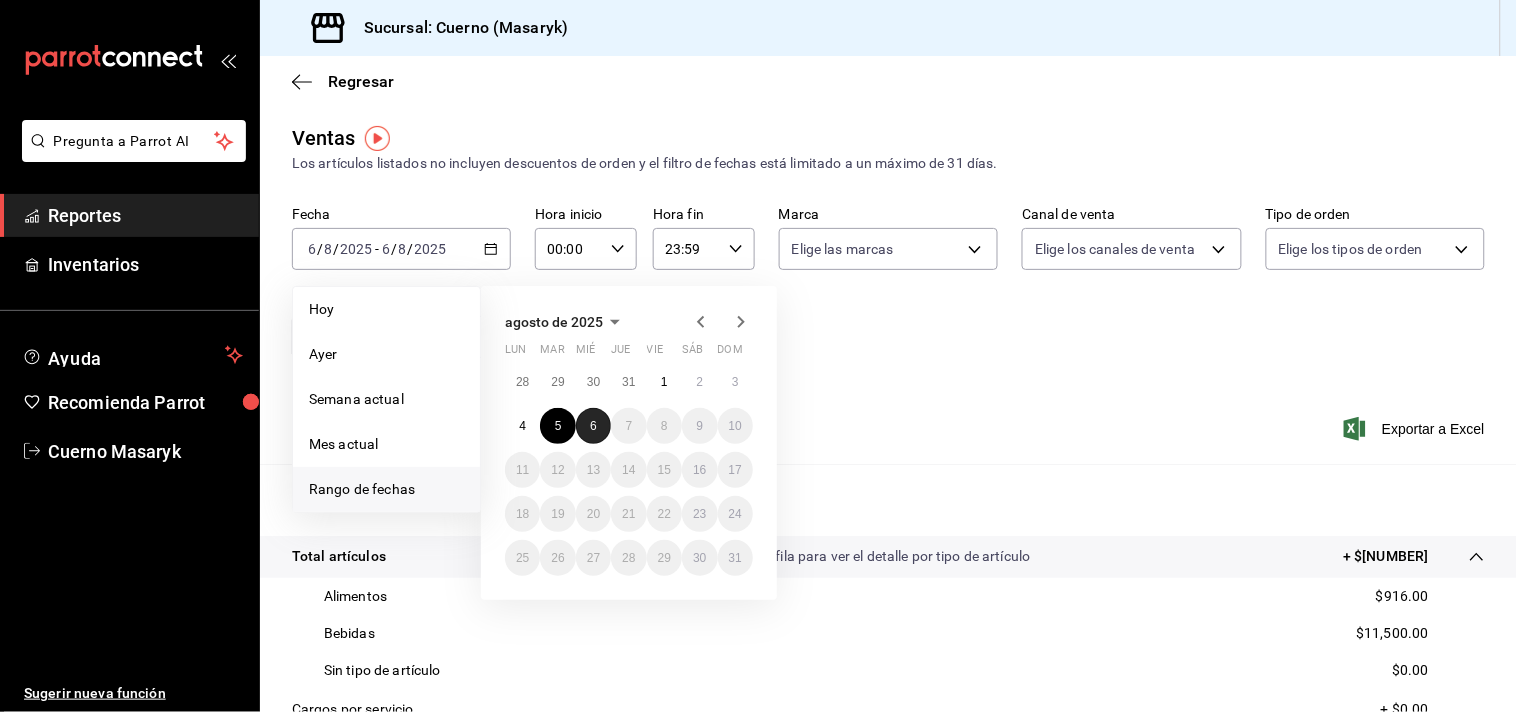 click on "6" at bounding box center [593, 426] 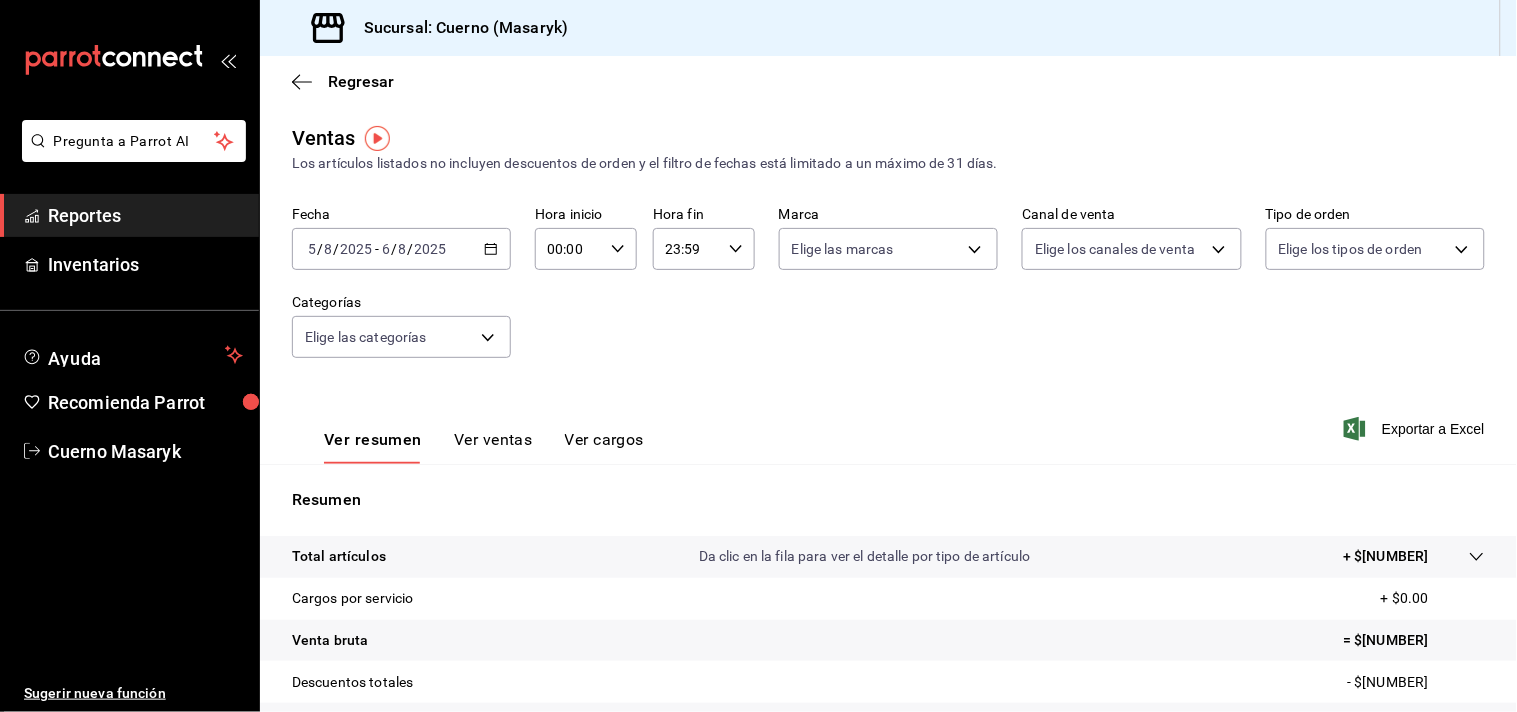 click on "Total artículos Da clic en la fila para ver el detalle por tipo de artículo + $[NUMBER]" at bounding box center [888, 557] 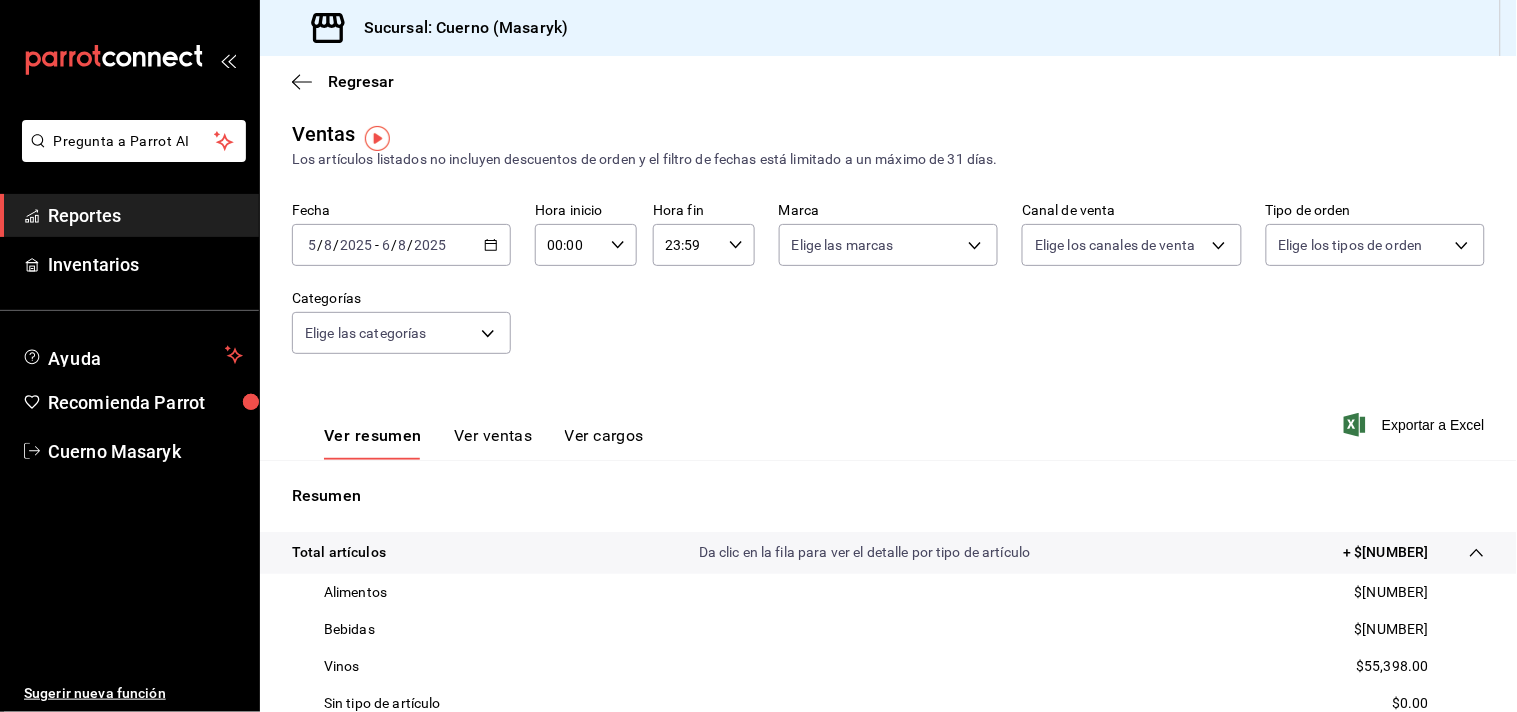 scroll, scrollTop: 0, scrollLeft: 0, axis: both 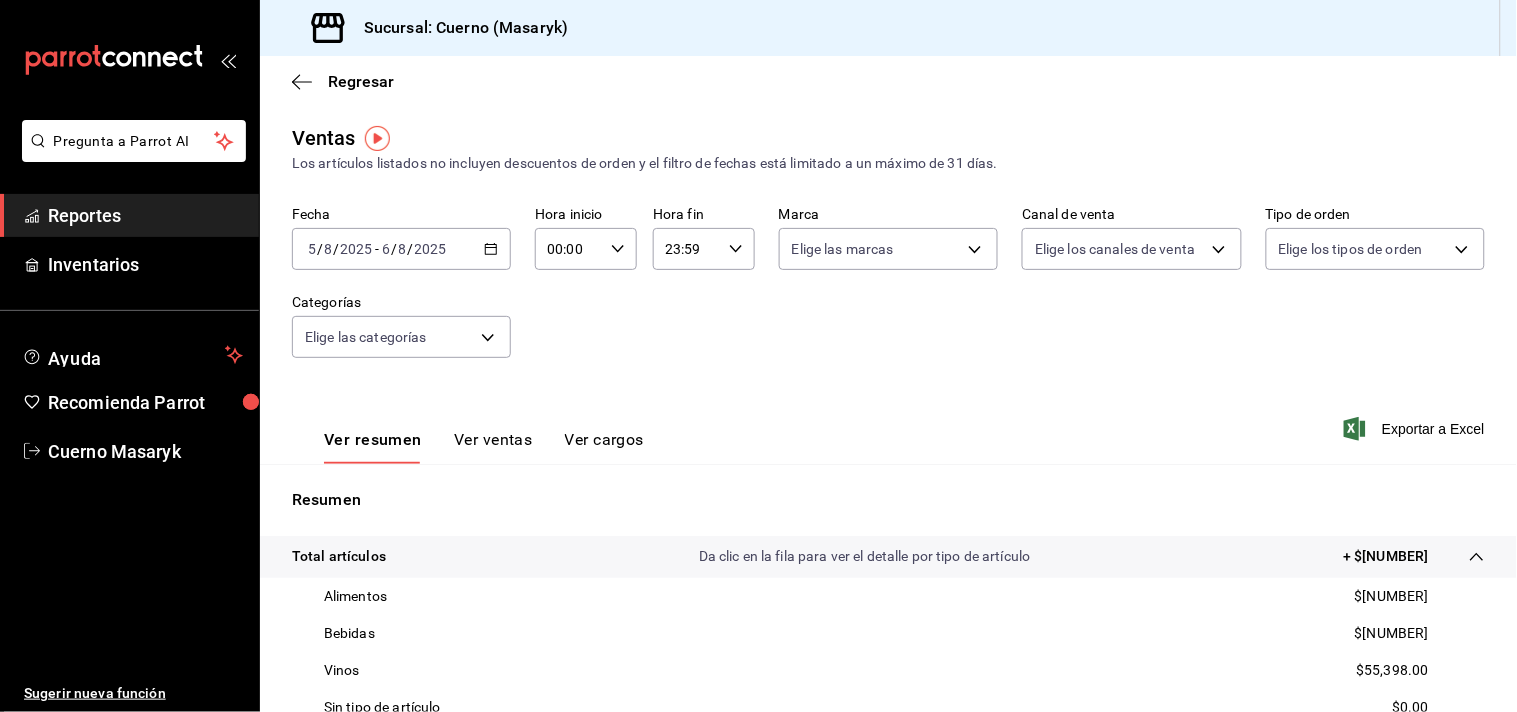 click 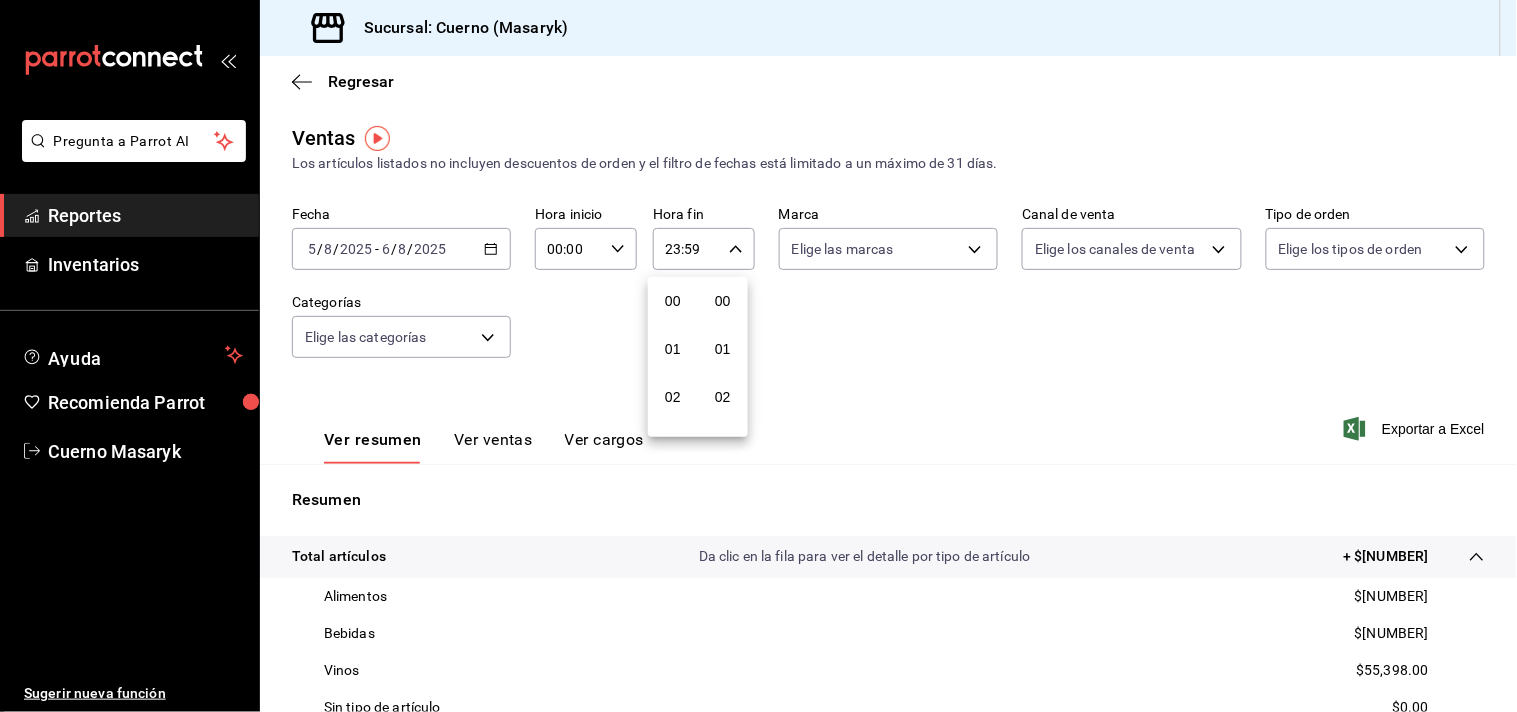 scroll, scrollTop: 981, scrollLeft: 0, axis: vertical 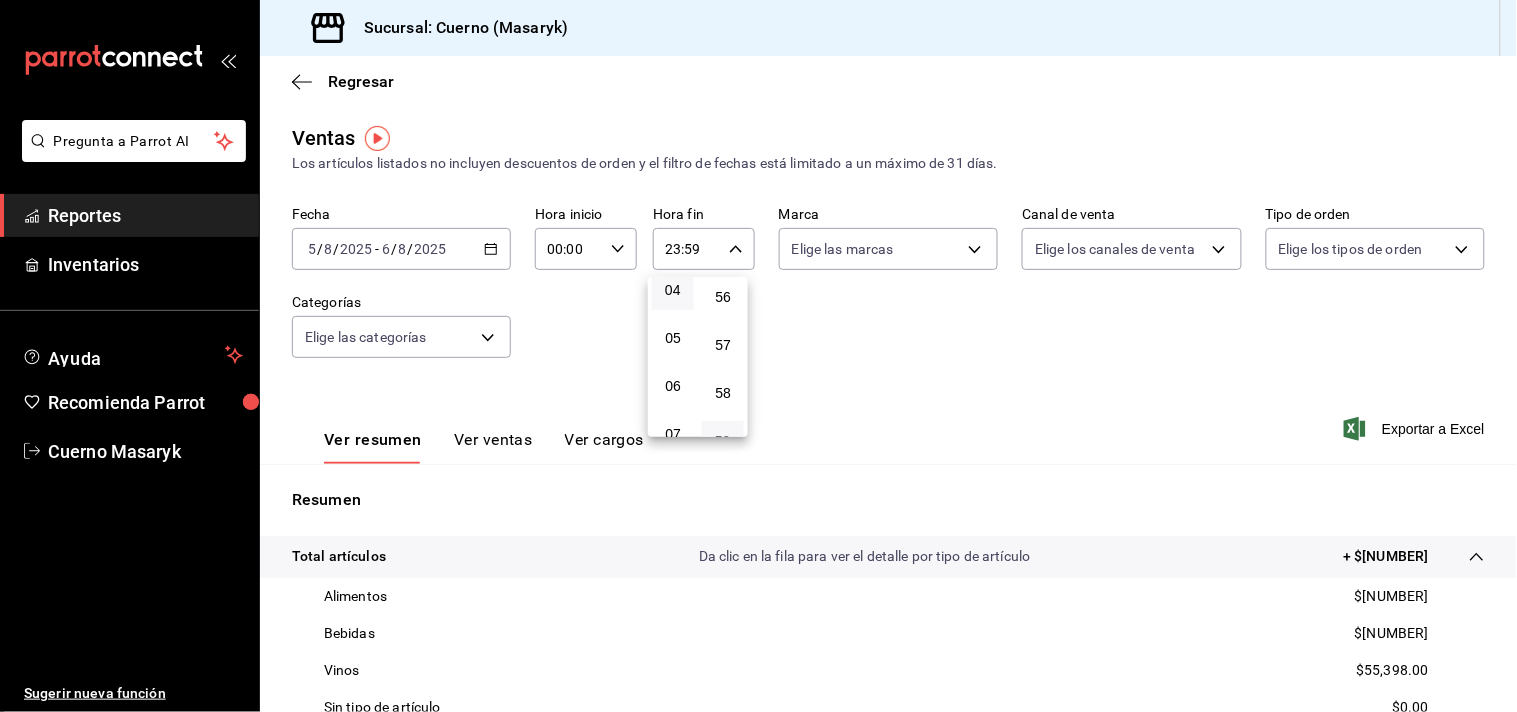 click on "04" at bounding box center (673, 290) 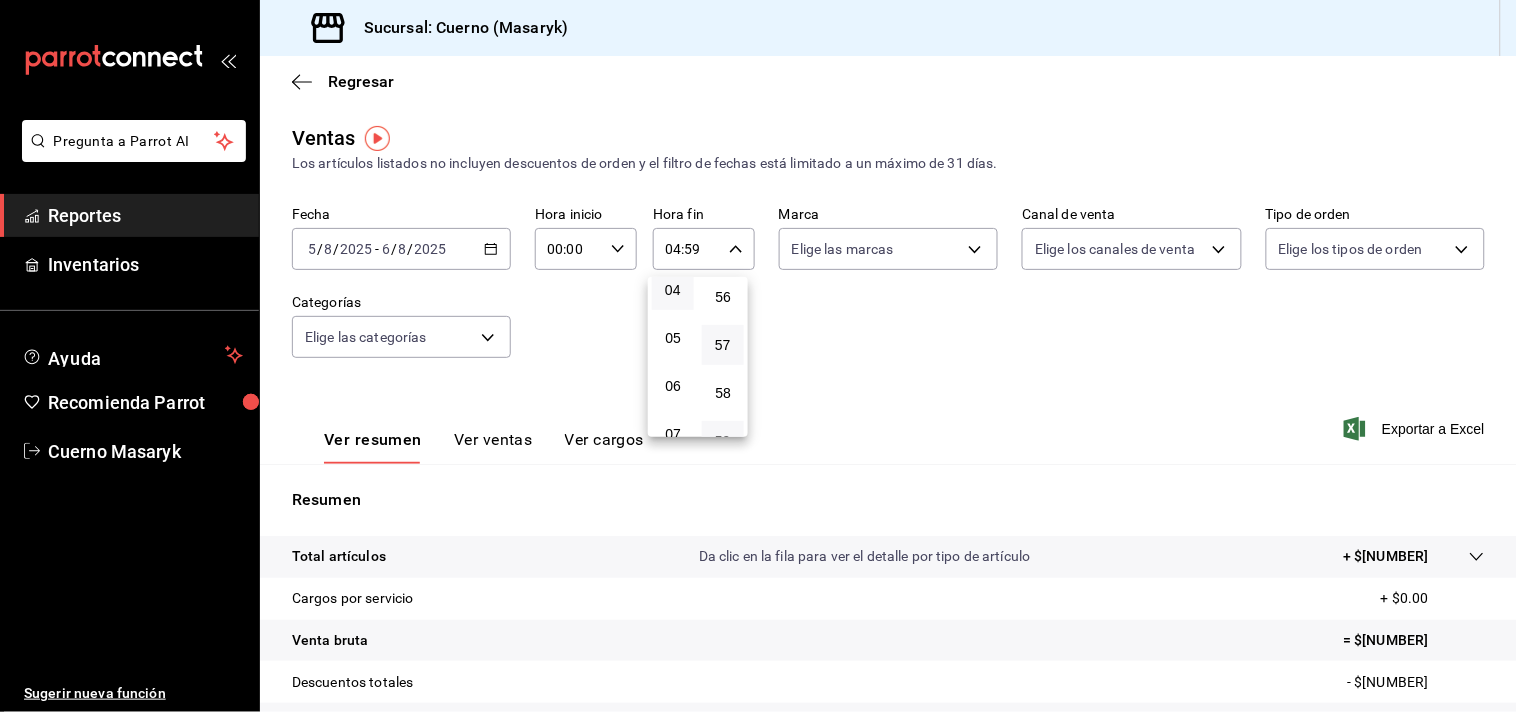 scroll, scrollTop: 2247, scrollLeft: 0, axis: vertical 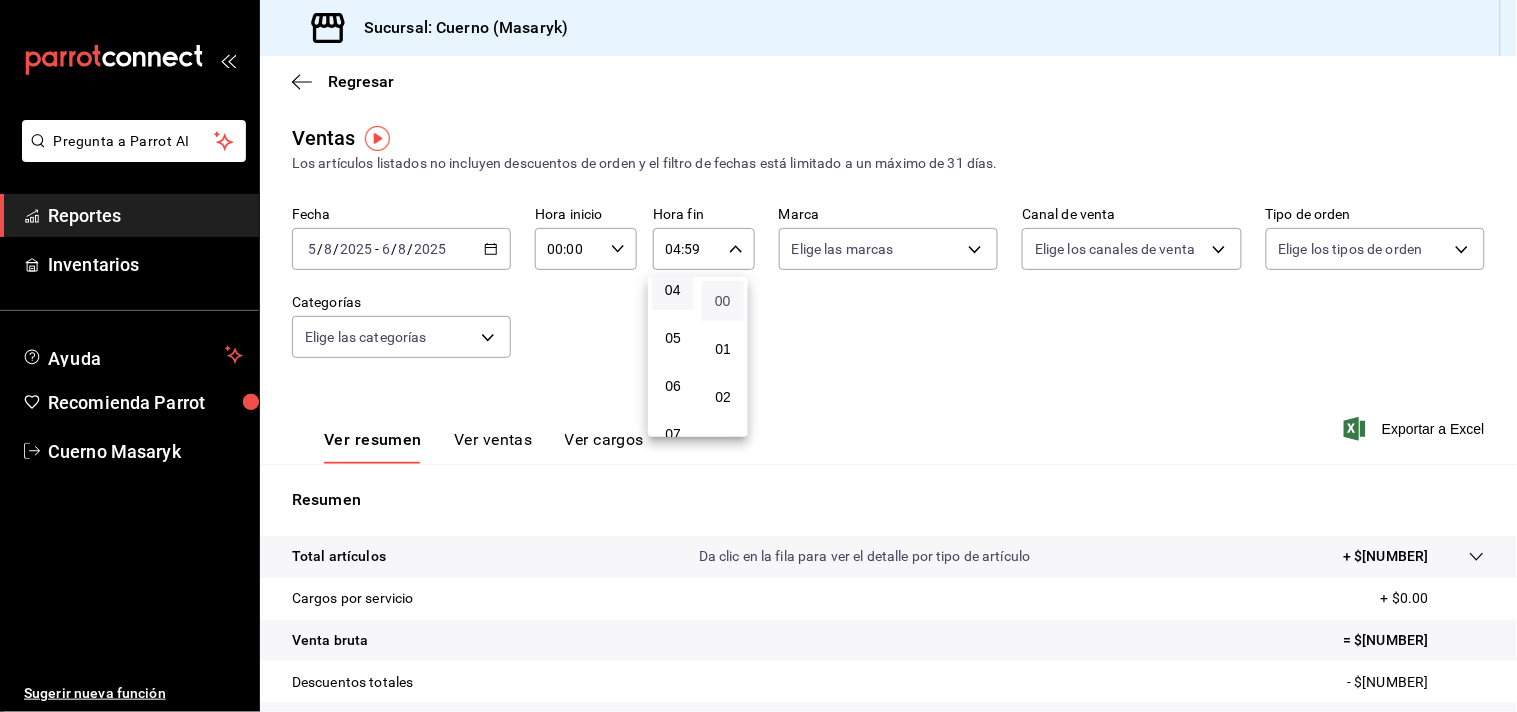 click on "00" at bounding box center (723, 301) 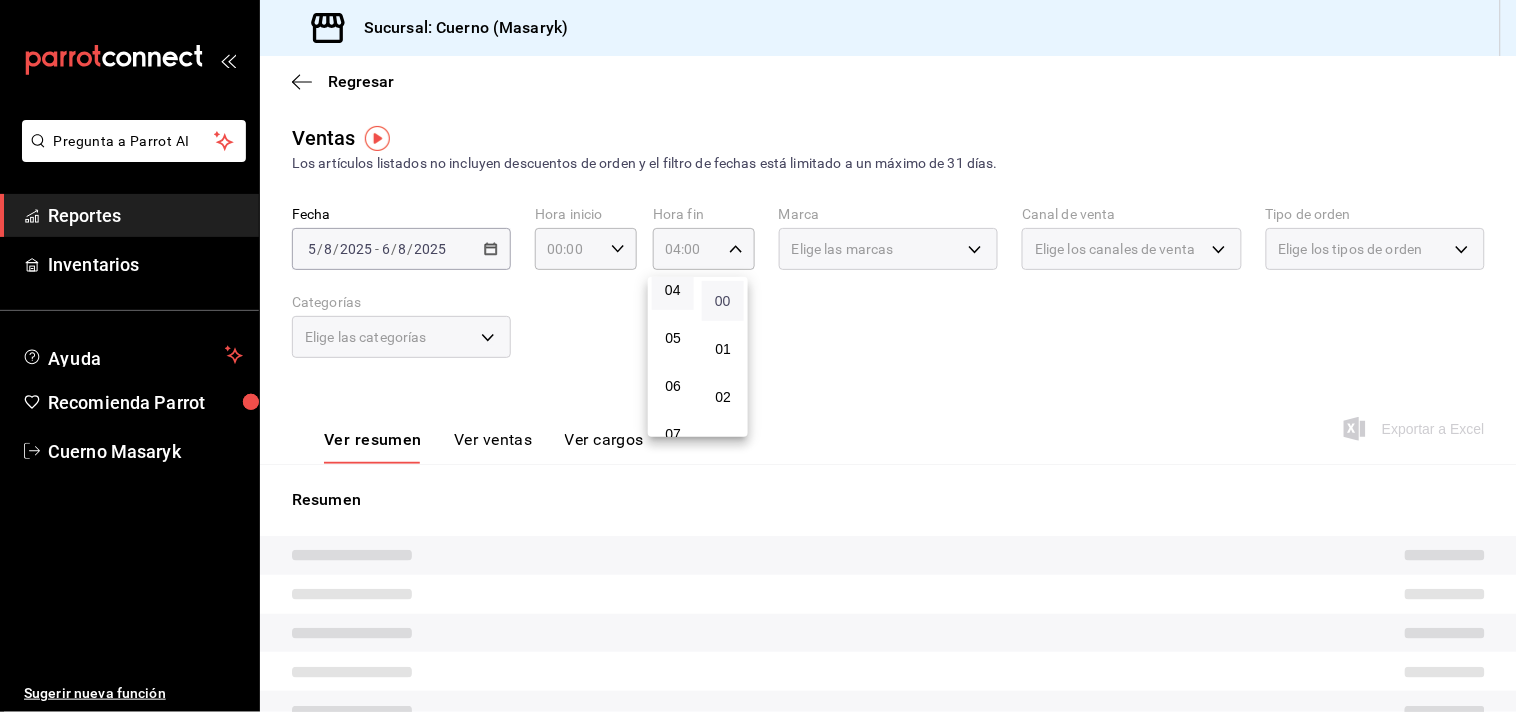 click on "00" at bounding box center (723, 301) 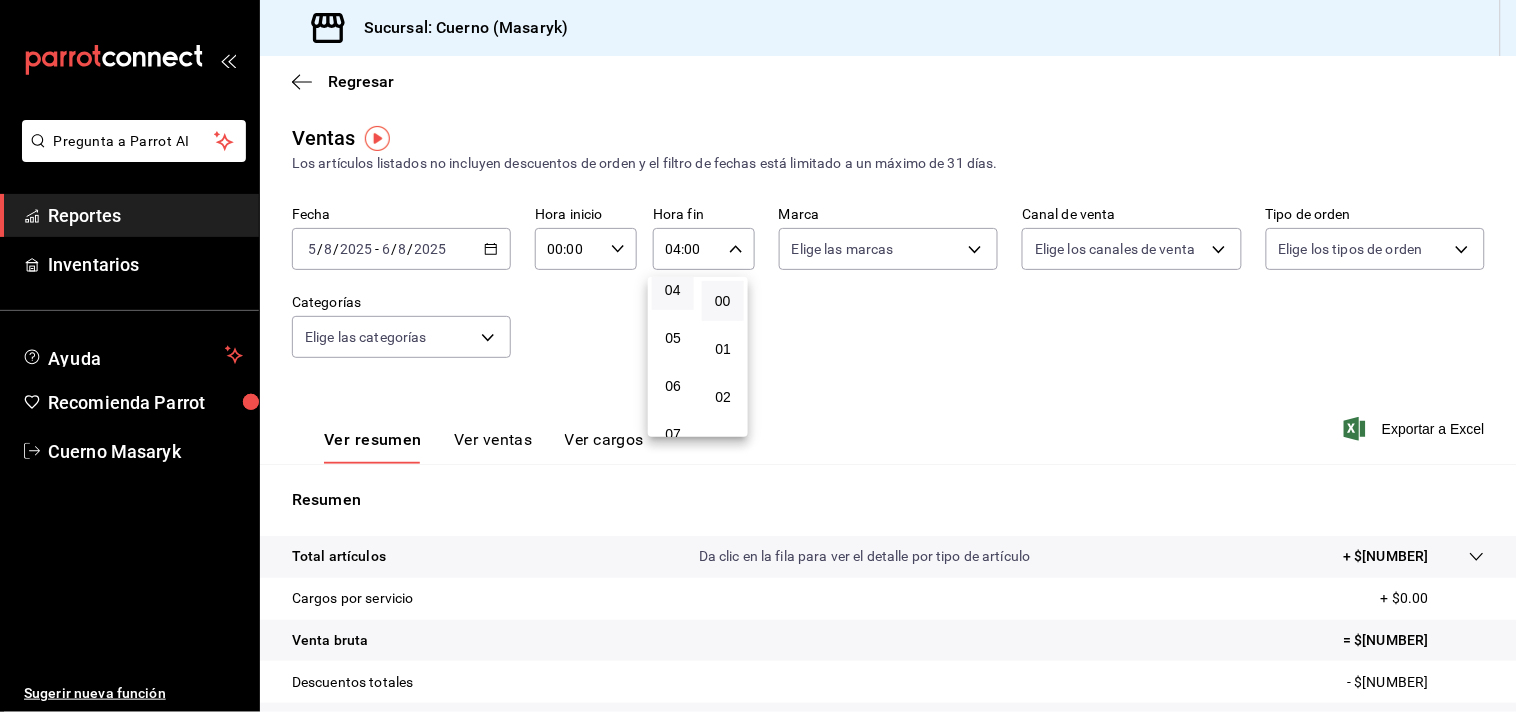 click at bounding box center (758, 356) 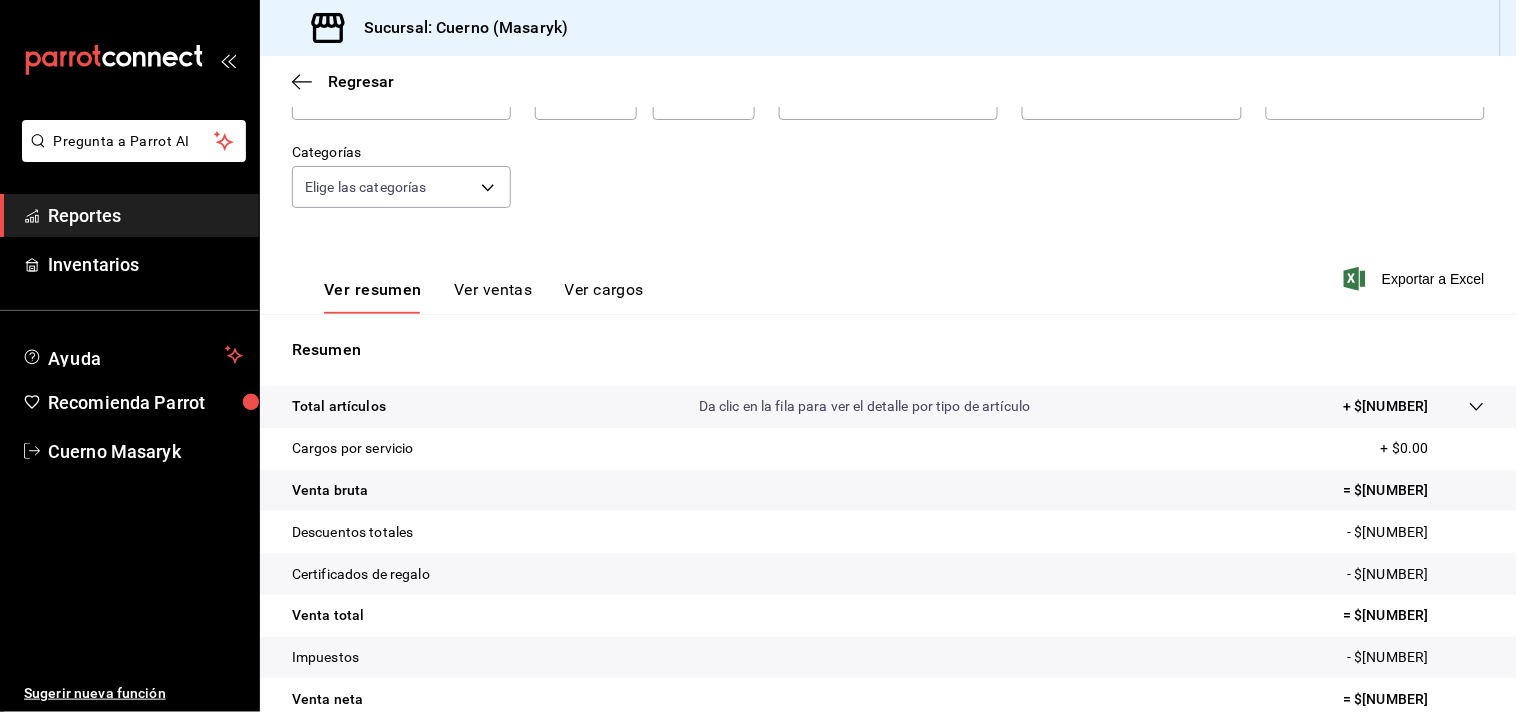 scroll, scrollTop: 111, scrollLeft: 0, axis: vertical 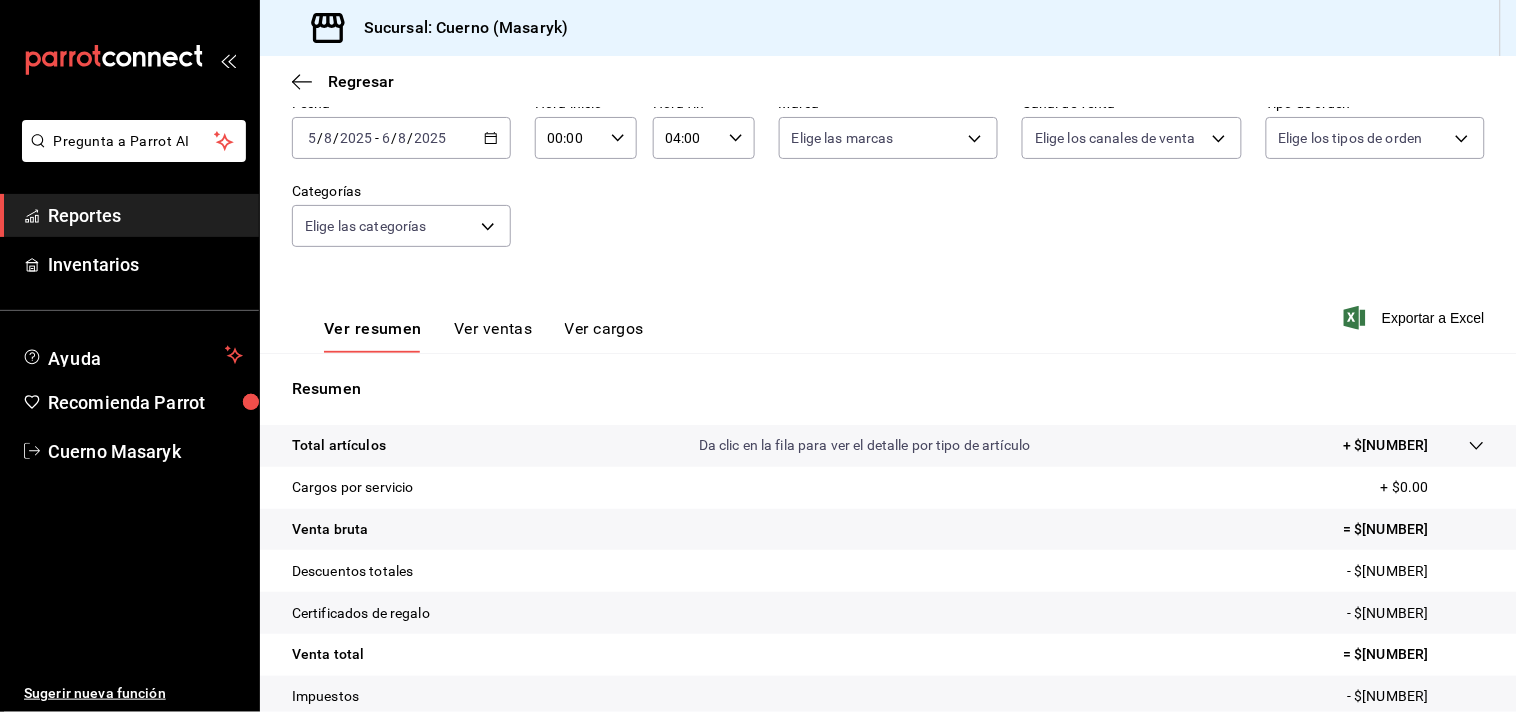 click on "Da clic en la fila para ver el detalle por tipo de artículo" at bounding box center (865, 445) 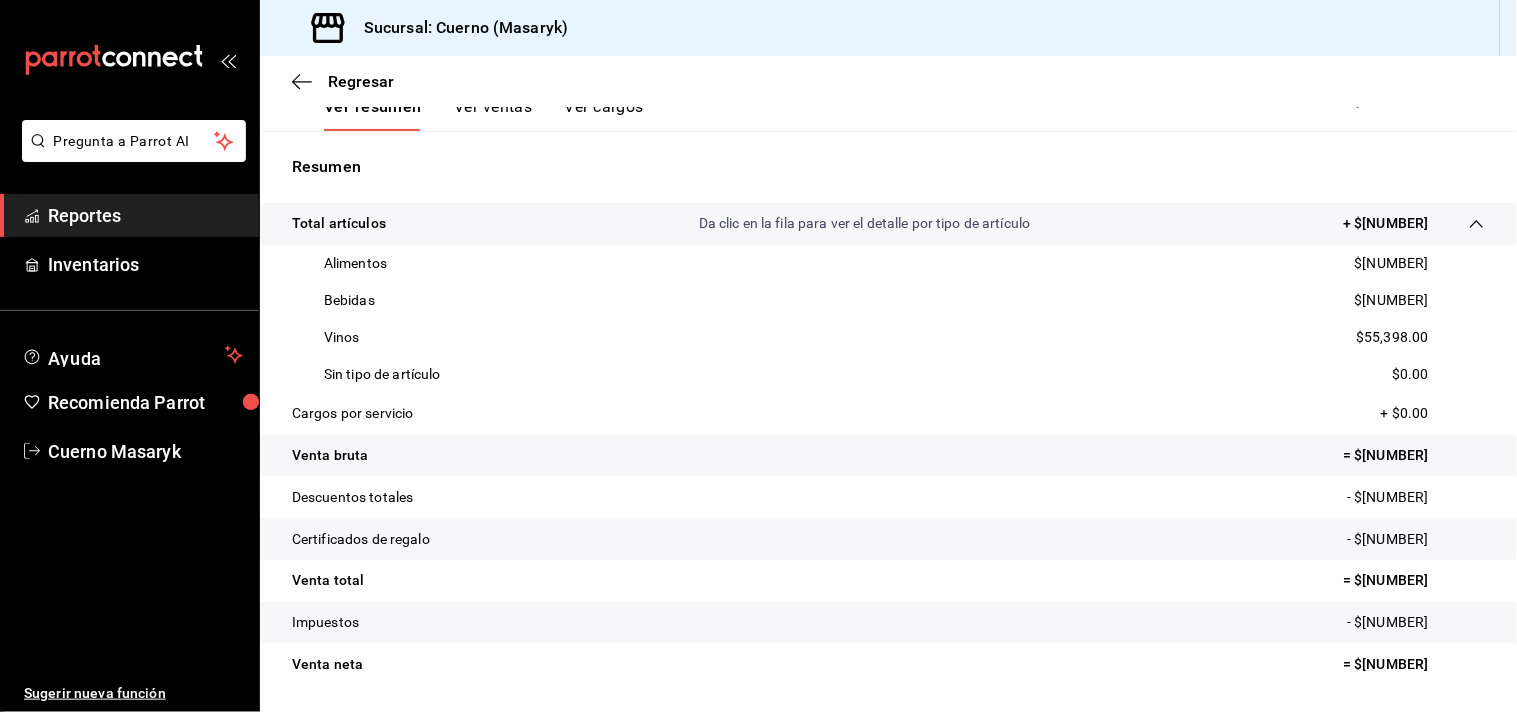 scroll, scrollTop: 394, scrollLeft: 0, axis: vertical 